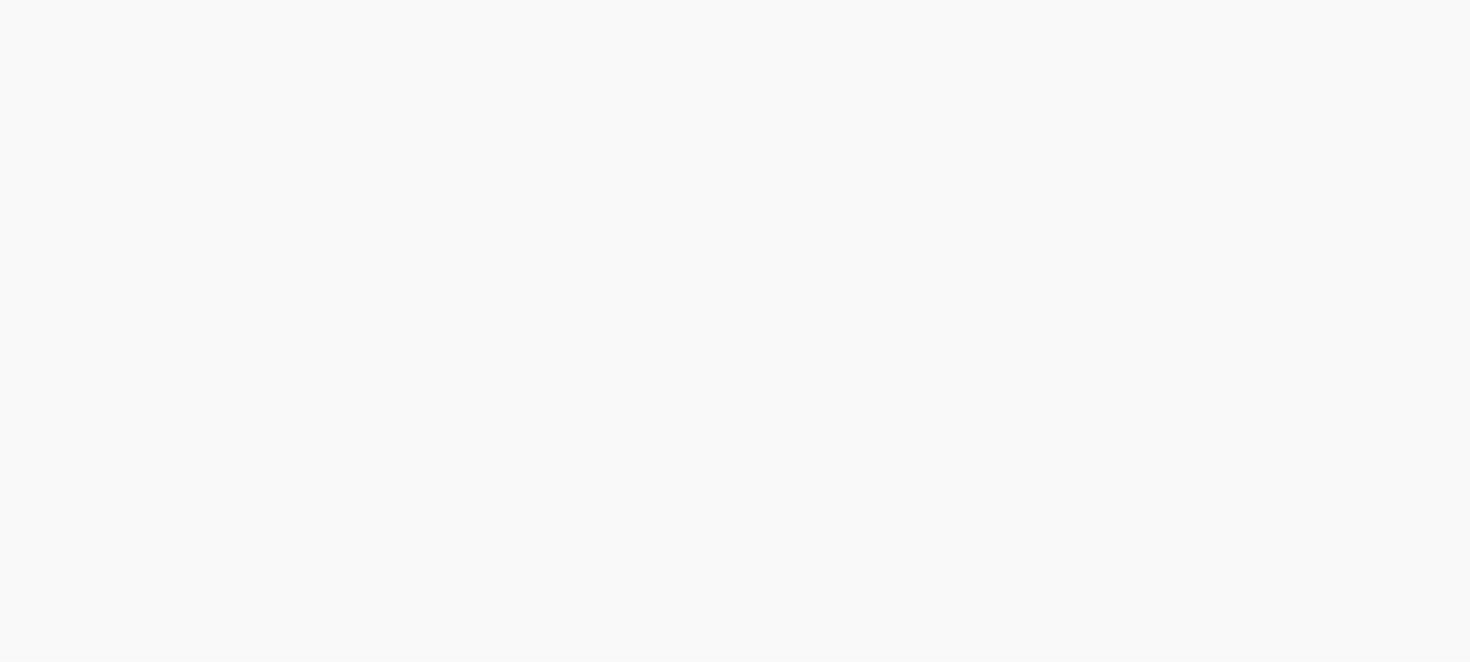 scroll, scrollTop: 0, scrollLeft: 0, axis: both 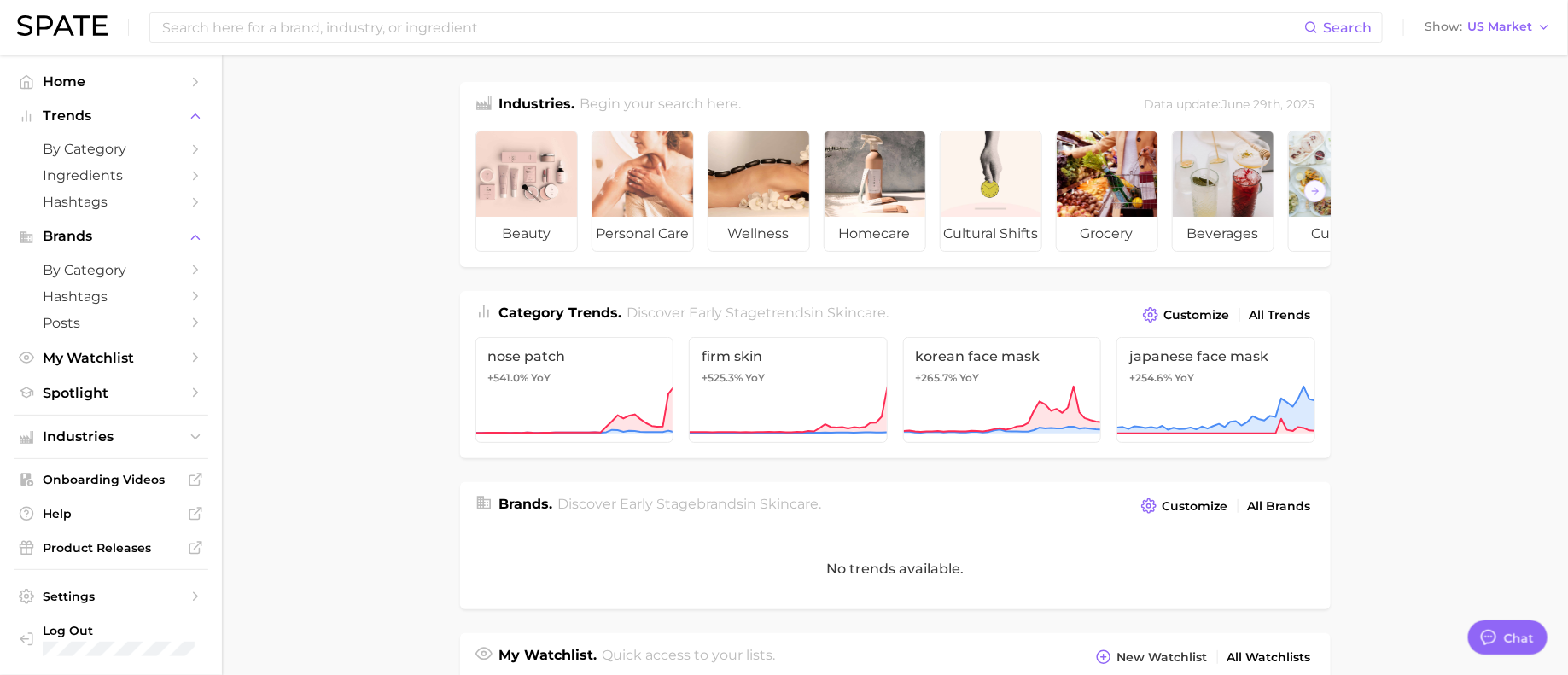 type on "x" 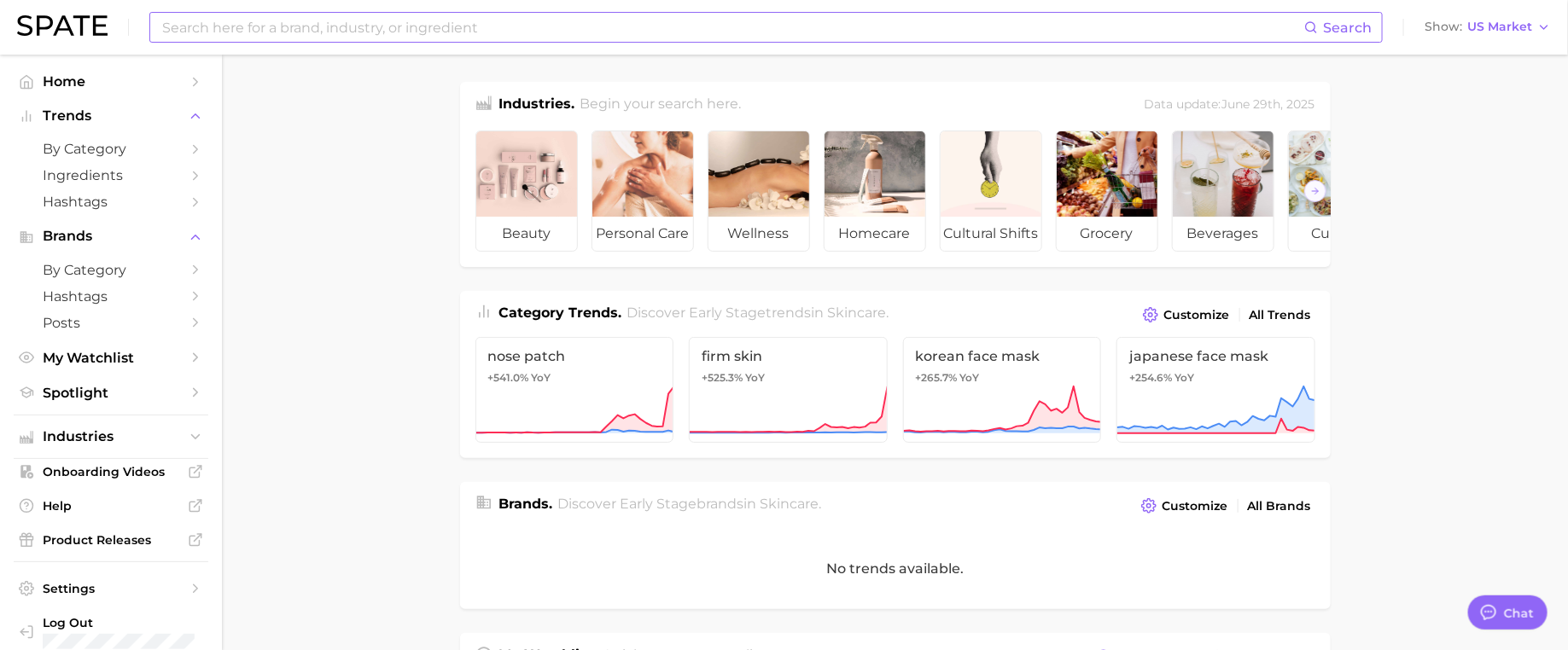 click at bounding box center (732, 27) 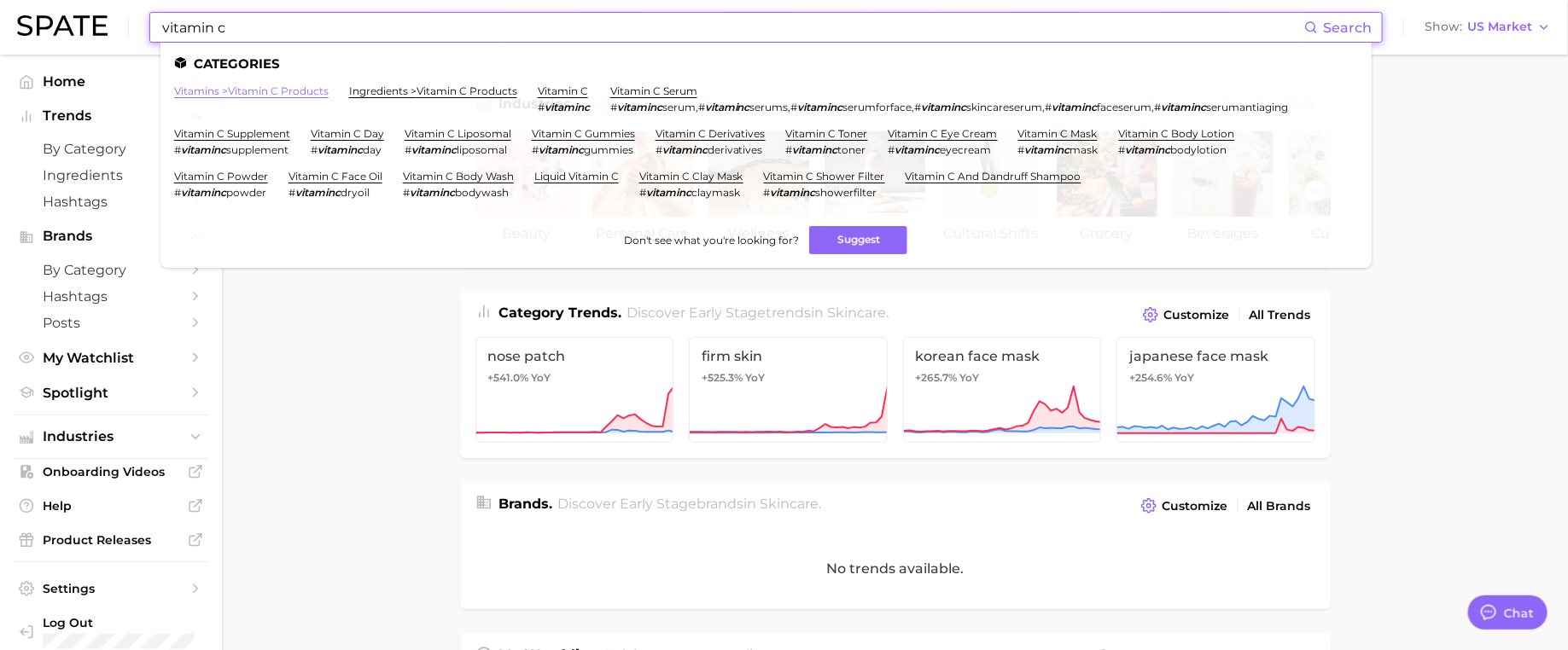type on "vitamin c" 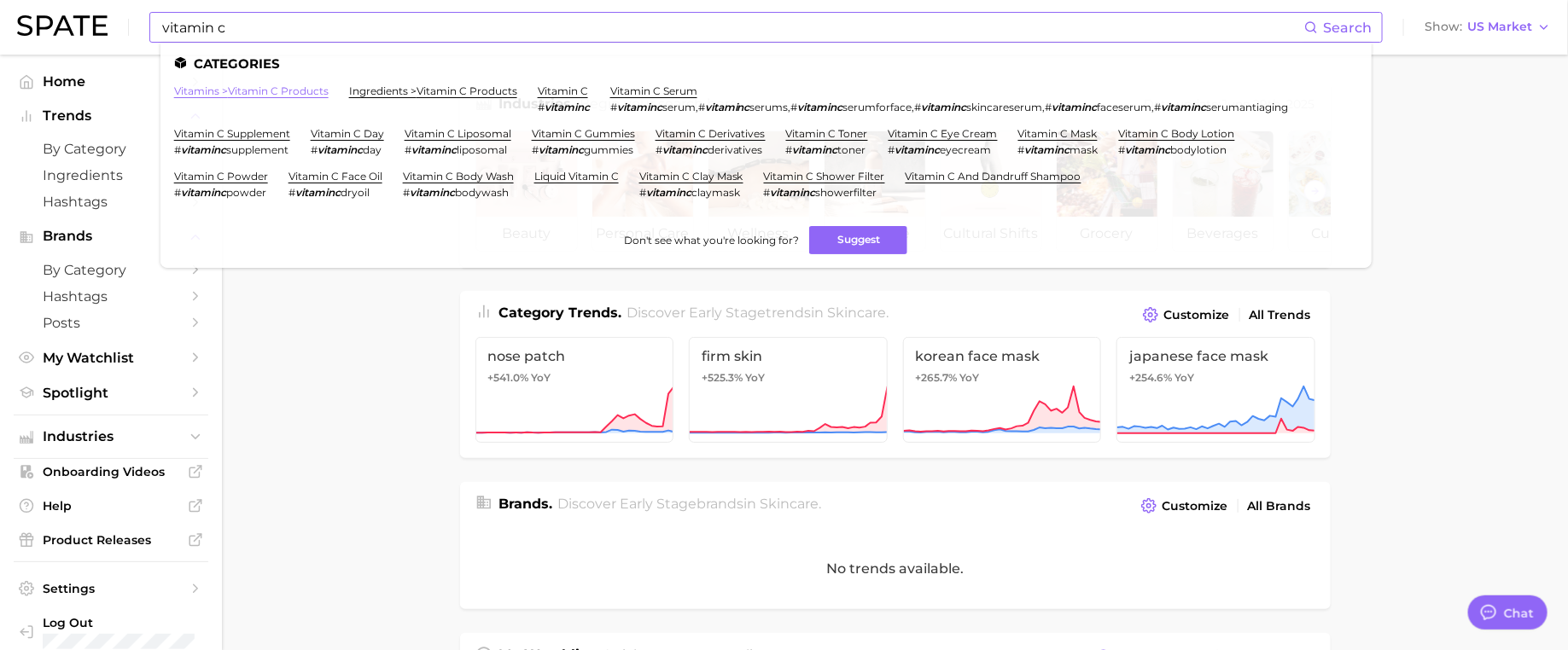click on "vitamins >  vitamin c products" at bounding box center [251, 90] 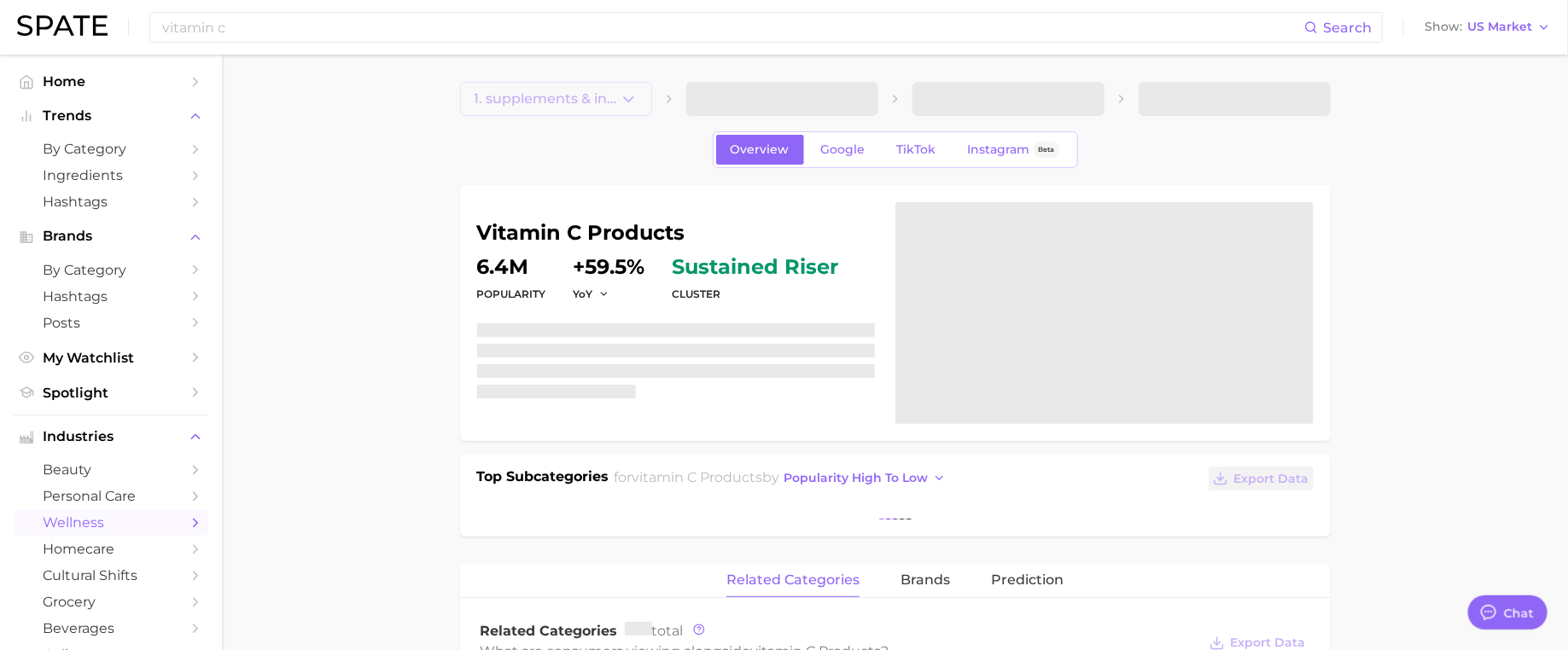 type on "x" 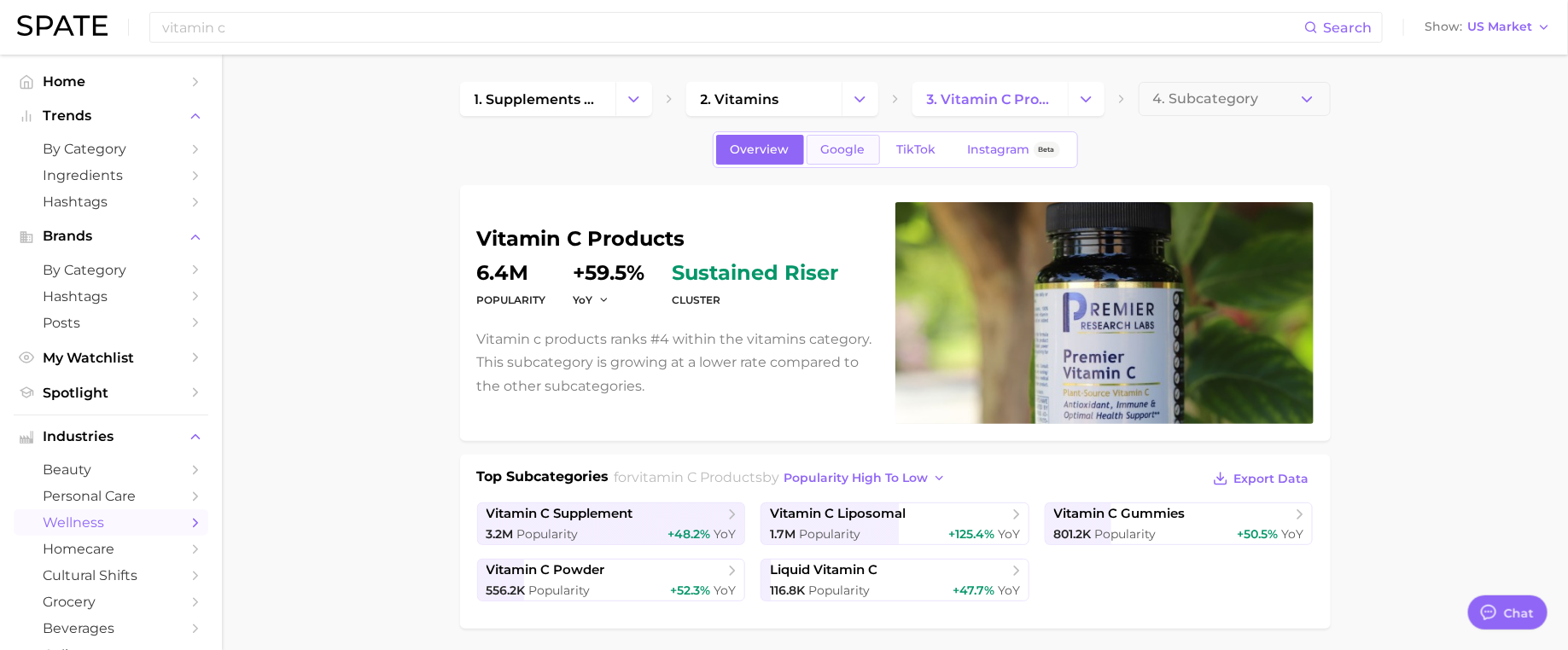 click on "Google" at bounding box center [843, 149] 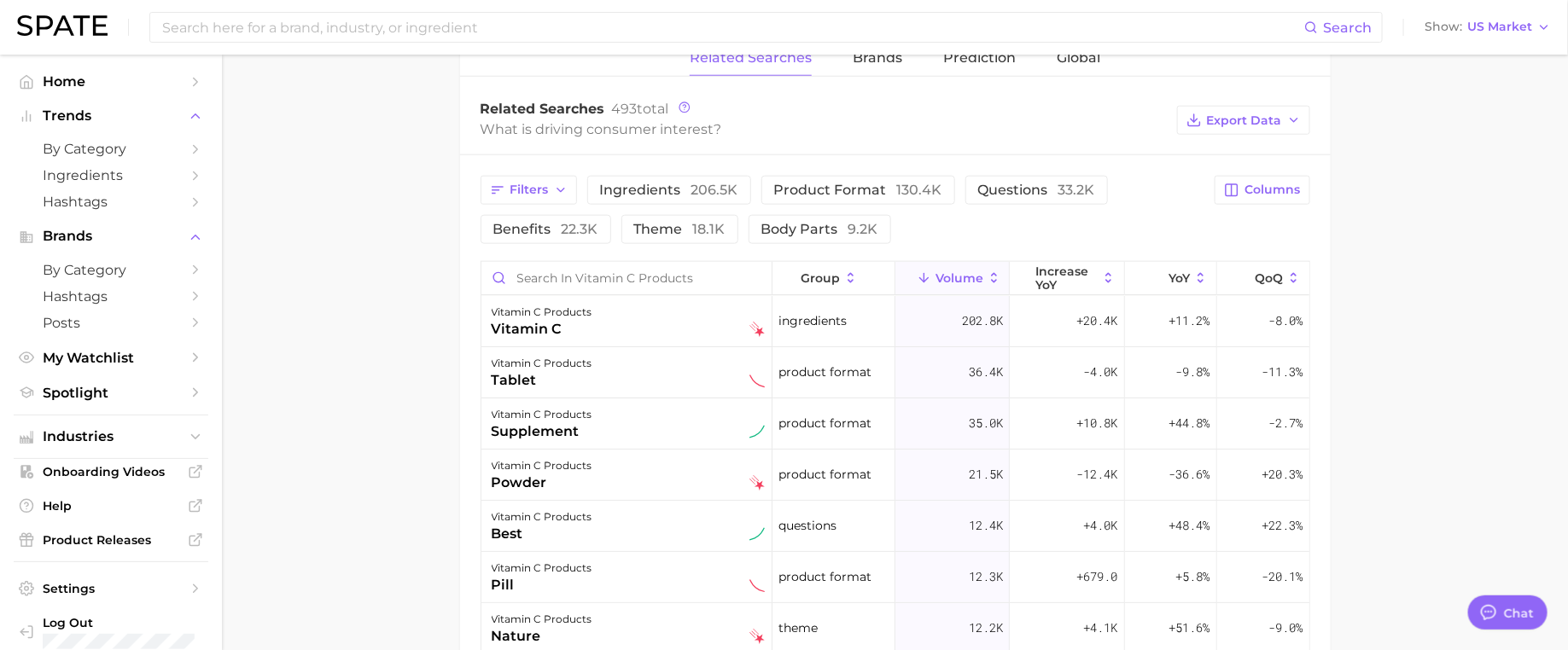 scroll, scrollTop: 850, scrollLeft: 0, axis: vertical 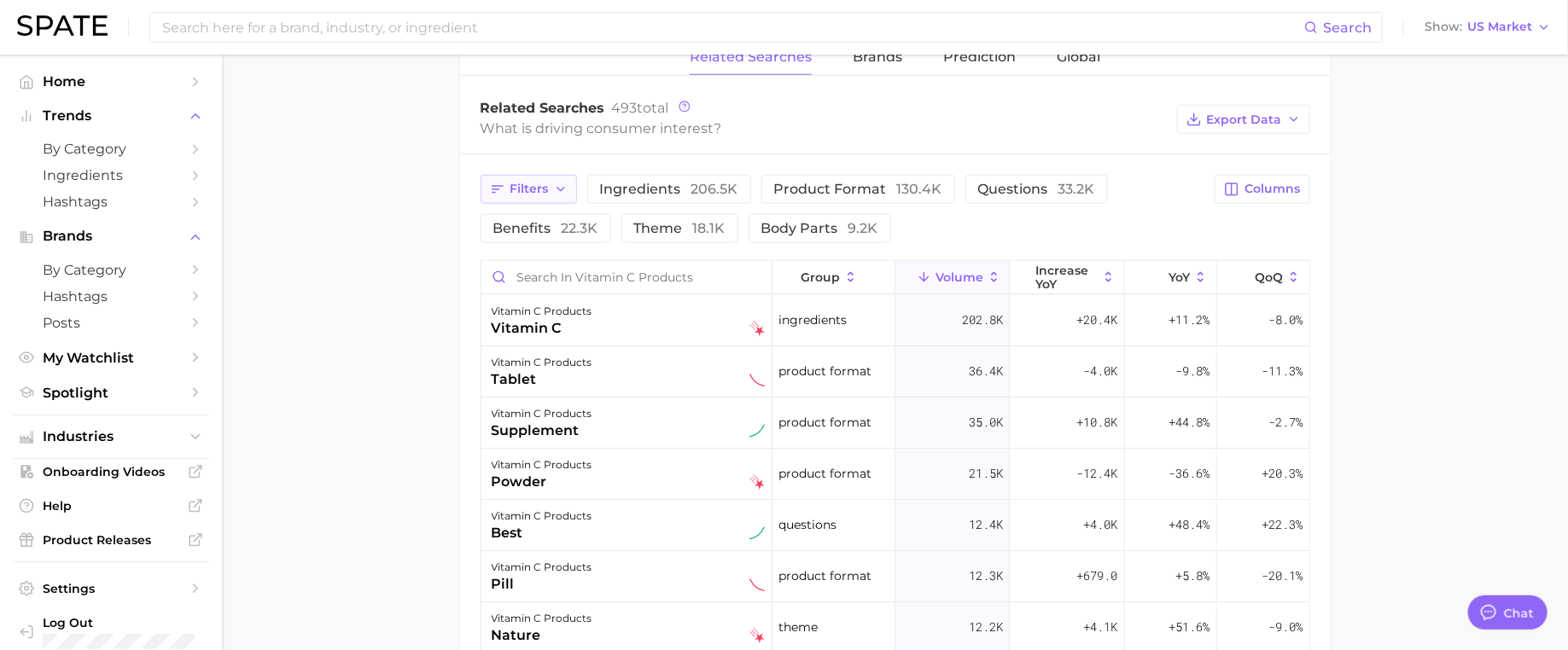 click on "Filters" at bounding box center [529, 189] 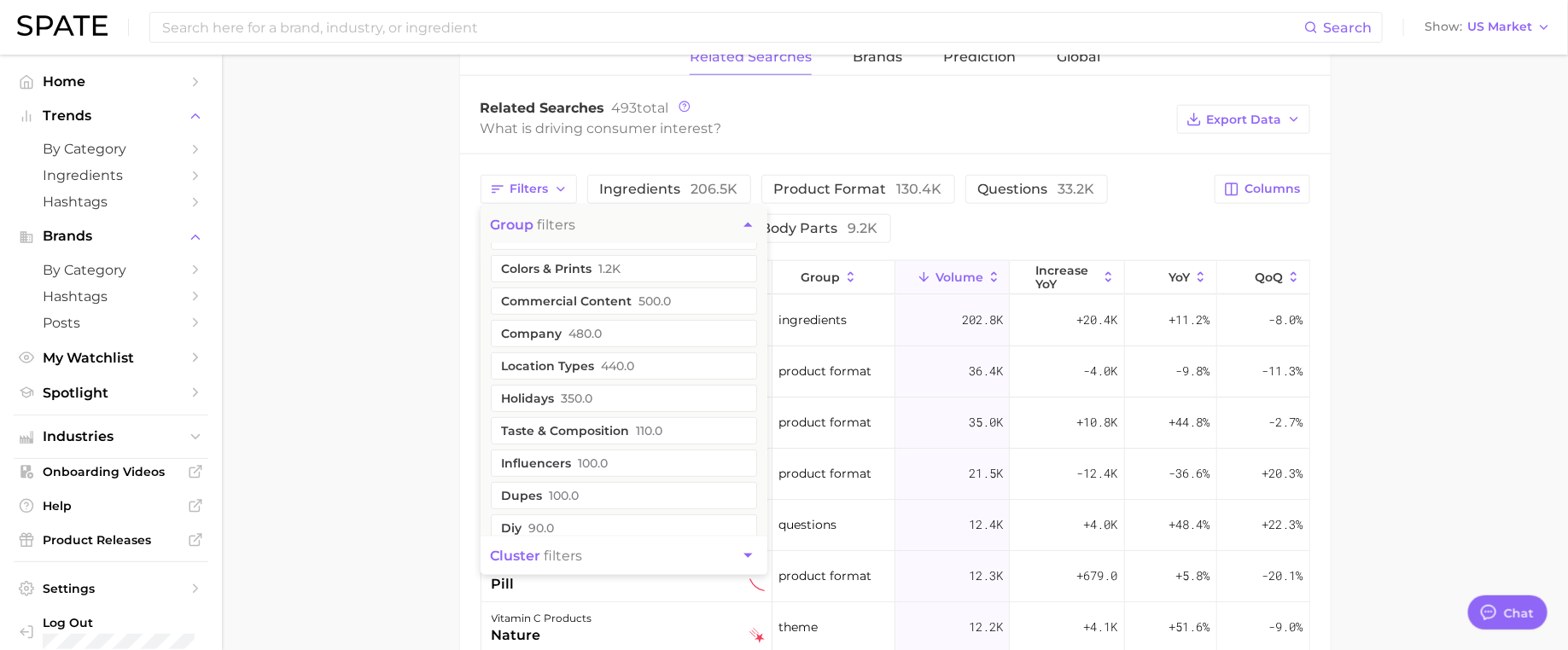 scroll, scrollTop: 341, scrollLeft: 0, axis: vertical 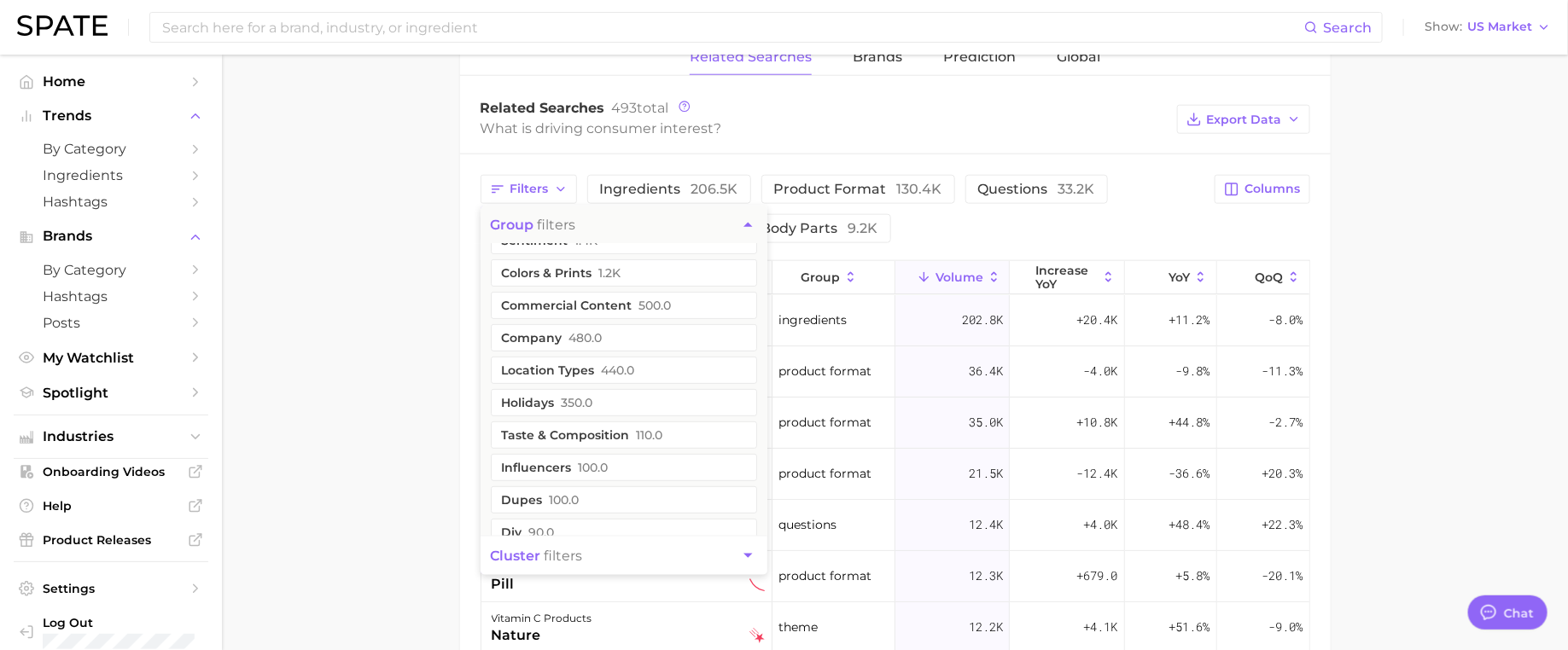 click on "1. supplements & ingestibles 2. vitamins 3. vitamin c products 4. Subcategory Overview Google TikTok Instagram Beta vitamin c products volume [NUMBER]k YoY +[NUMBER]% cluster falling star Vitamin c products ranks #4 within the vitamins category. This subcategory is growing at a lower rate compared to the other subcategories.  Top Subcategories for  vitamin c products  by&nbsp; volume high to low Export Data vitamin c supplement [NUMBER]k &nbsp; Volume +[NUMBER]% &nbsp; YoY vitamin c liposomal [NUMBER]k &nbsp; Volume +[NUMBER]% &nbsp; YoY vitamin c gummies [NUMBER]k &nbsp; Volume +[NUMBER]% &nbsp; YoY vitamin c powder [NUMBER]k &nbsp; Volume +[NUMBER]% &nbsp; YoY liquid vitamin c [NUMBER]k &nbsp; Volume +[NUMBER]% &nbsp; YoY ascorbic acid chewables [NUMBER]k &nbsp; Volume -[NUMBER]% &nbsp; YoY glucosamine chondroitin gummies [NUMBER] &nbsp; Volume - &nbsp; YoY Top Search Queries for  vitamin c products  by Volume  high to low View As Text Export Data Liposomal  vitamin   c Vitamin   c  supplement Vitamin   c  tablets Vitamin   c  pills Vitamin   c  powder Show more  search queries Related Searches Brands Prediction Global [NUMBER]" at bounding box center (895, 110) 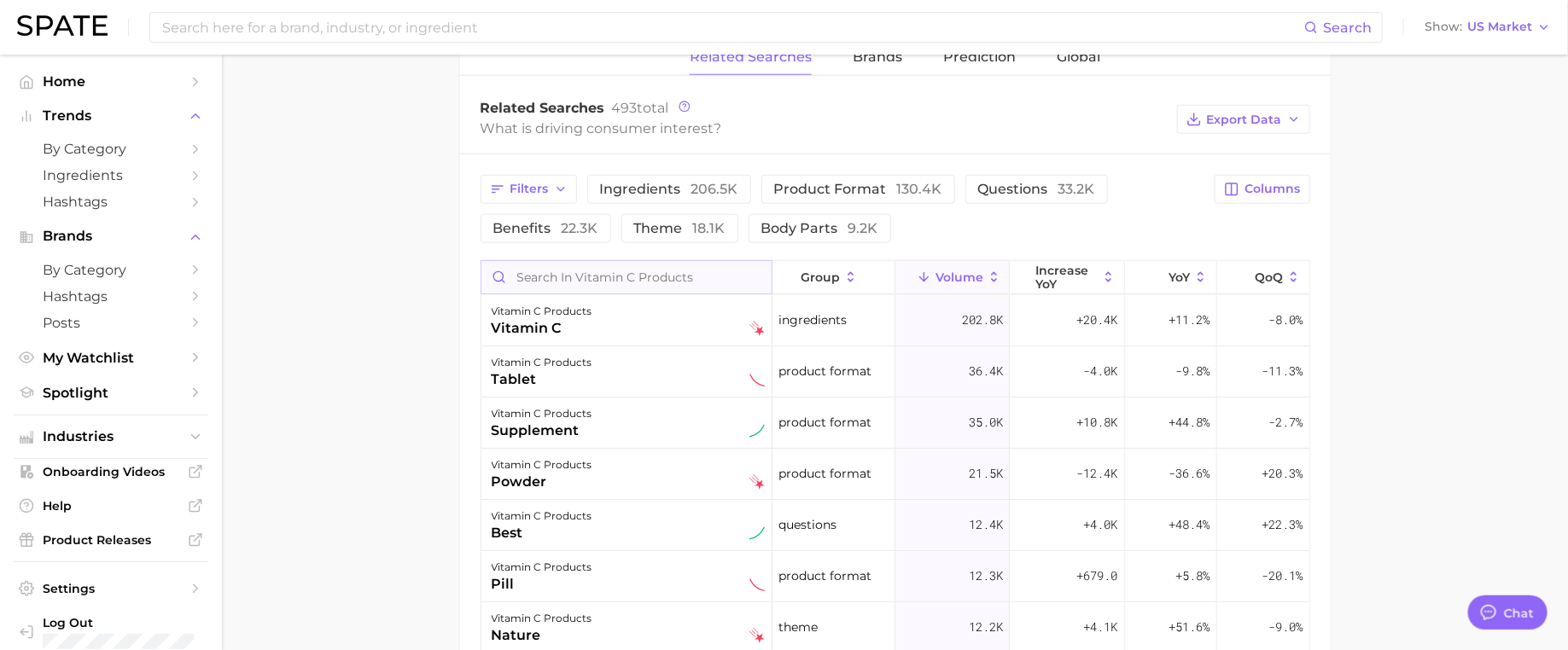 click at bounding box center (627, 277) 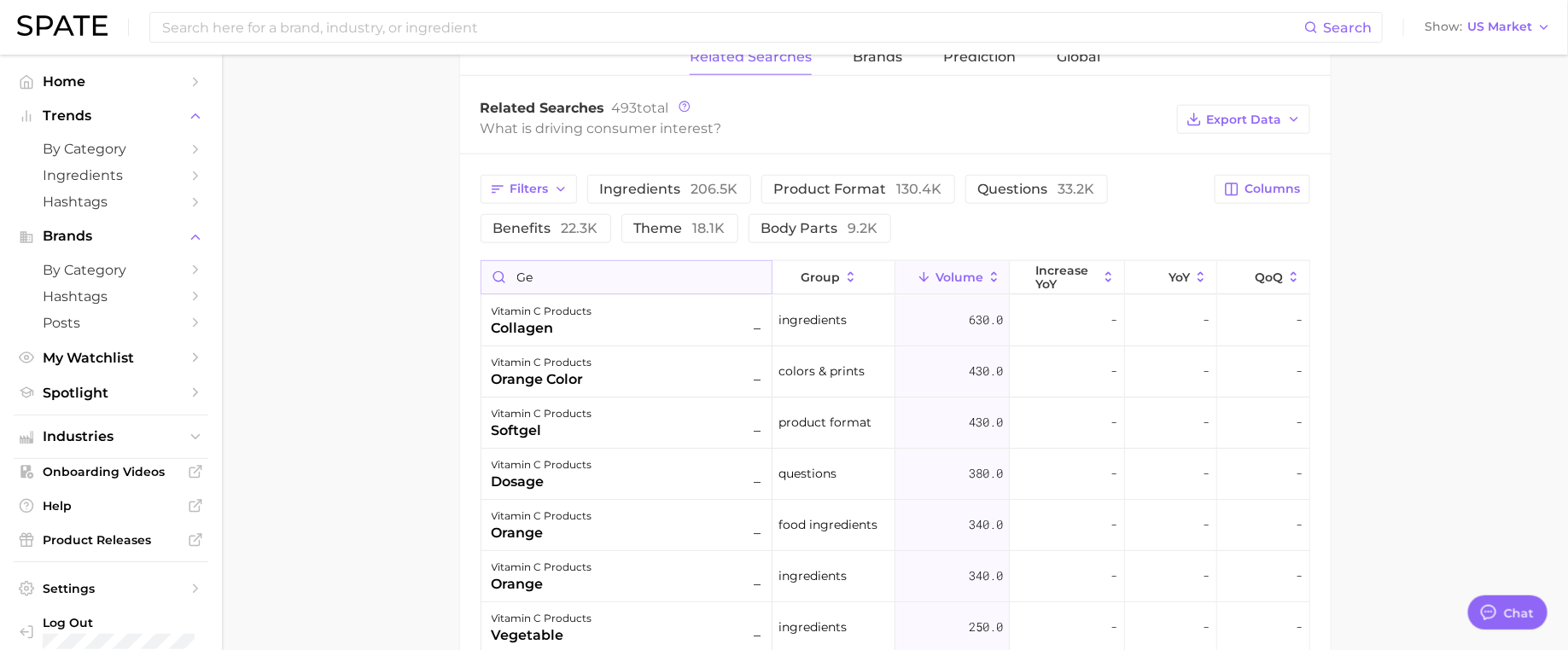 type on "g" 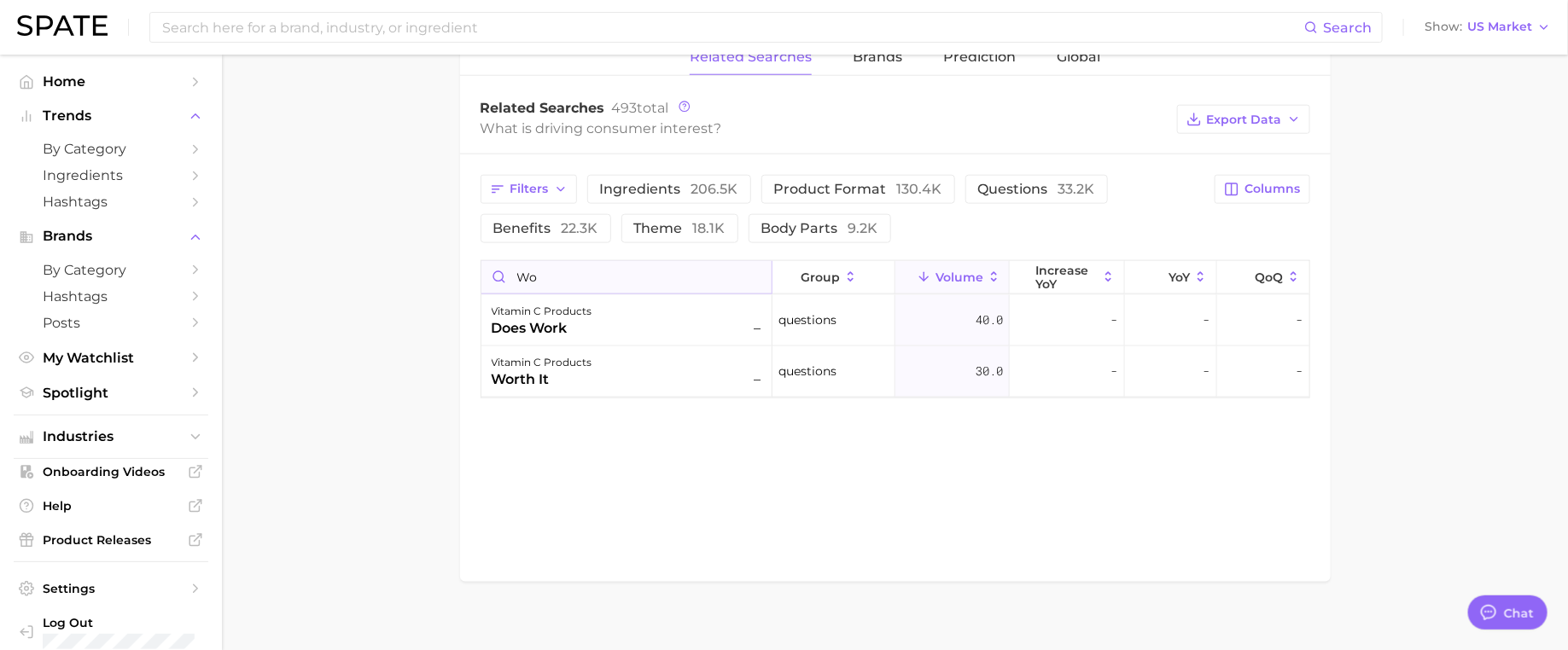 type on "w" 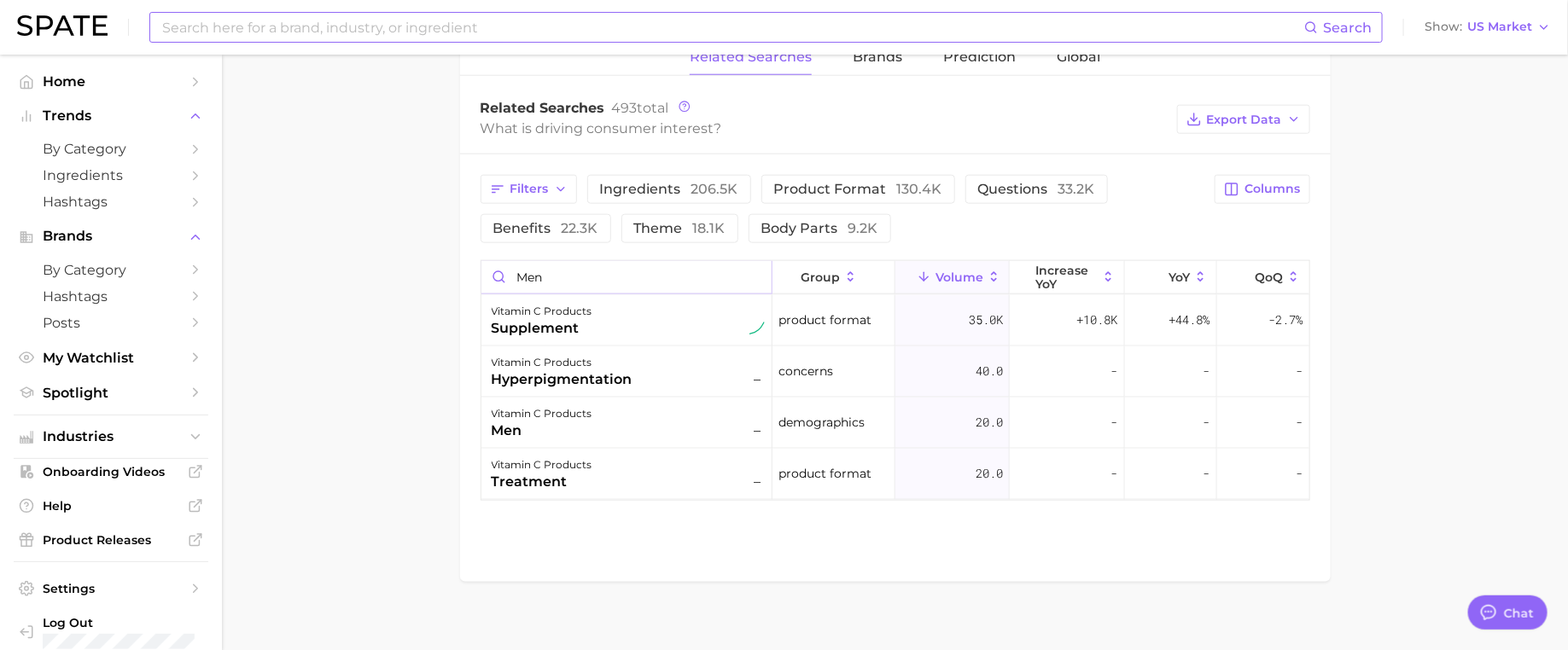 type on "men" 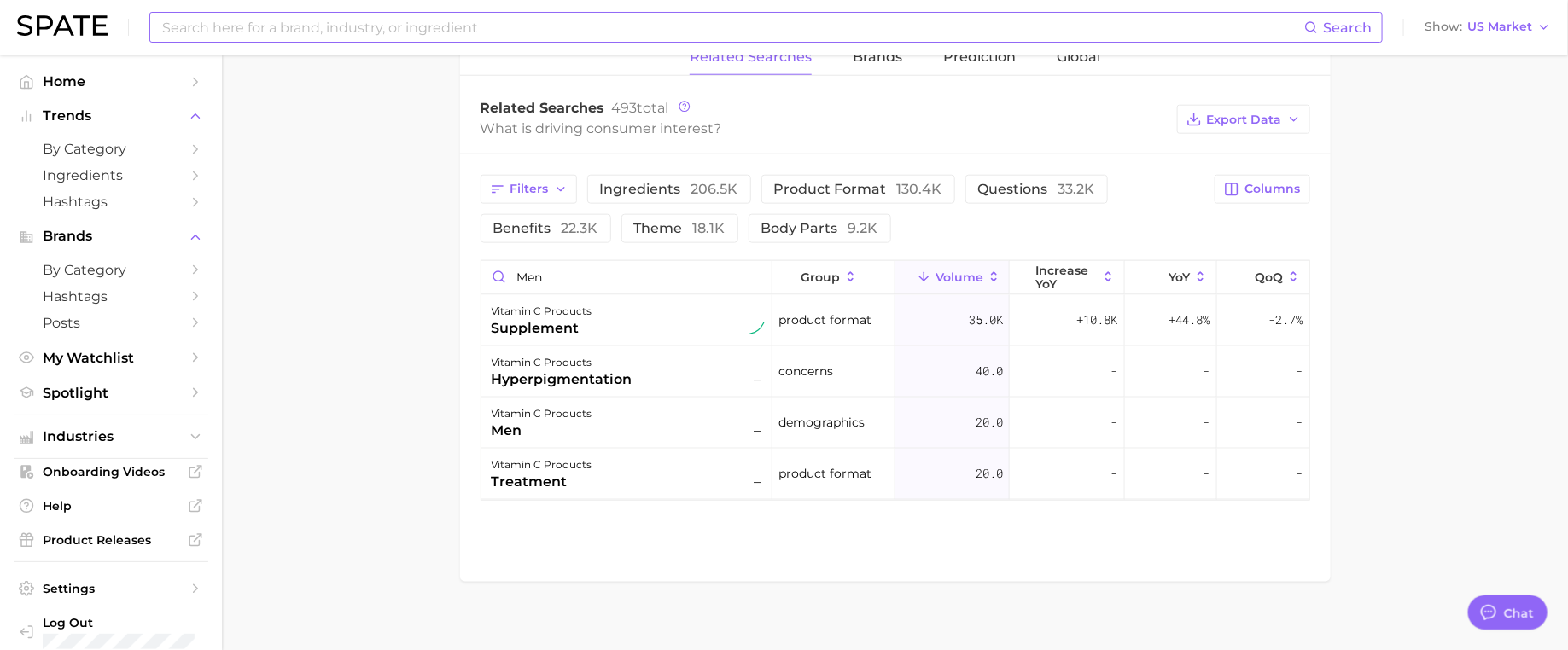 click at bounding box center (732, 27) 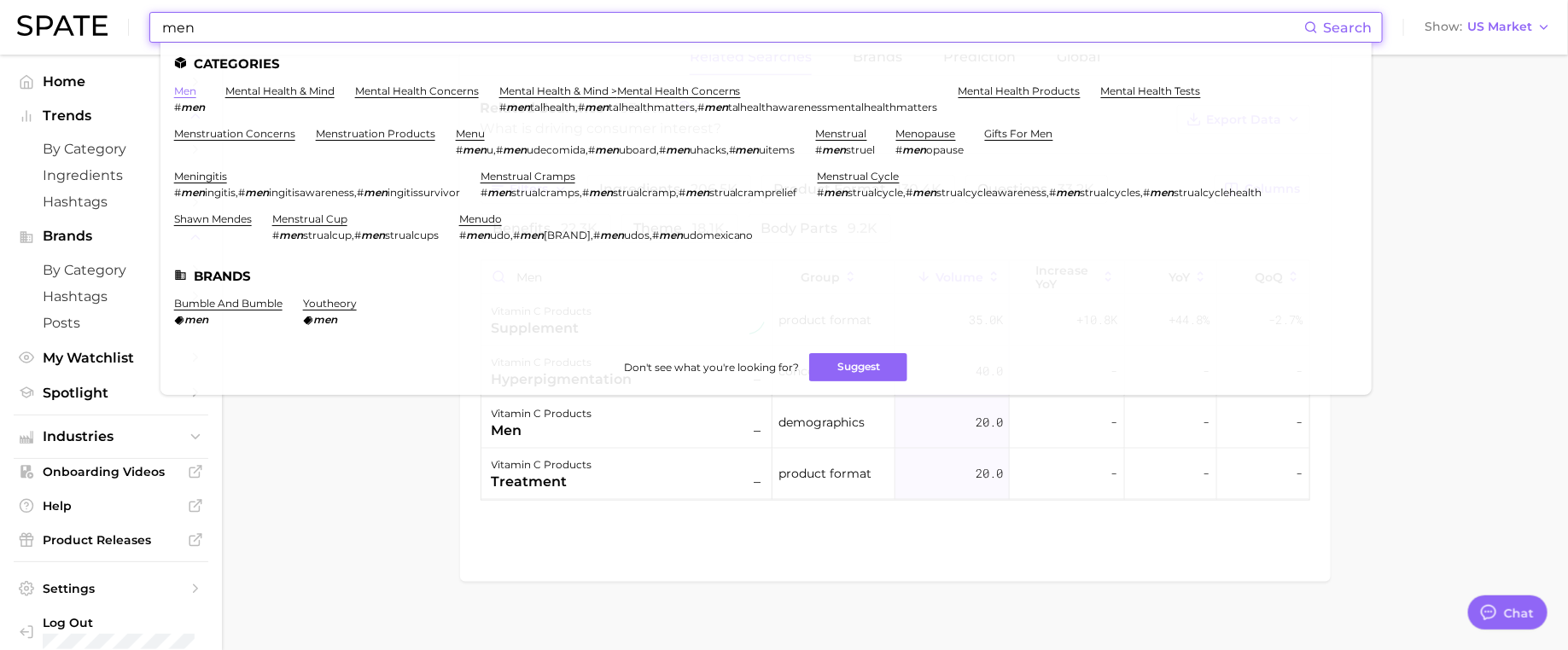 type on "men" 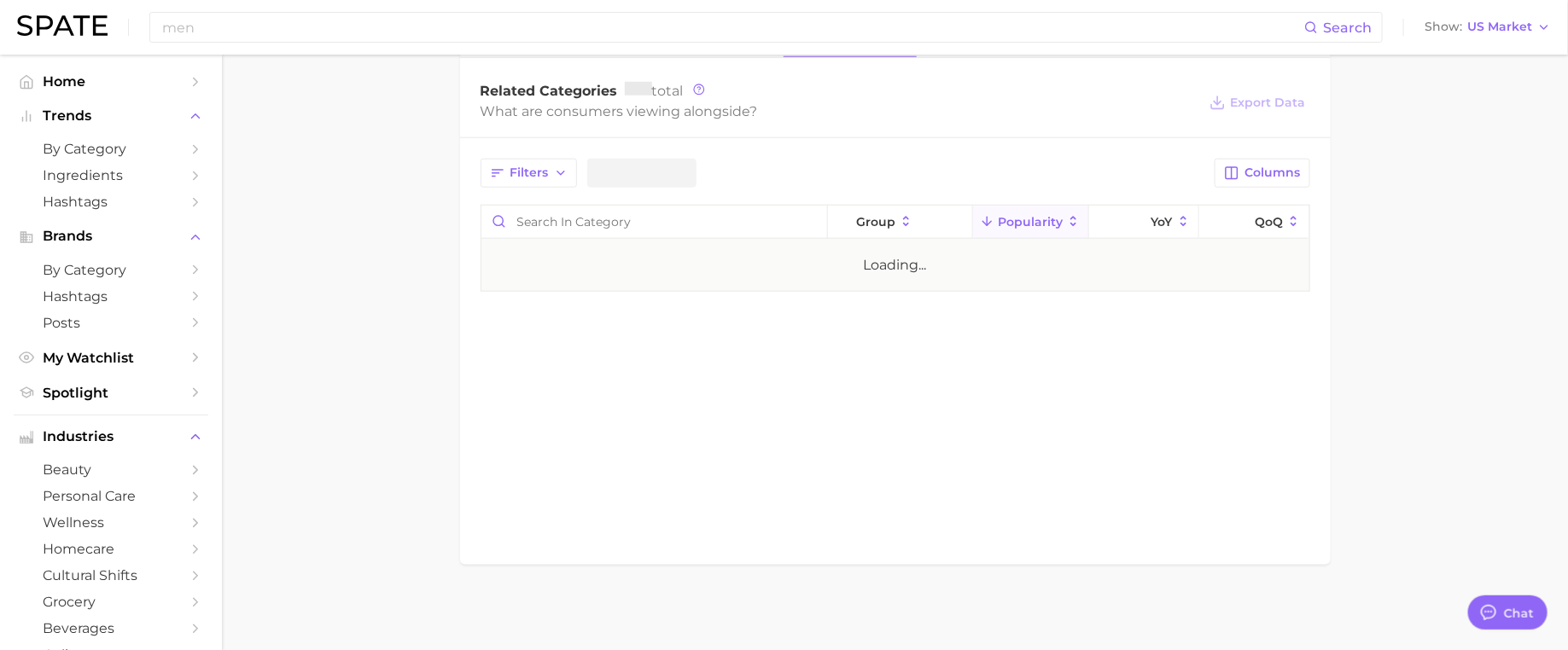 scroll, scrollTop: 0, scrollLeft: 0, axis: both 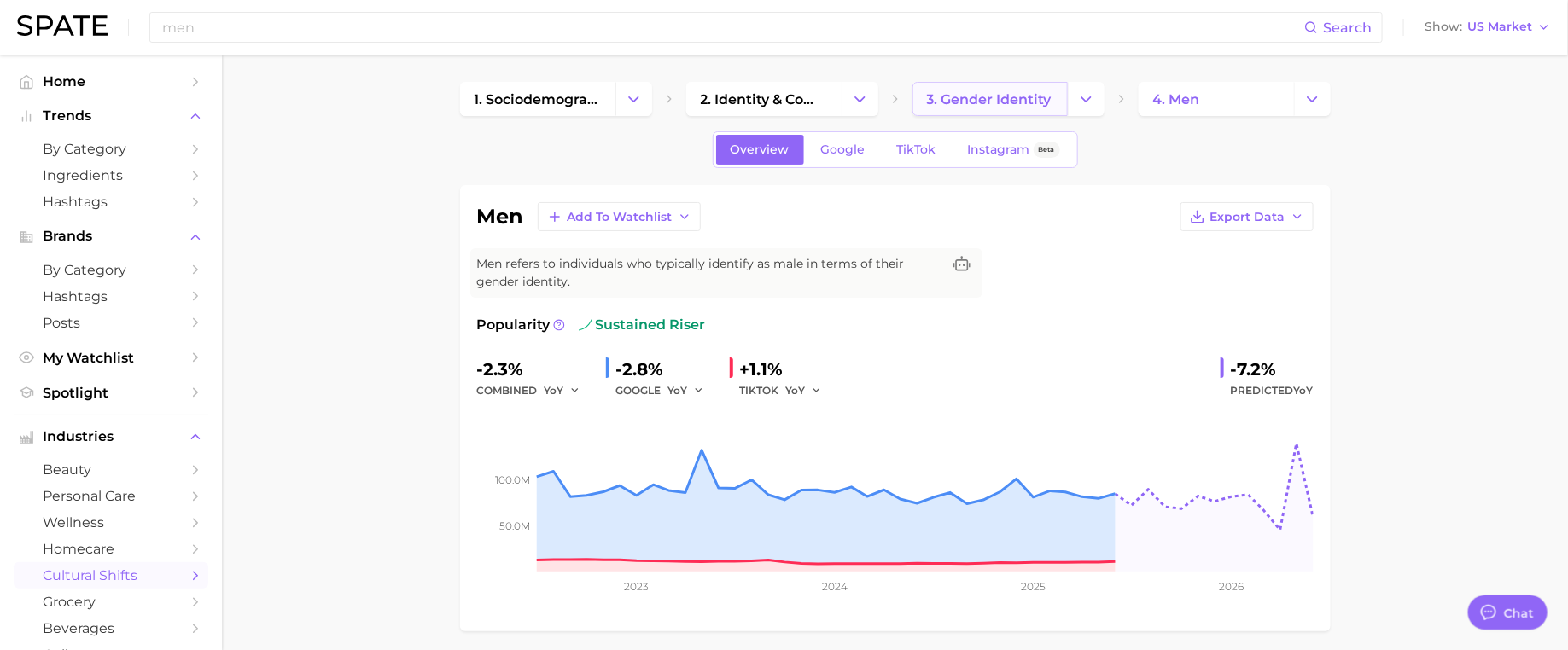 click on "3. gender identity" at bounding box center (989, 99) 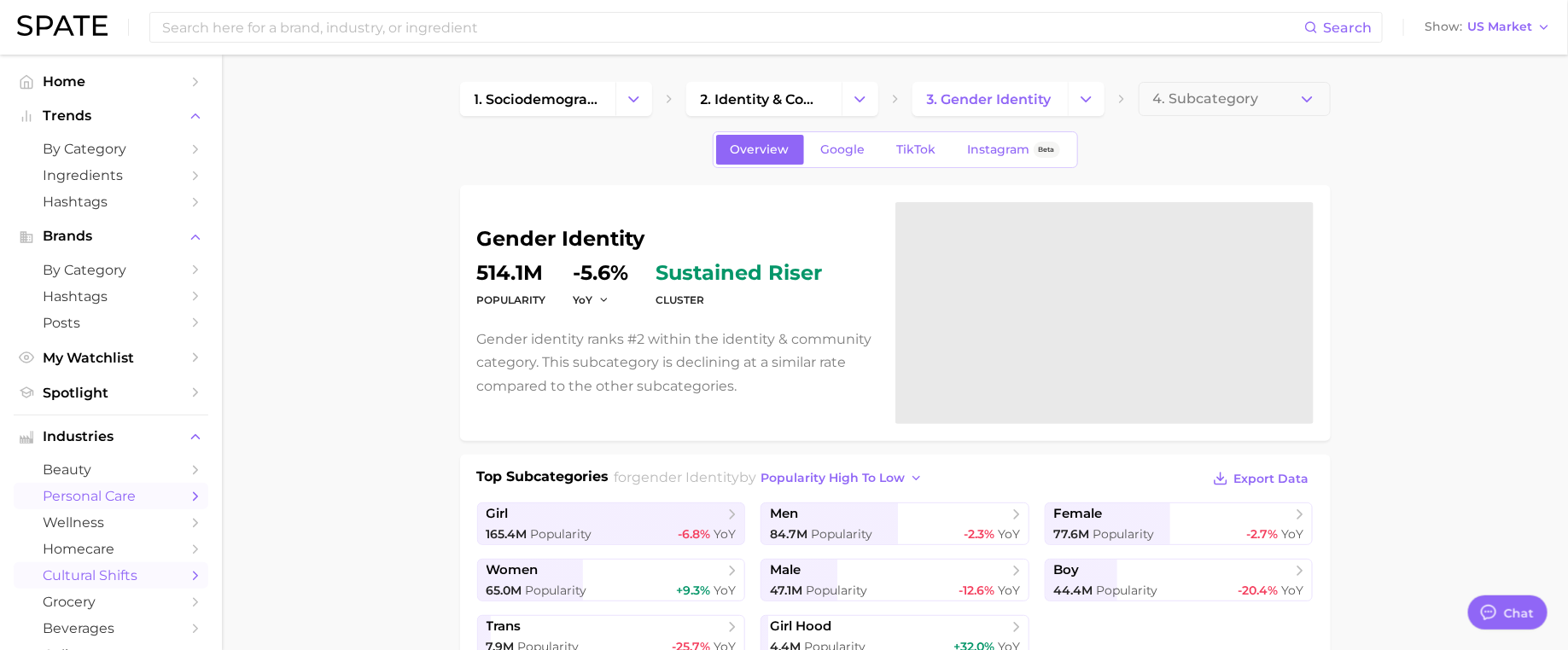 scroll, scrollTop: 65, scrollLeft: 0, axis: vertical 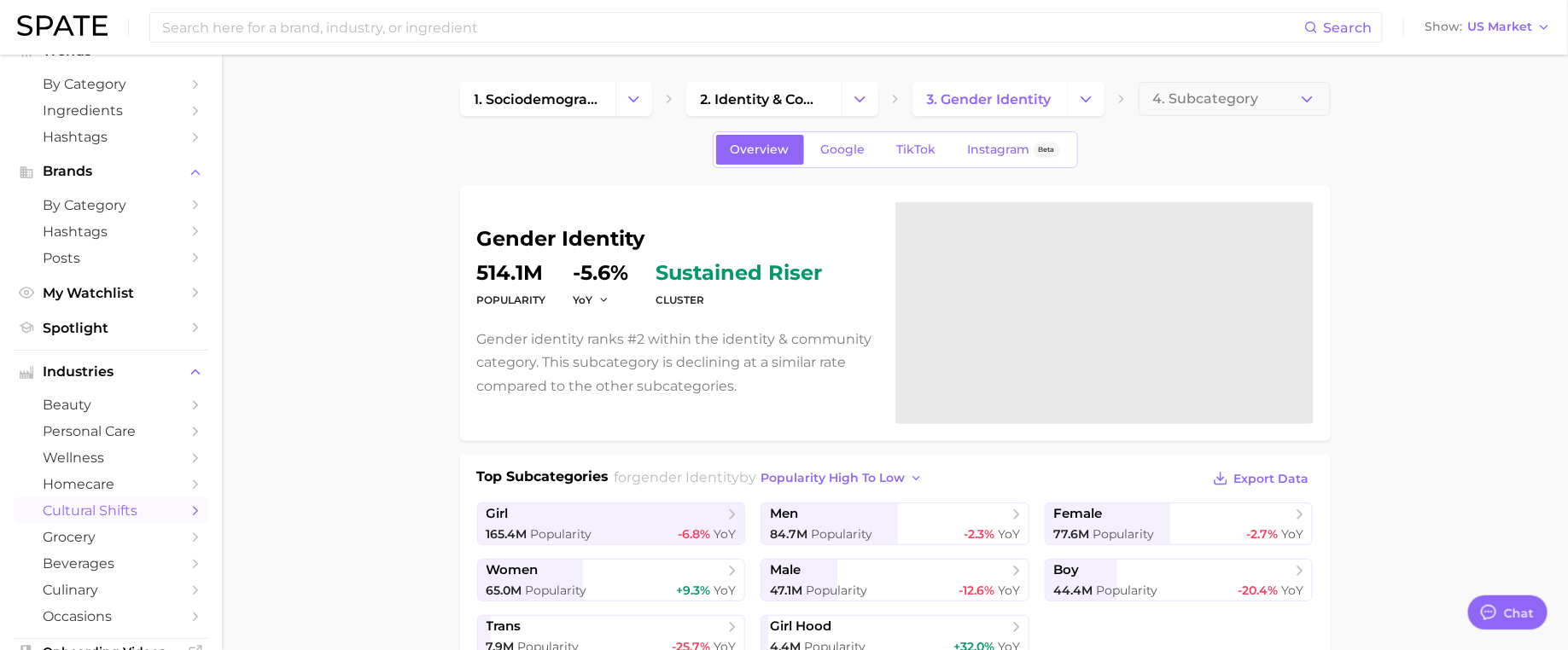click on "cultural shifts" at bounding box center (111, 510) 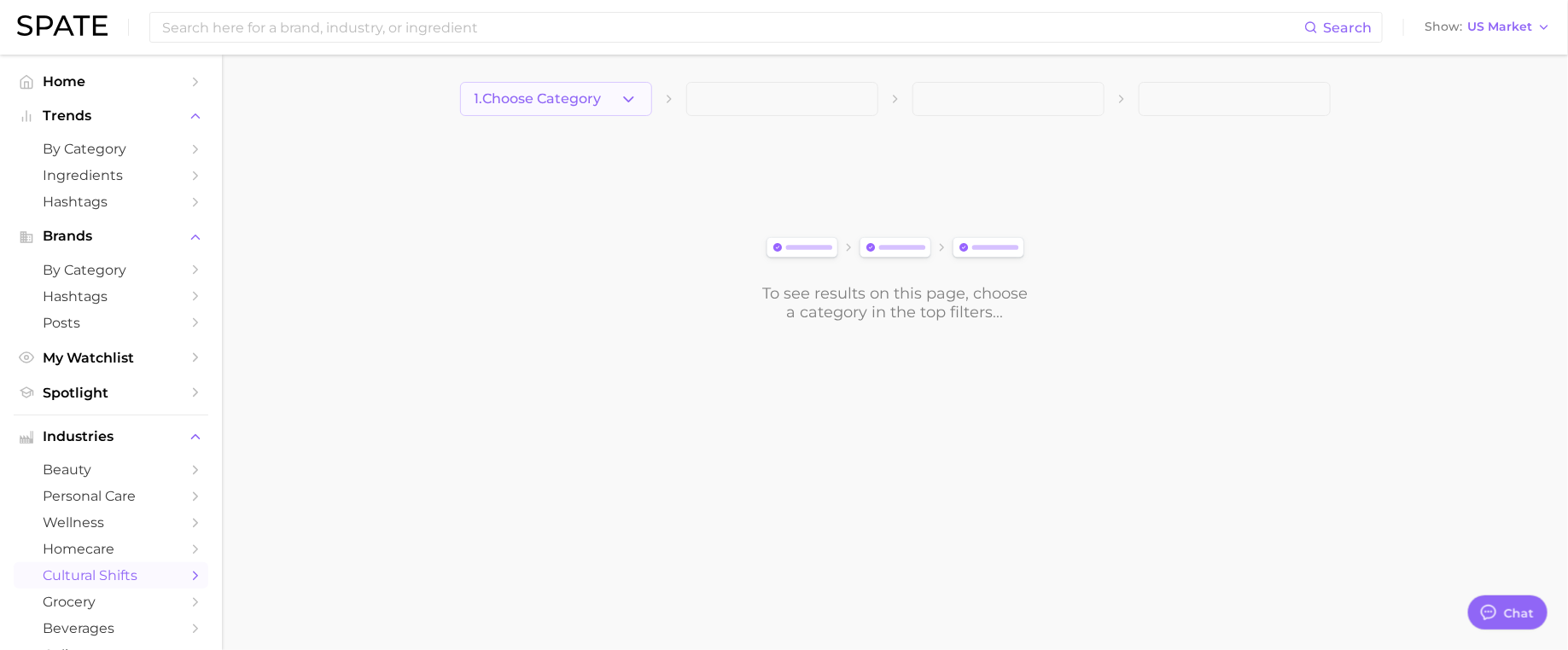 click on "1.  Choose Category" at bounding box center [556, 99] 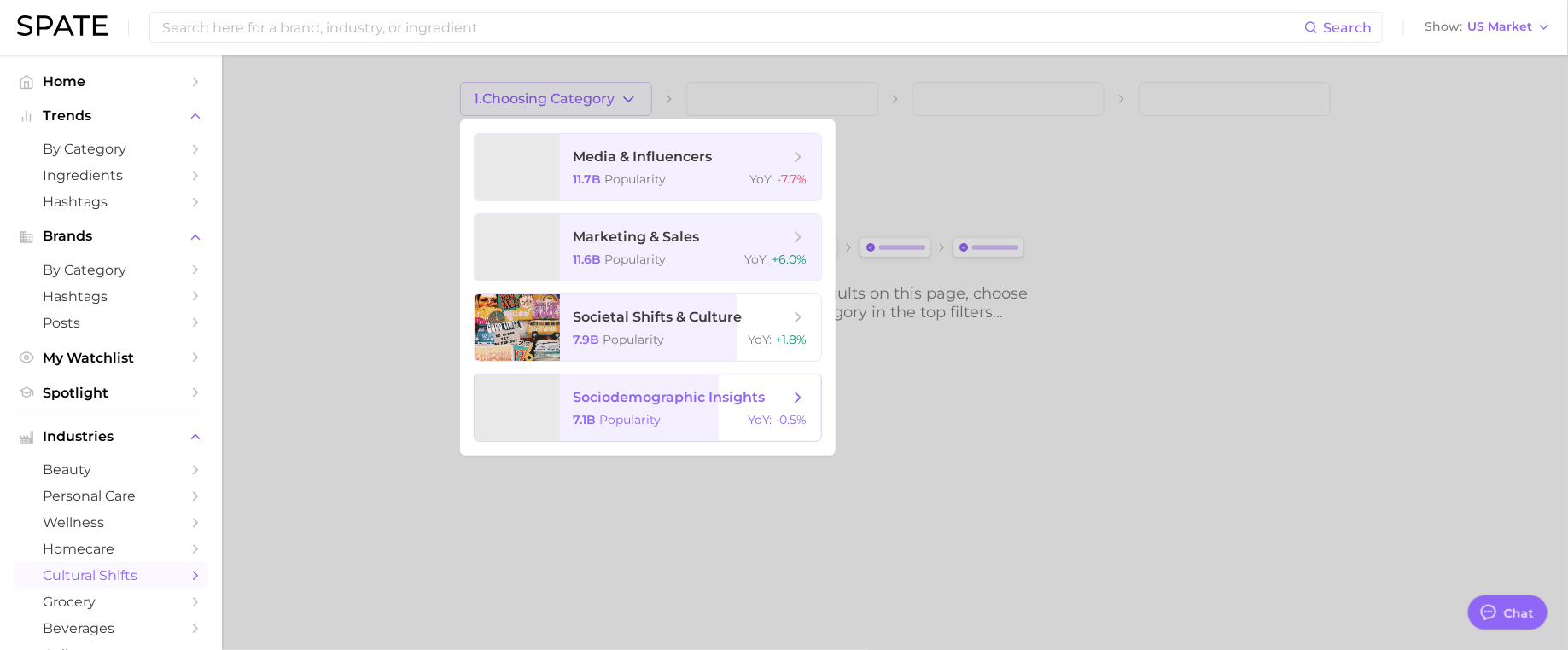 click on "sociodemographic insights" at bounding box center (669, 397) 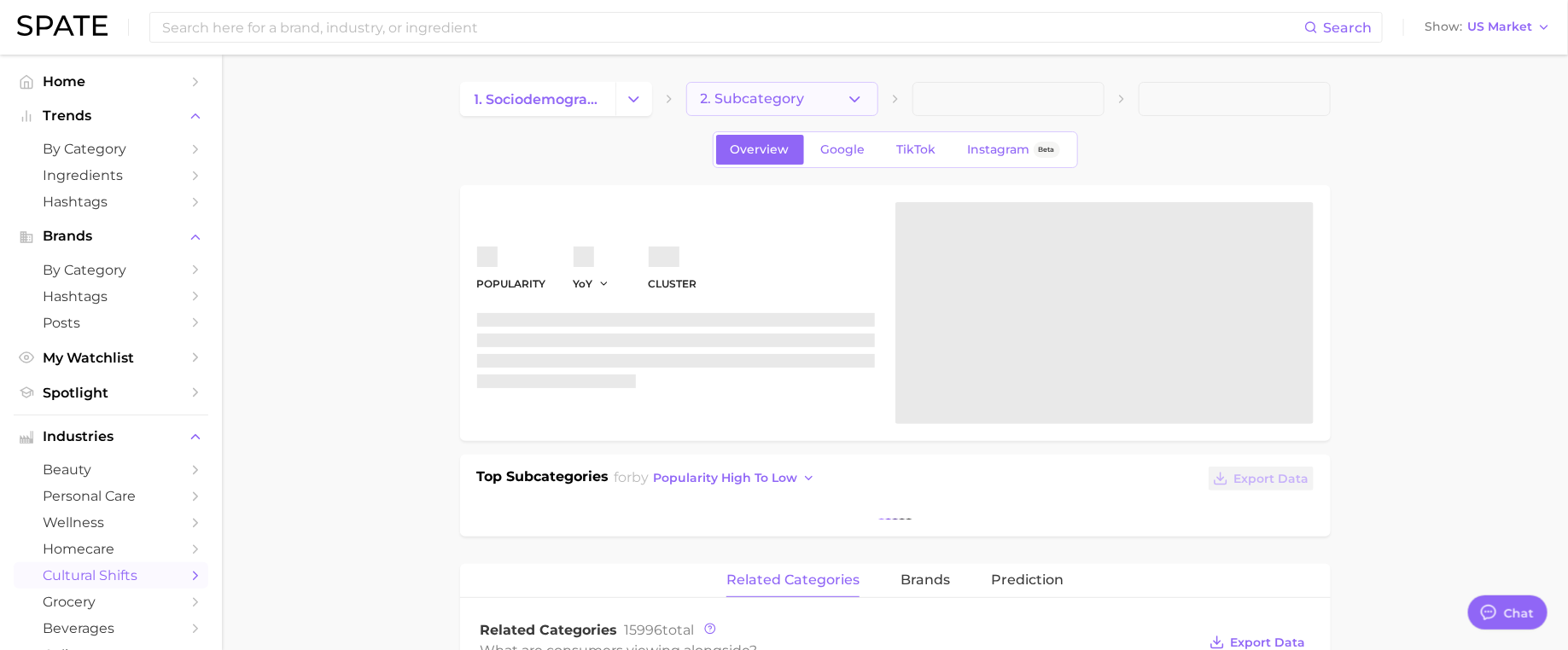 click on "2. Subcategory" at bounding box center (753, 99) 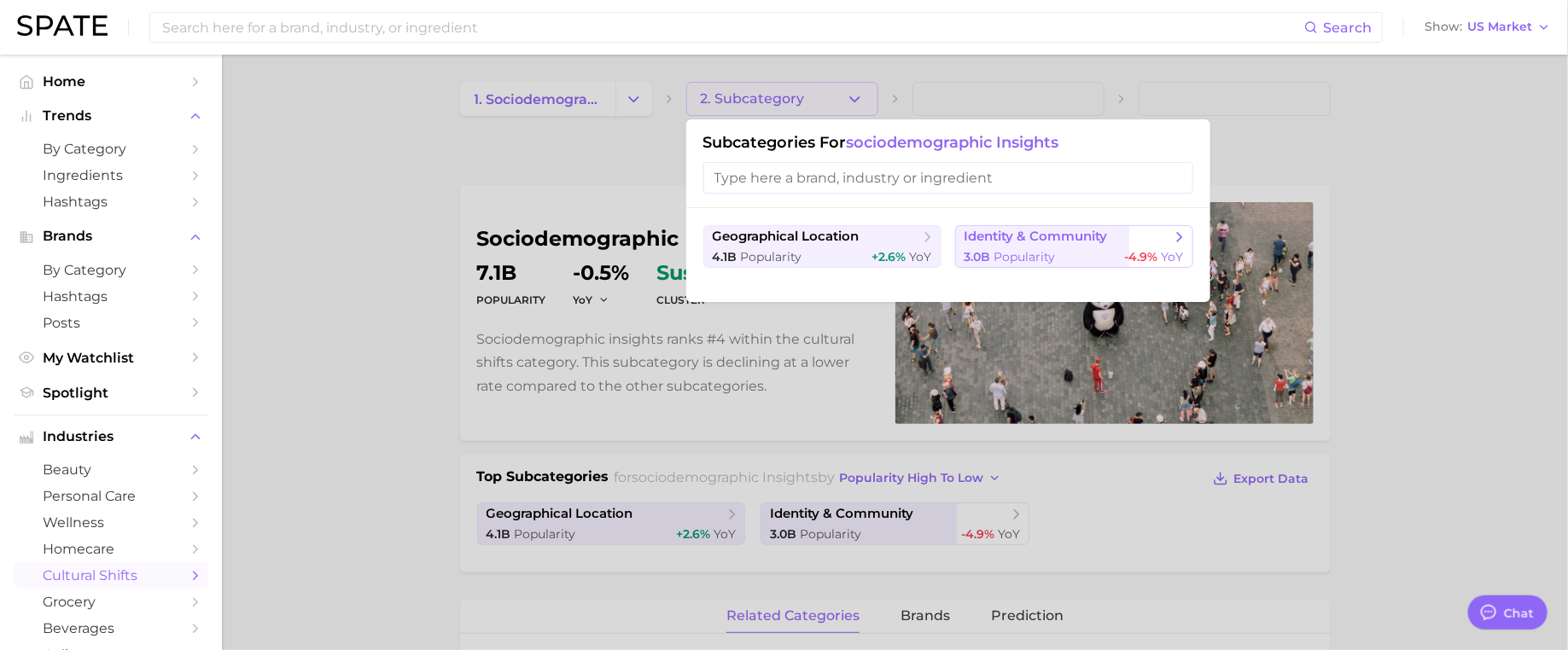 click on "Popularity" at bounding box center [1025, 257] 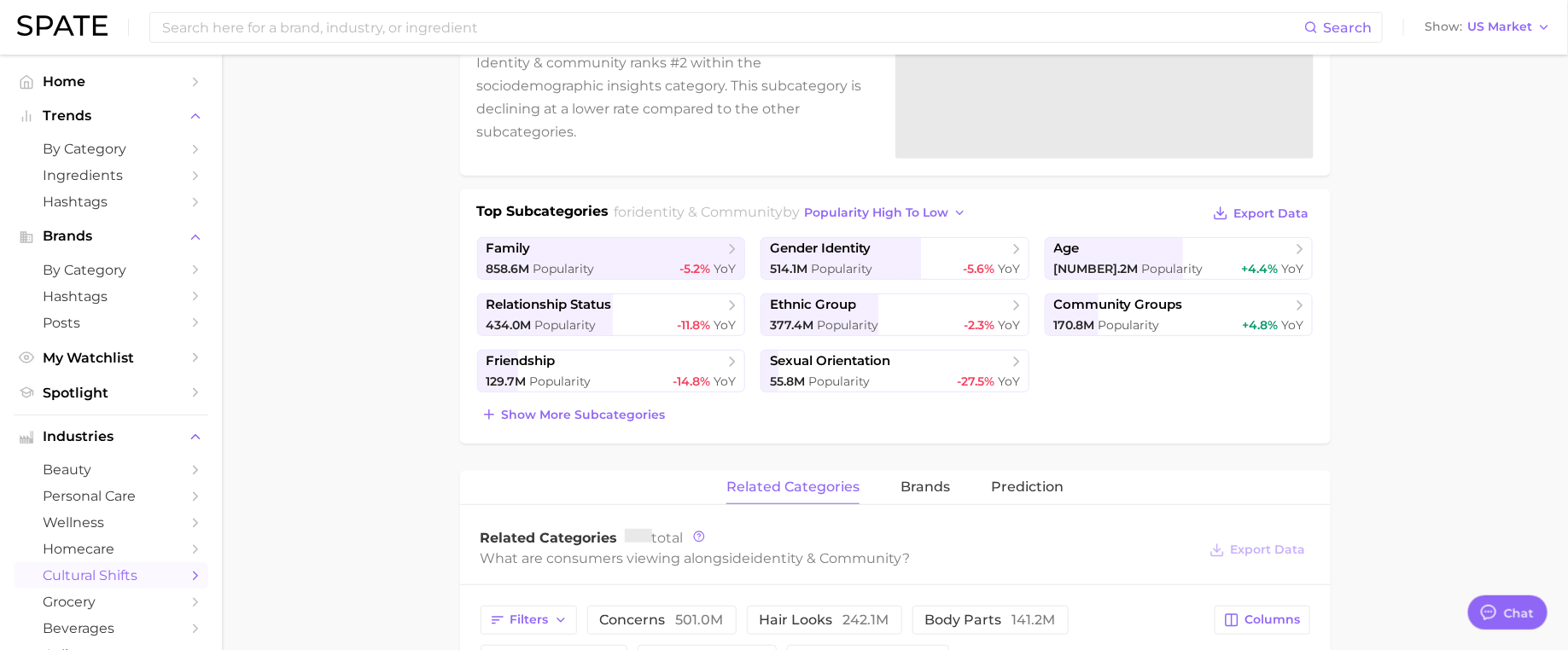 scroll, scrollTop: 264, scrollLeft: 0, axis: vertical 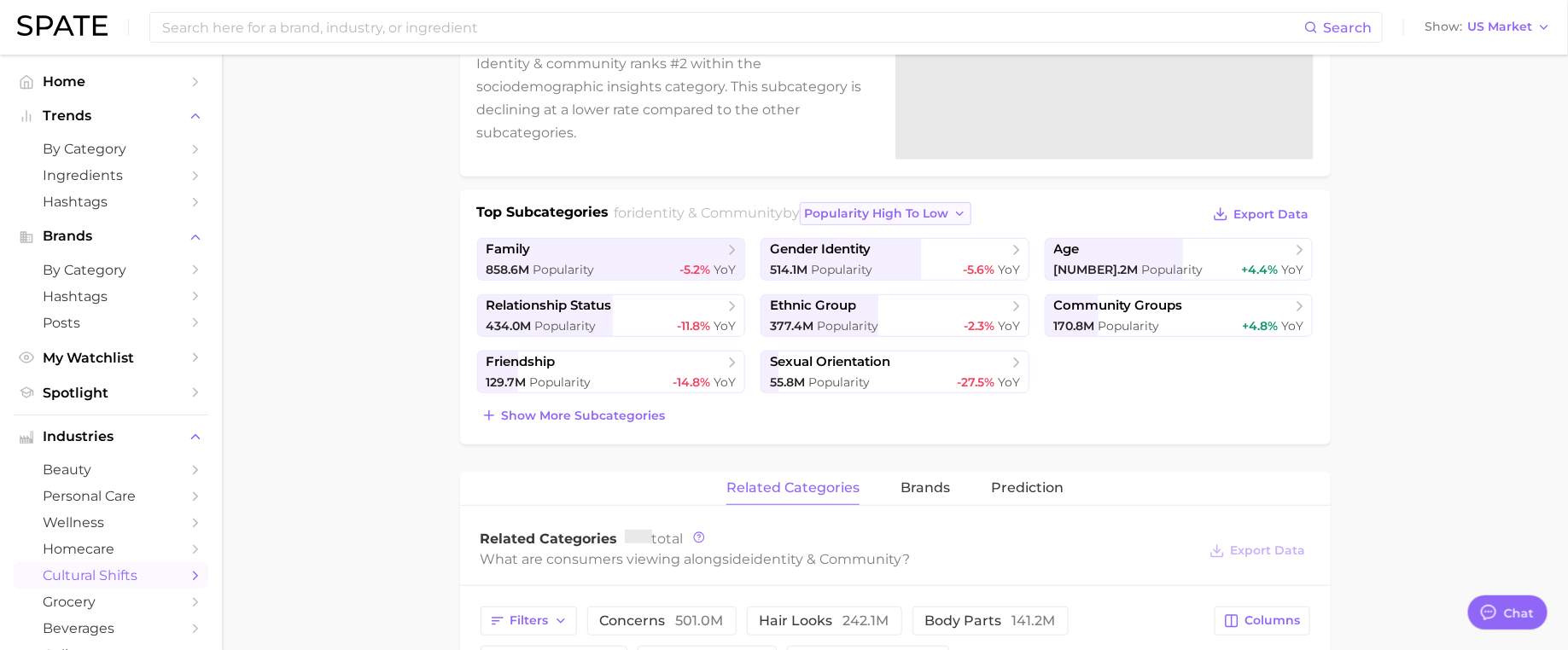 click on "popularity high to low" at bounding box center [876, 213] 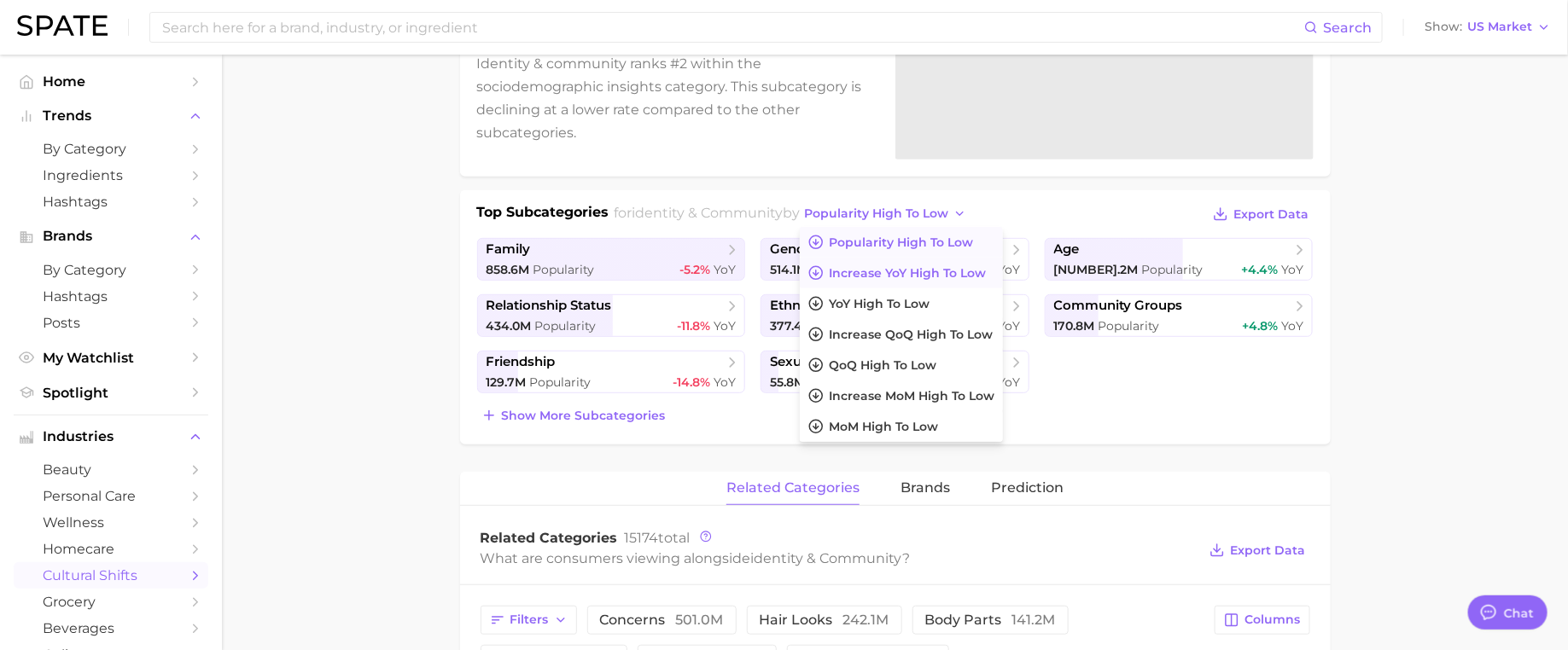 click on "Increase YoY   high to low" at bounding box center [907, 273] 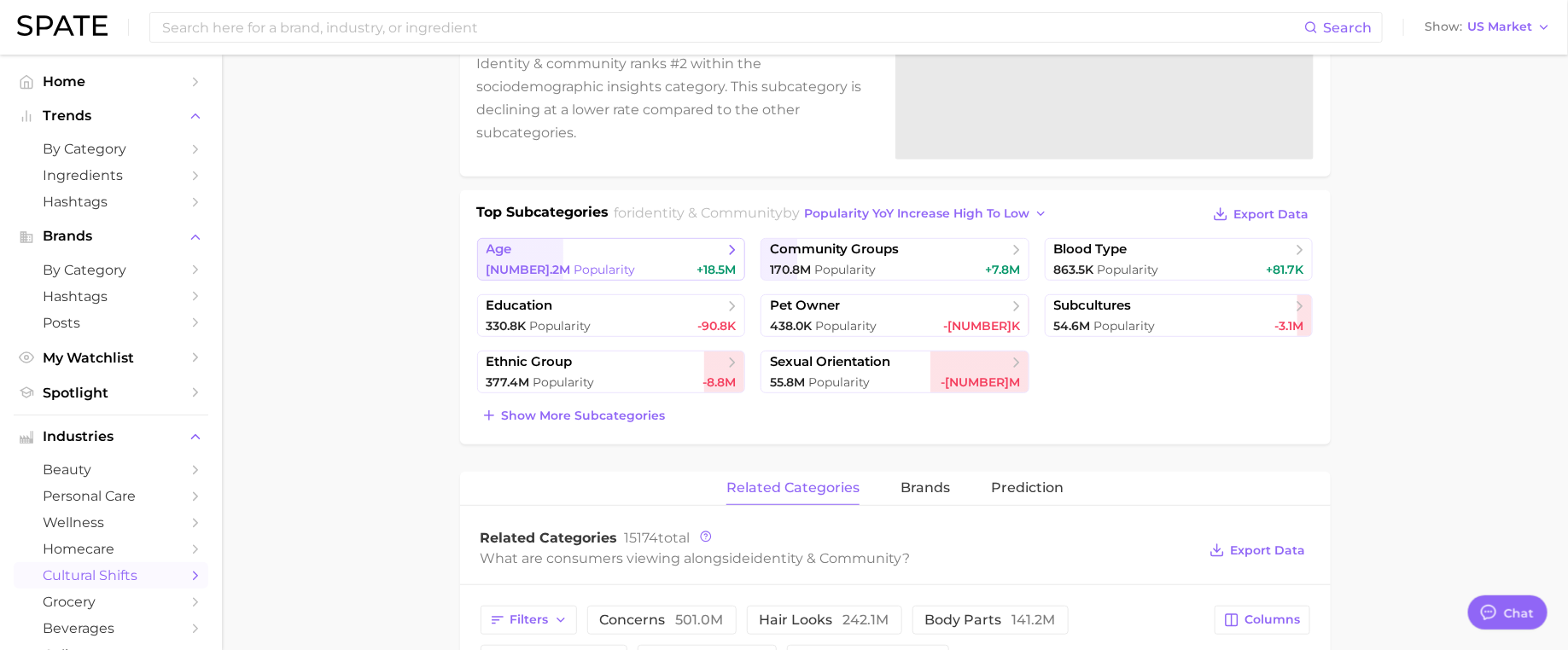 click on "age [NUMBER]m &nbsp; Popularity +[NUMBER]m" at bounding box center (611, 259) 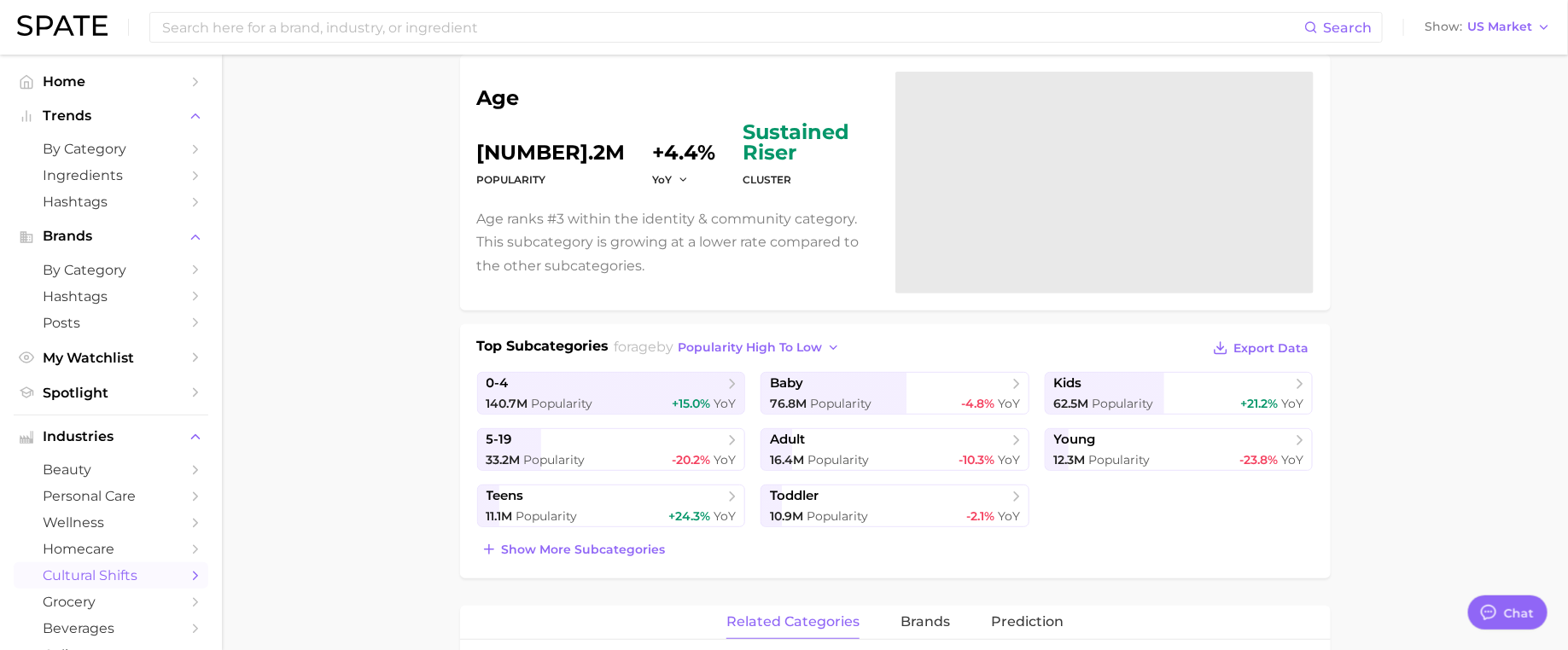 scroll, scrollTop: 151, scrollLeft: 0, axis: vertical 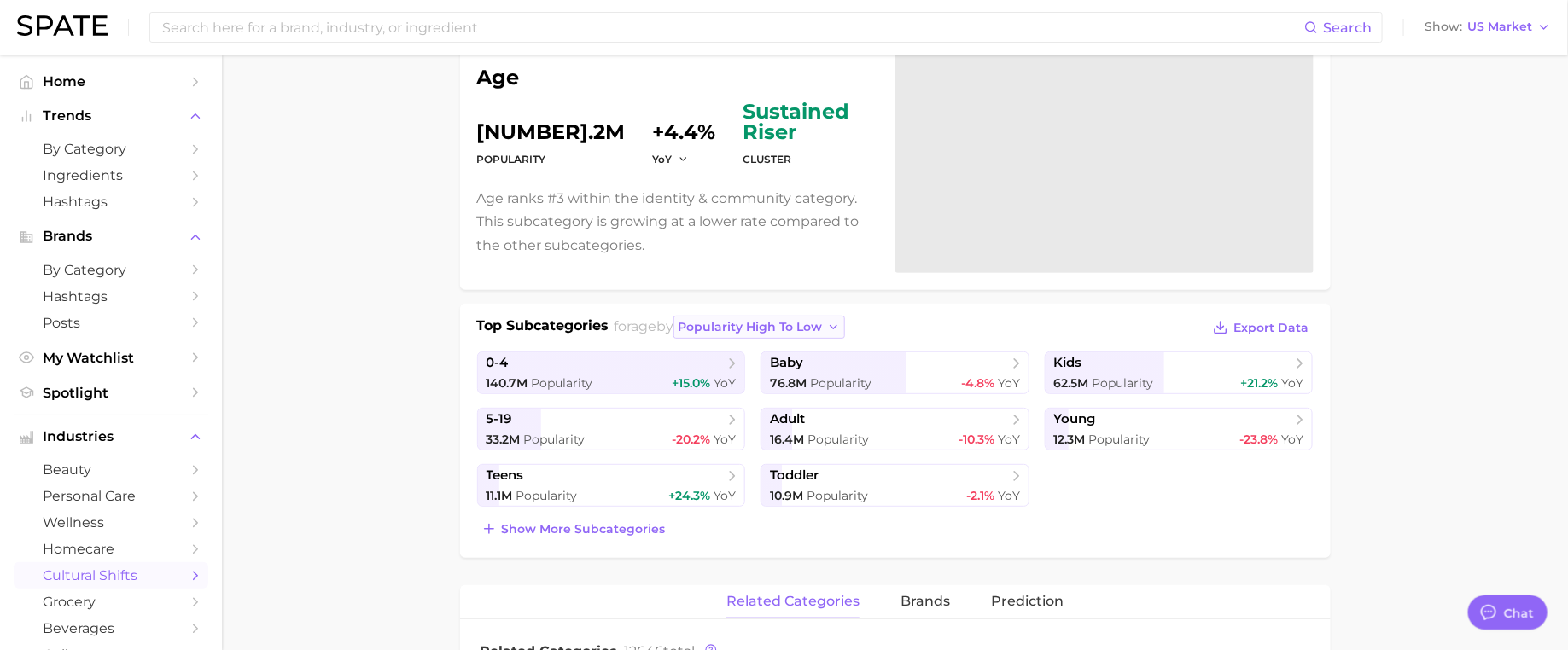 click on "popularity high to low" at bounding box center [749, 327] 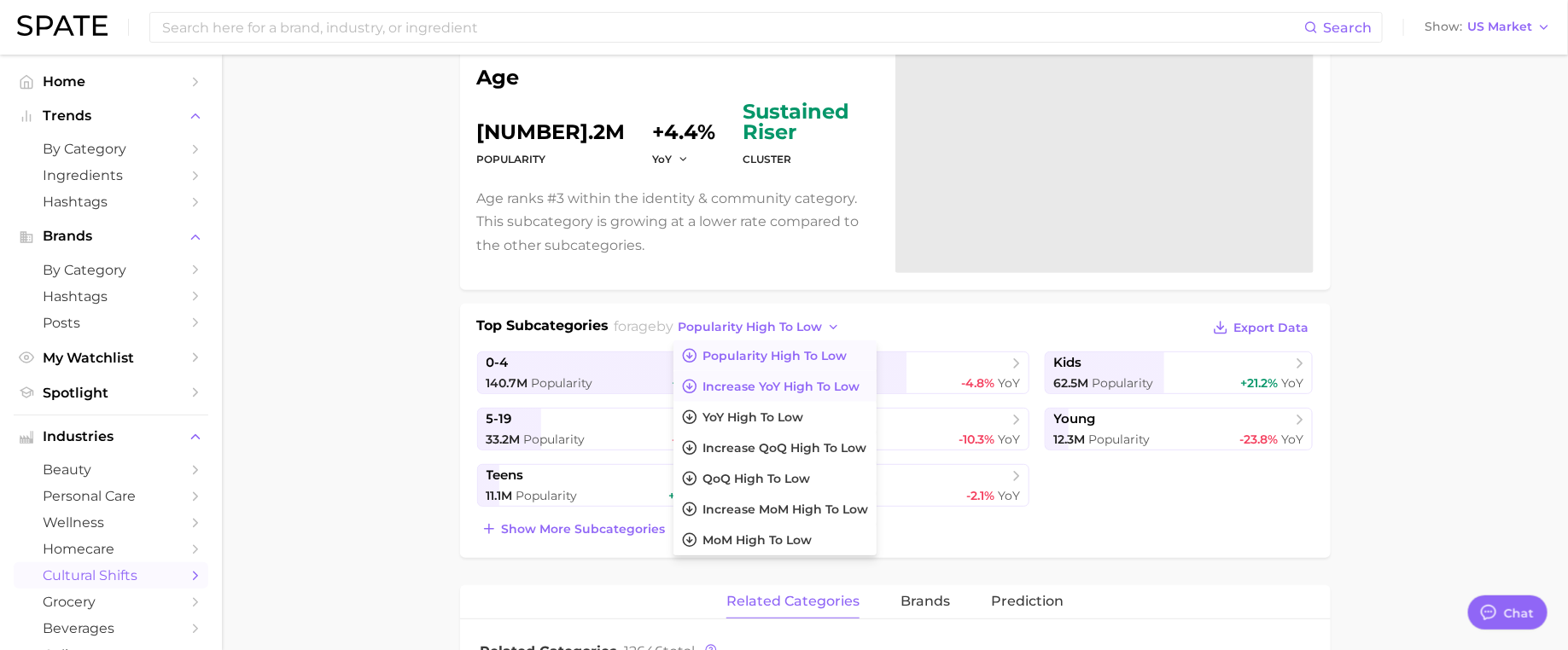 click on "Increase YoY   high to low" at bounding box center (781, 386) 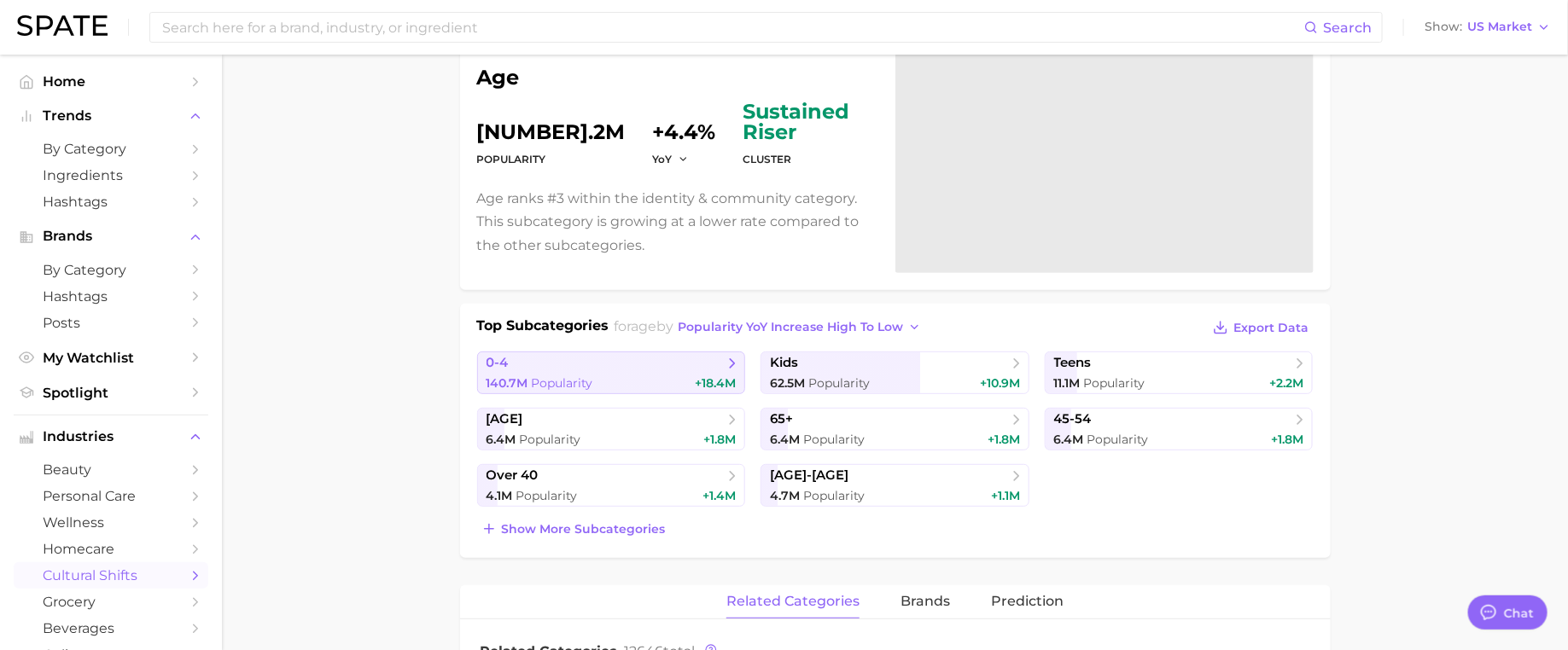 click on "140.7m   Popularity +18.4m" at bounding box center [611, 383] 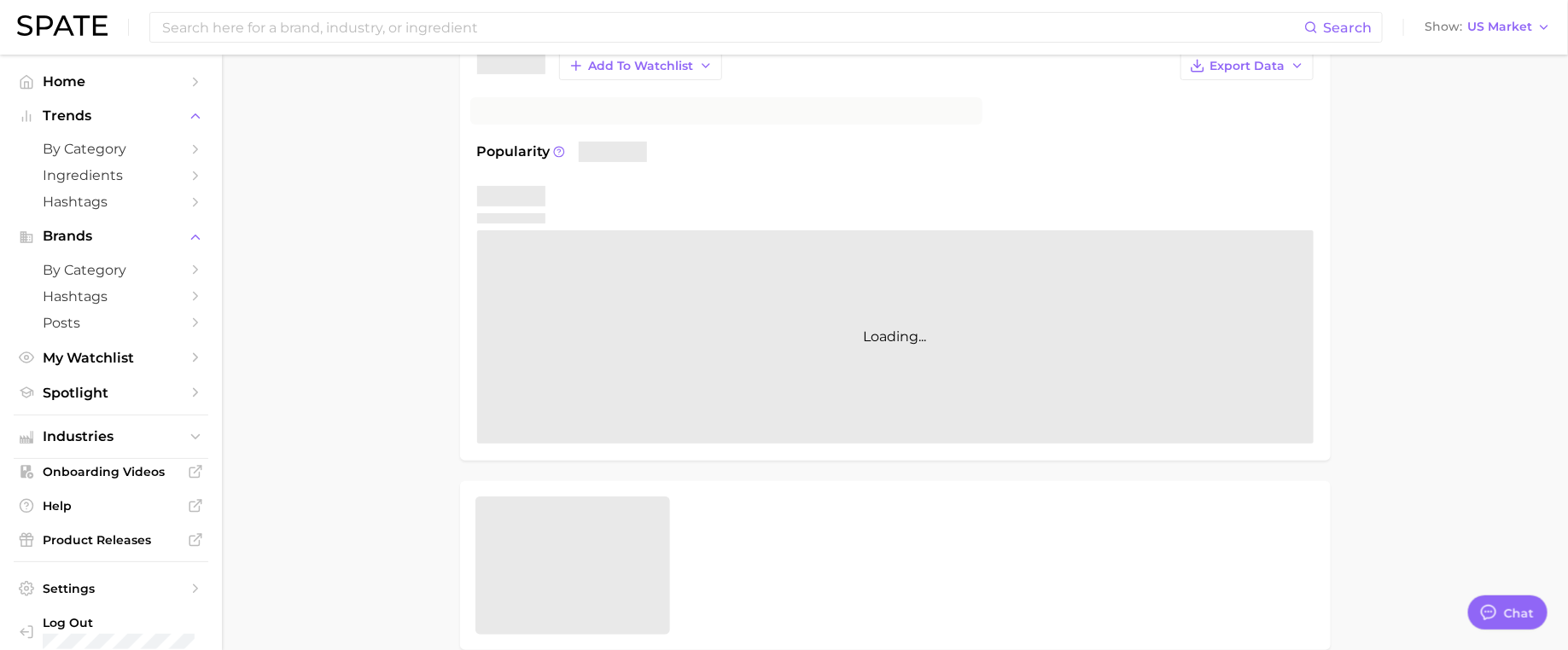 scroll, scrollTop: 0, scrollLeft: 0, axis: both 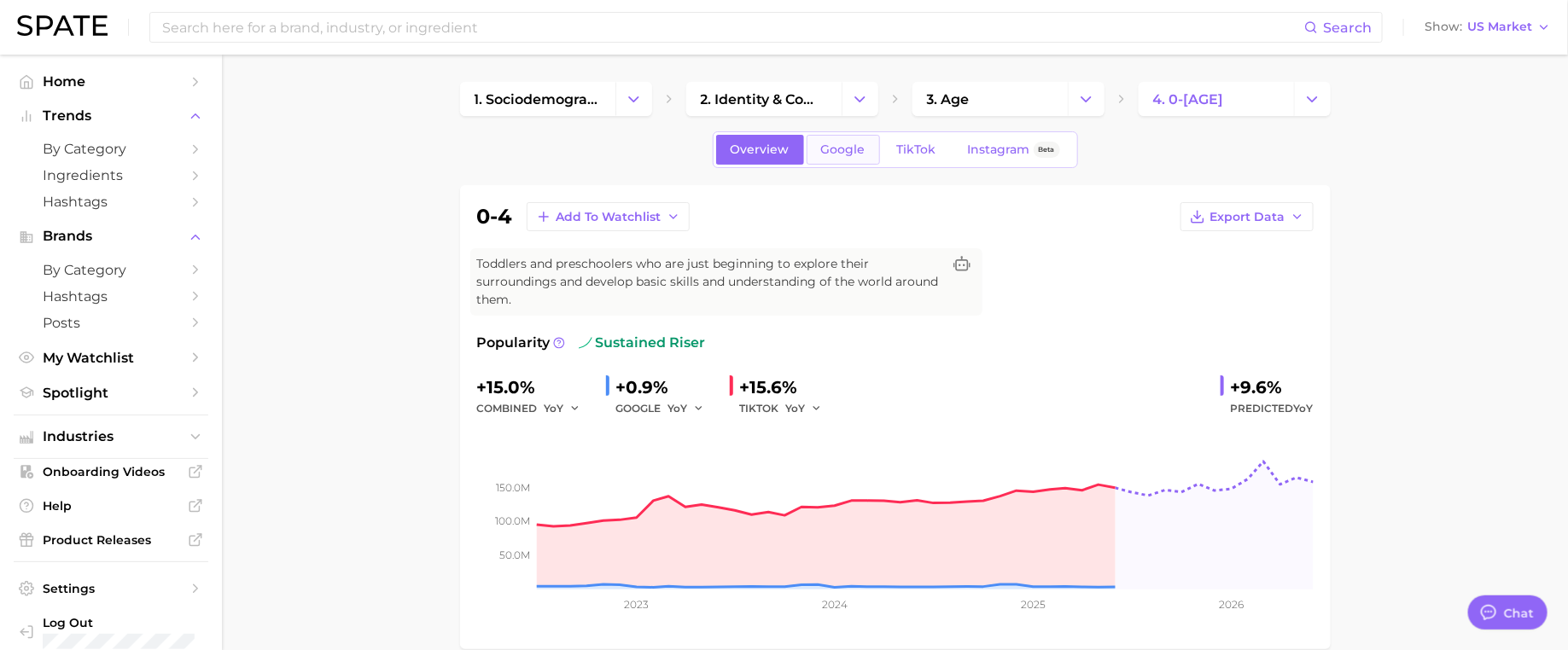 click on "Google" at bounding box center (843, 149) 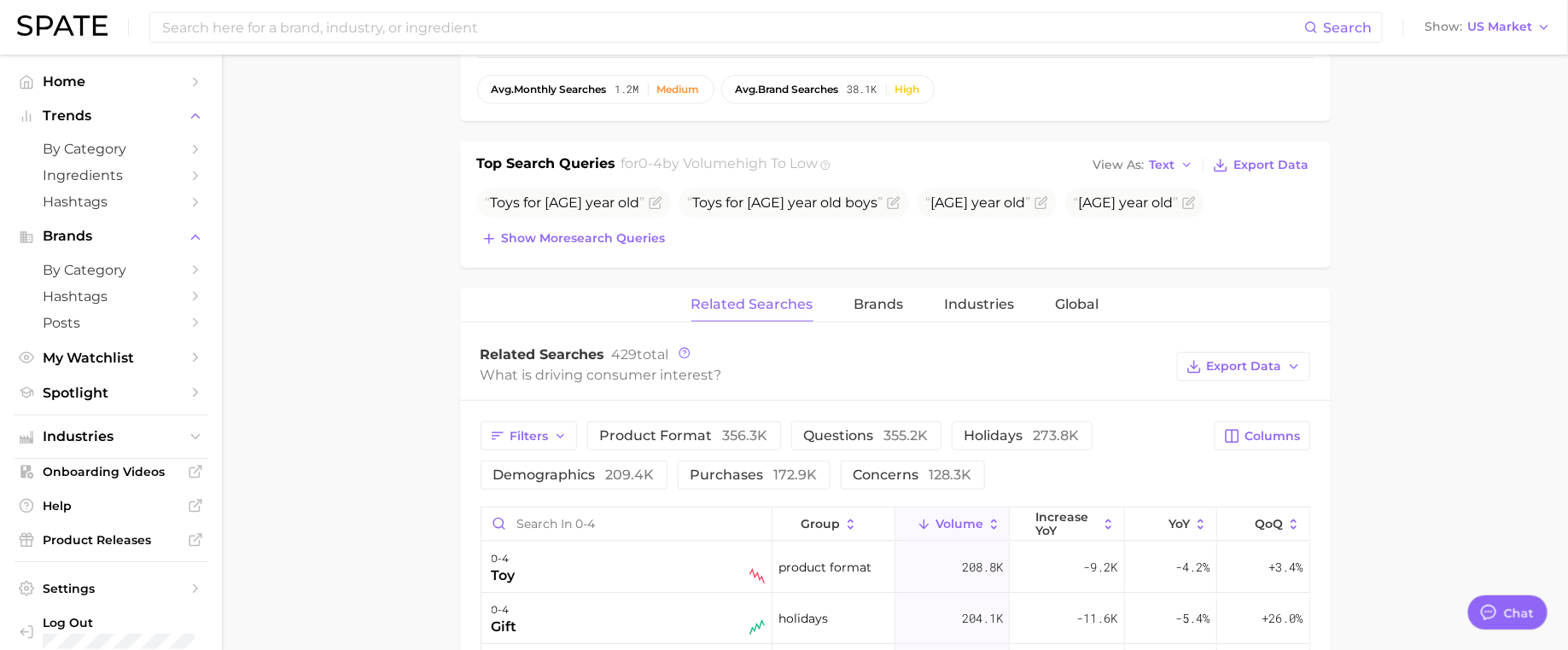 scroll, scrollTop: 776, scrollLeft: 0, axis: vertical 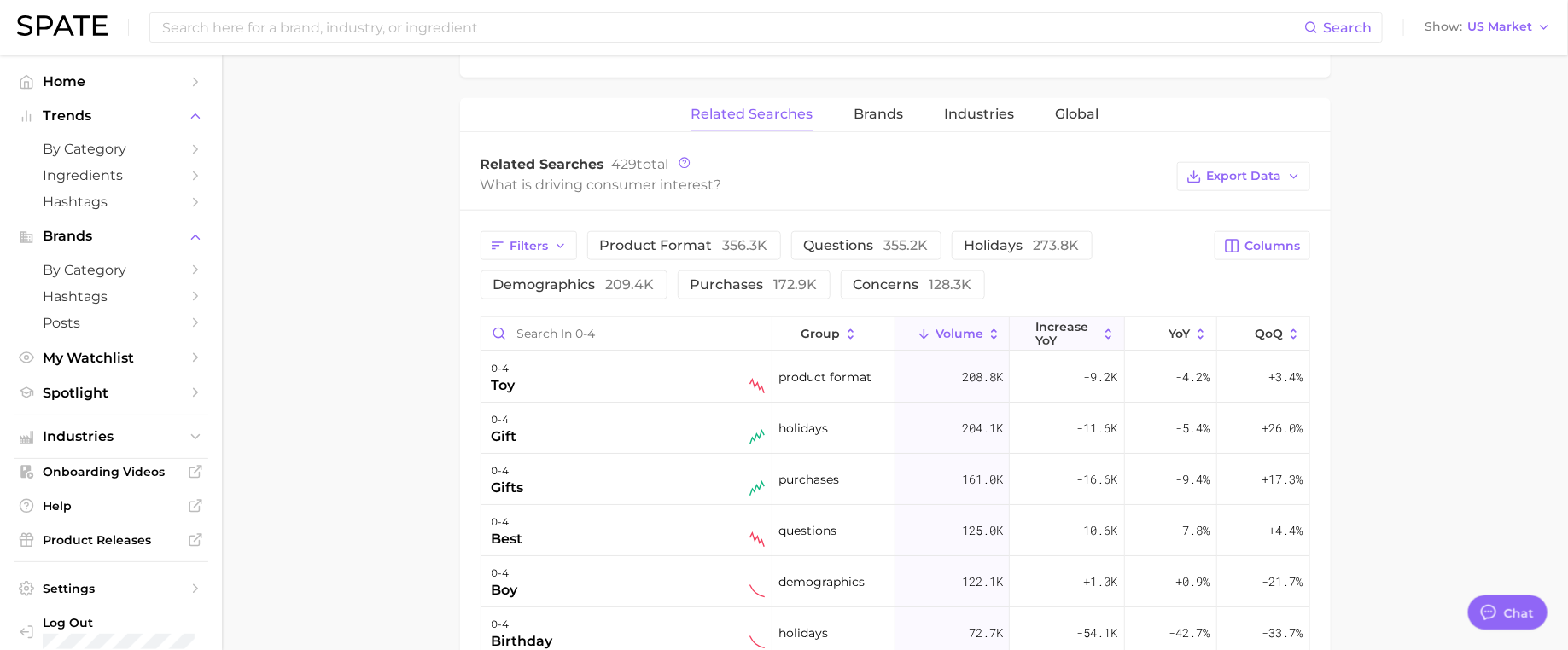 click on "increase YoY" at bounding box center [1066, 334] 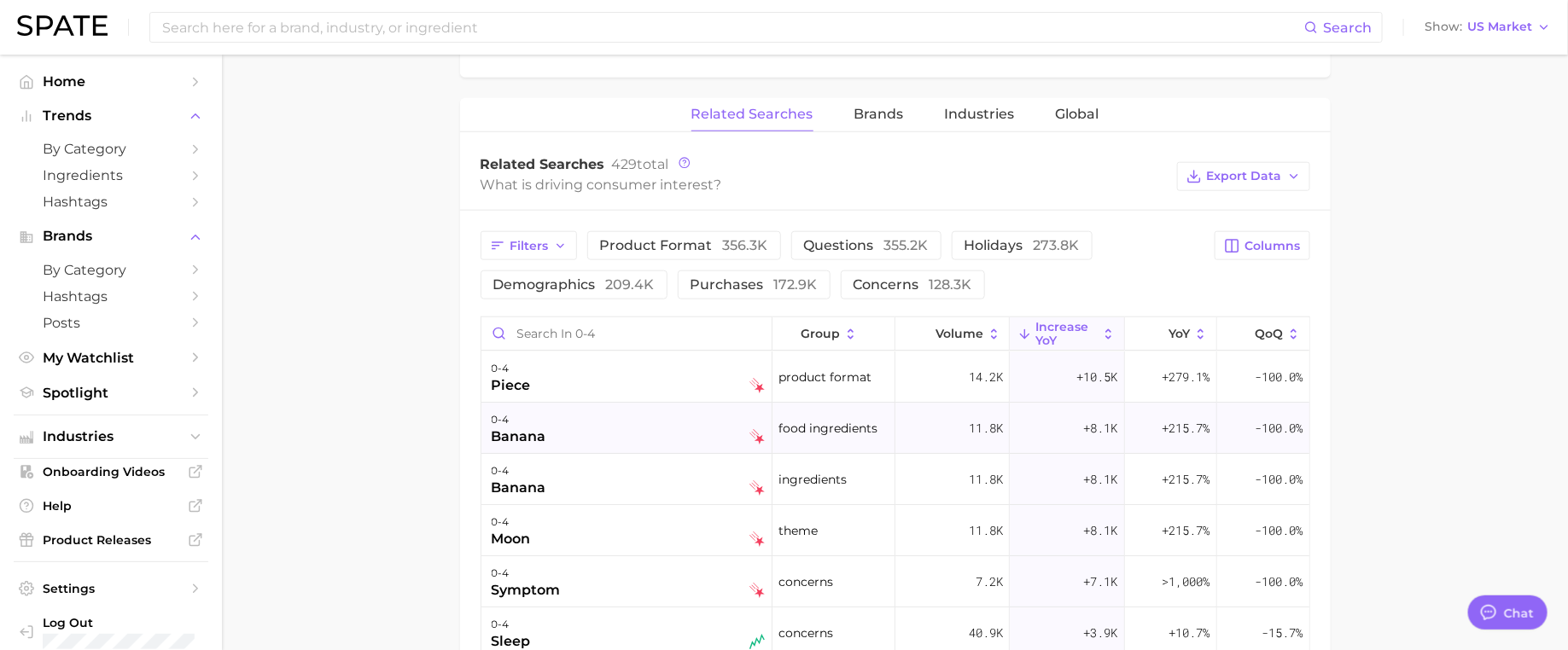 click on "0-[AGE] banana" at bounding box center (628, 428) 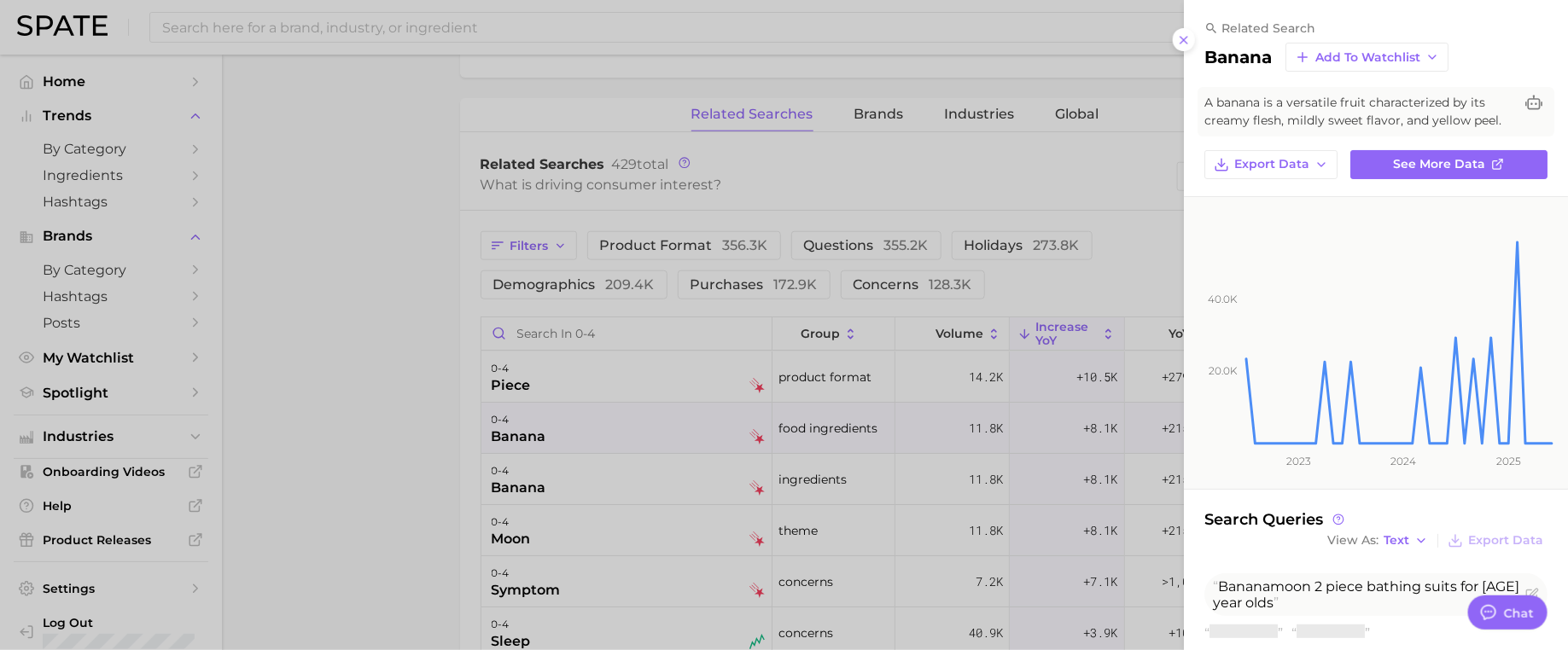 click at bounding box center (784, 325) 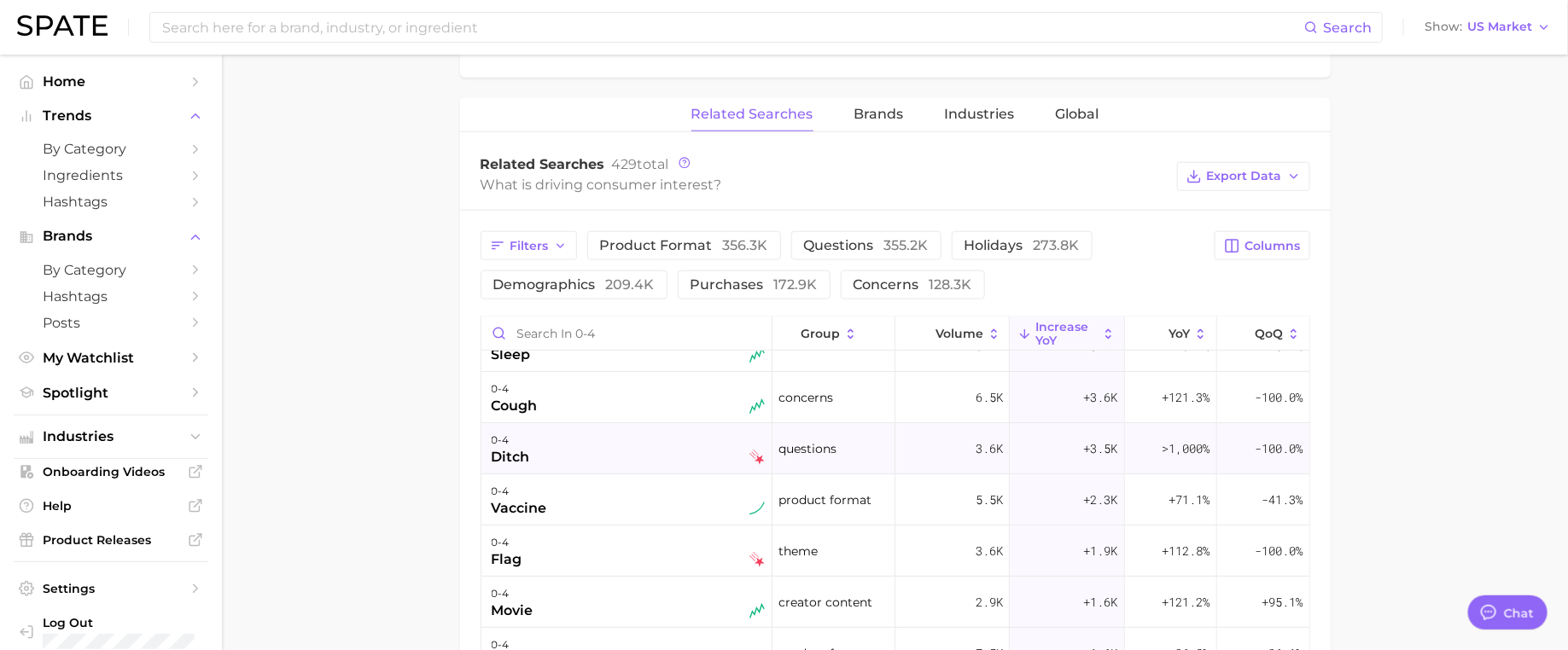 scroll, scrollTop: 287, scrollLeft: 0, axis: vertical 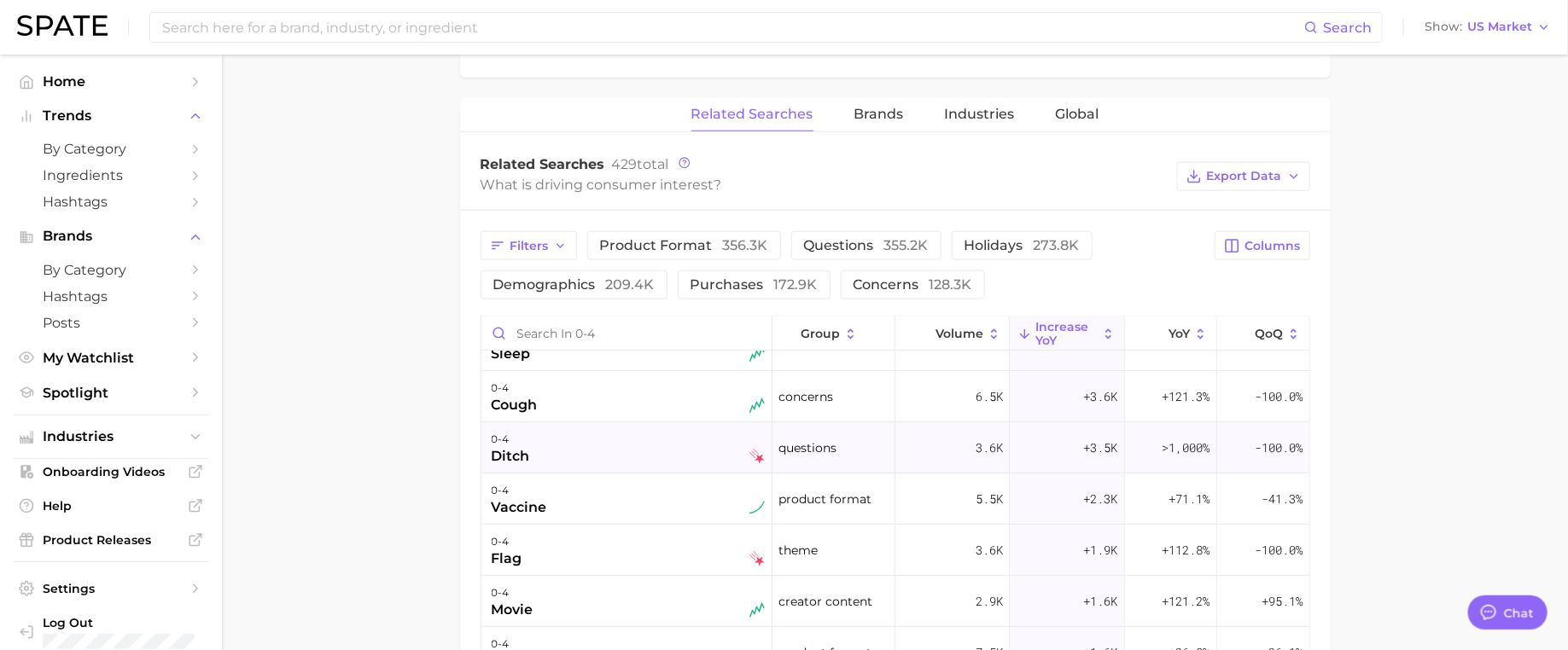 click on "0-[AGE] ditch" at bounding box center (627, 448) 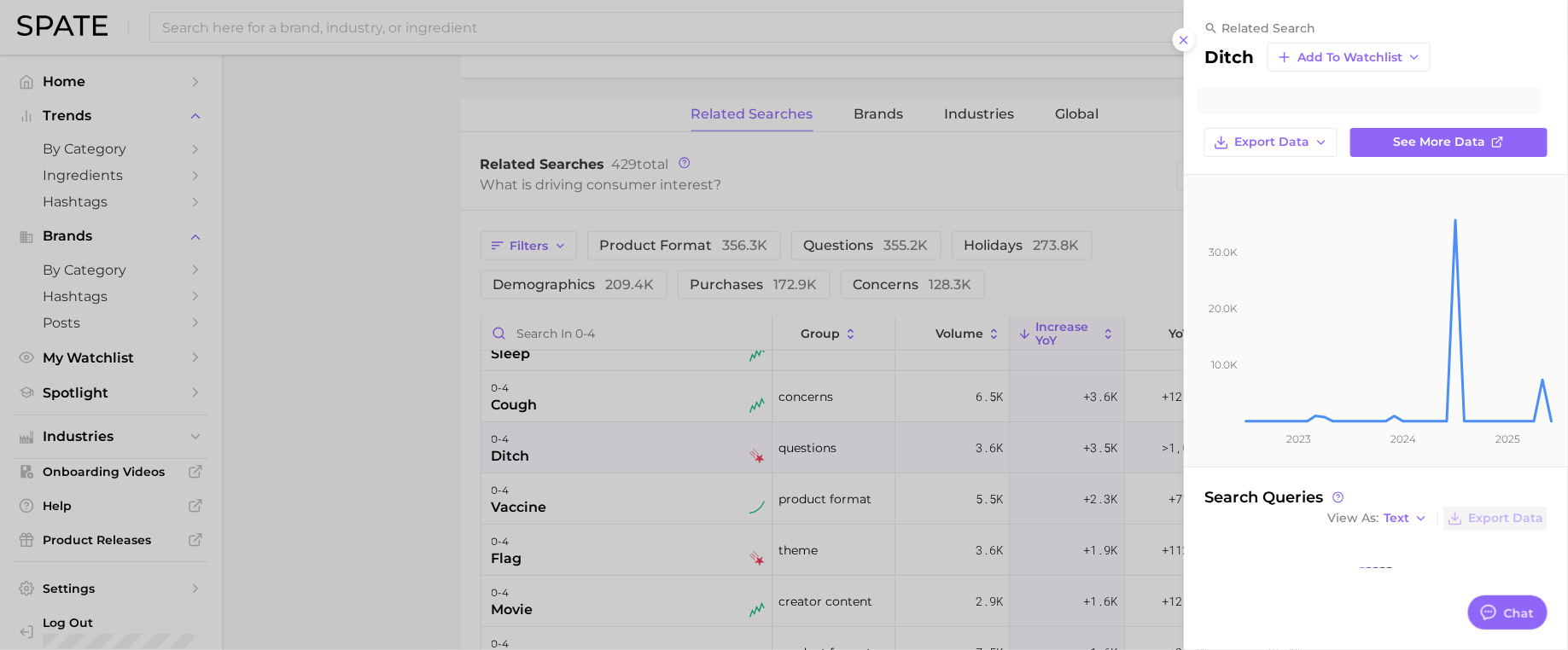 click at bounding box center (784, 325) 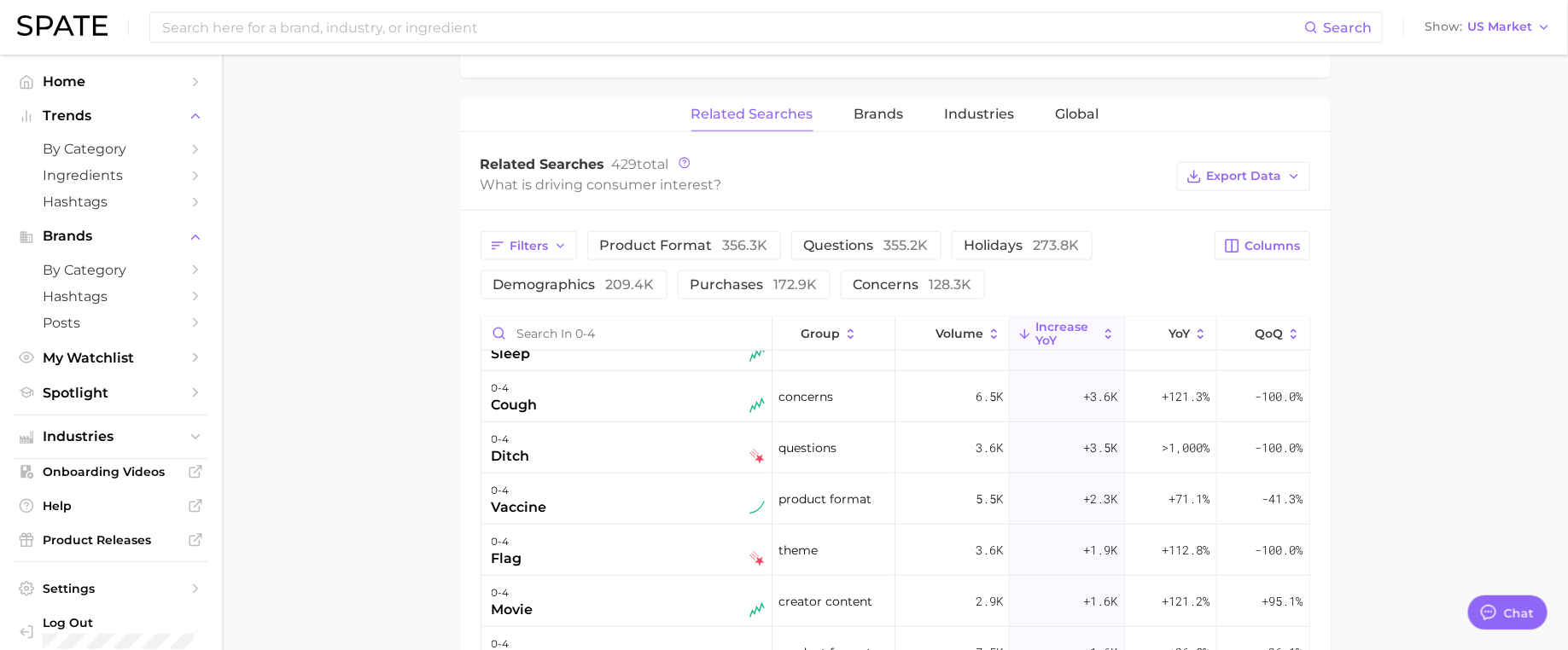 click on "0-[AGE] cough" at bounding box center (628, 397) 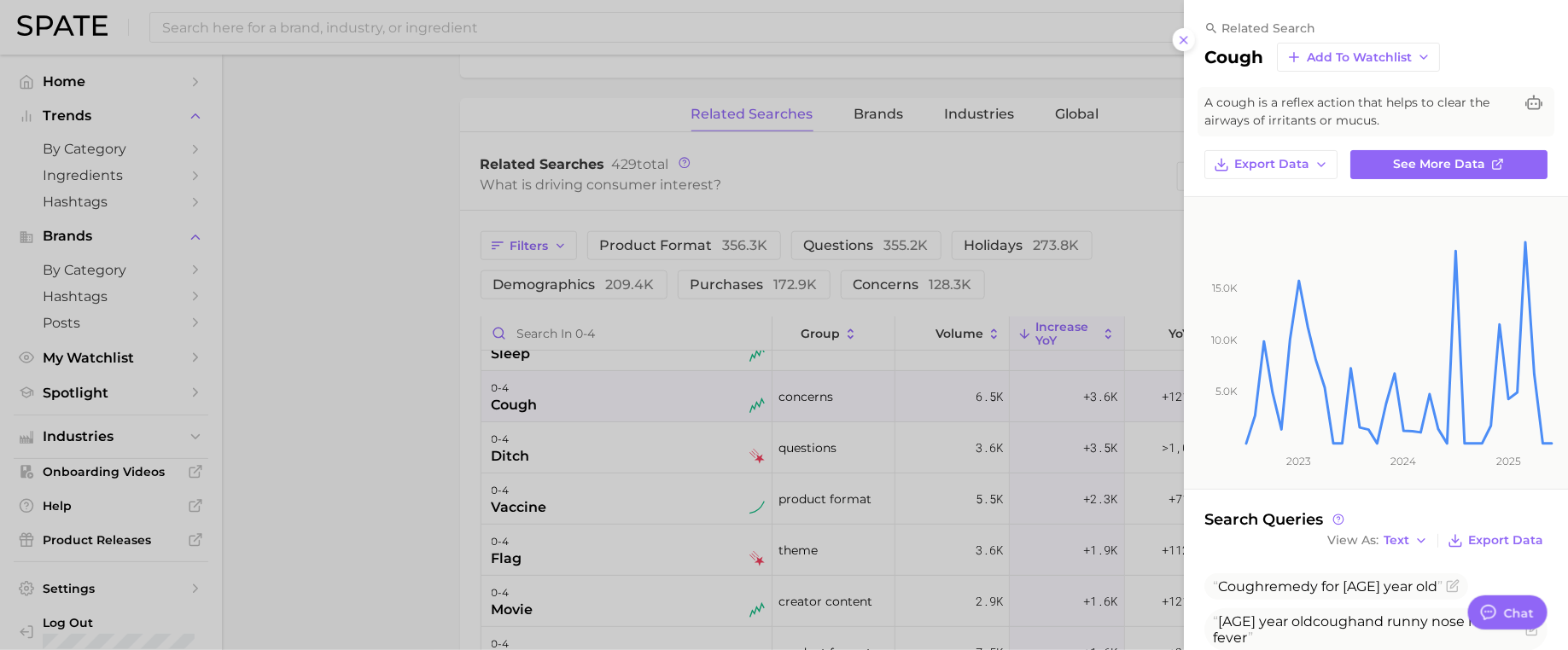 click at bounding box center [784, 325] 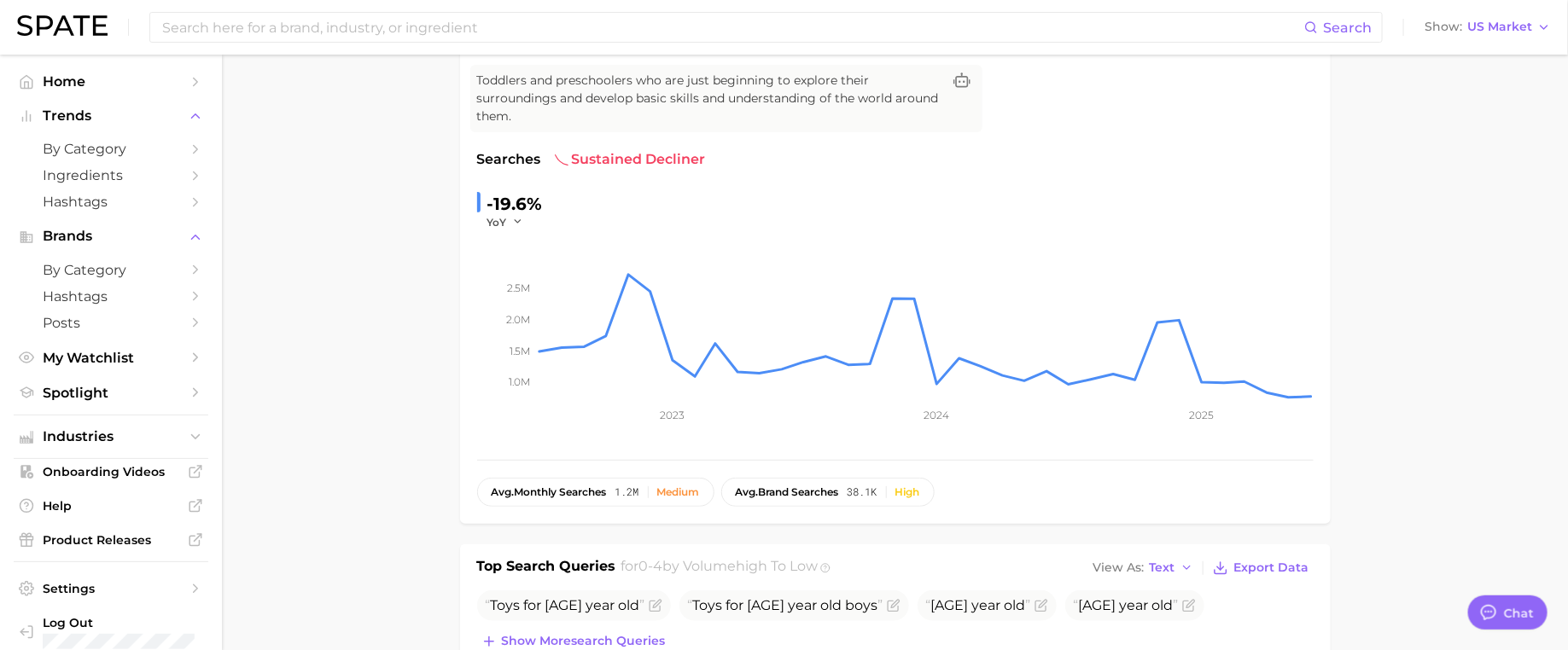 scroll, scrollTop: 0, scrollLeft: 0, axis: both 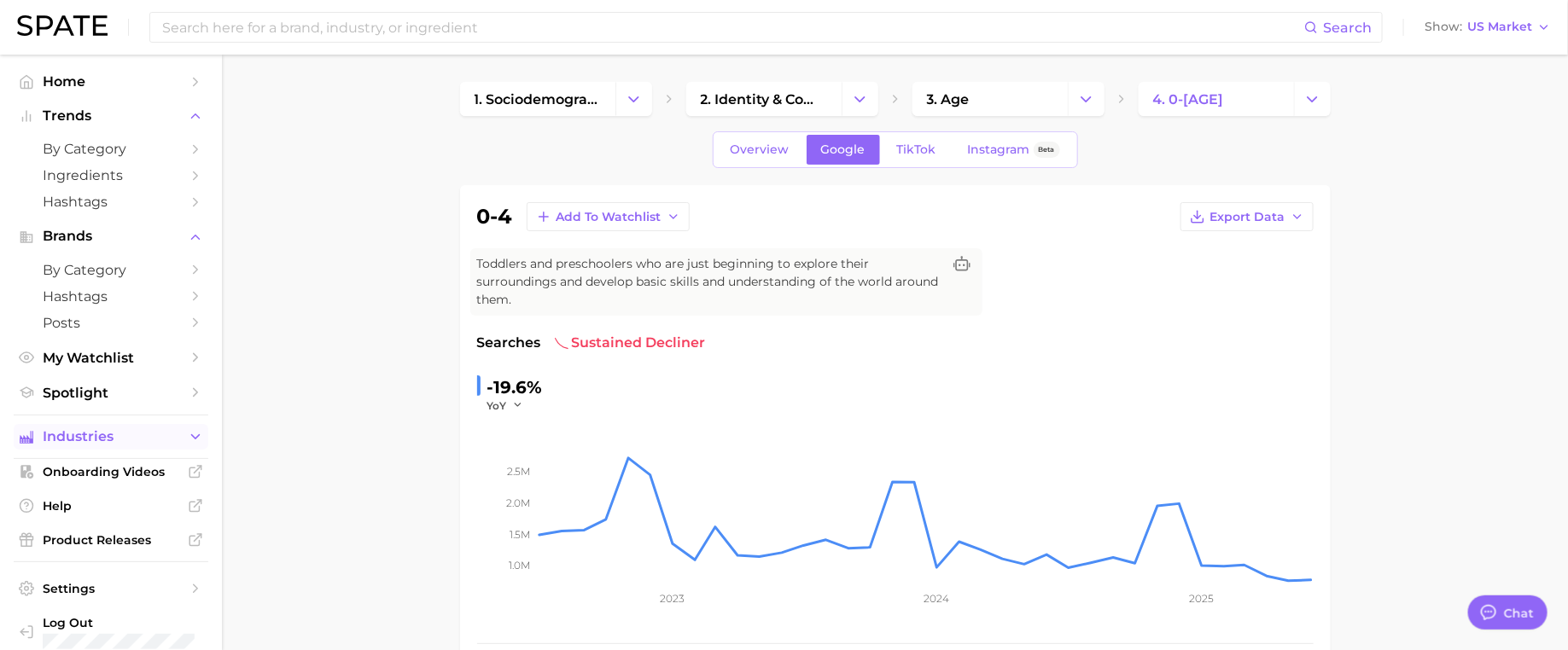 click on "Industries" at bounding box center (111, 437) 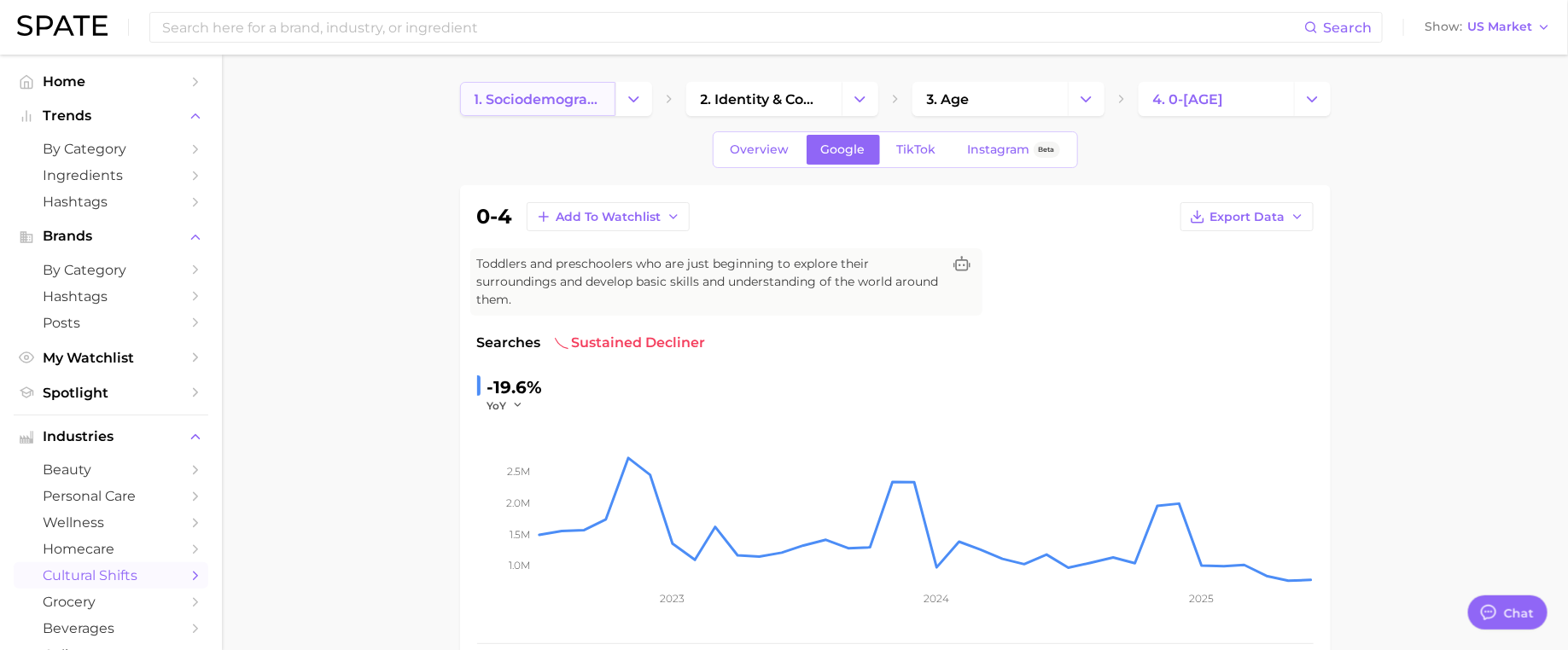 click on "1. sociodemographic insights" at bounding box center [538, 99] 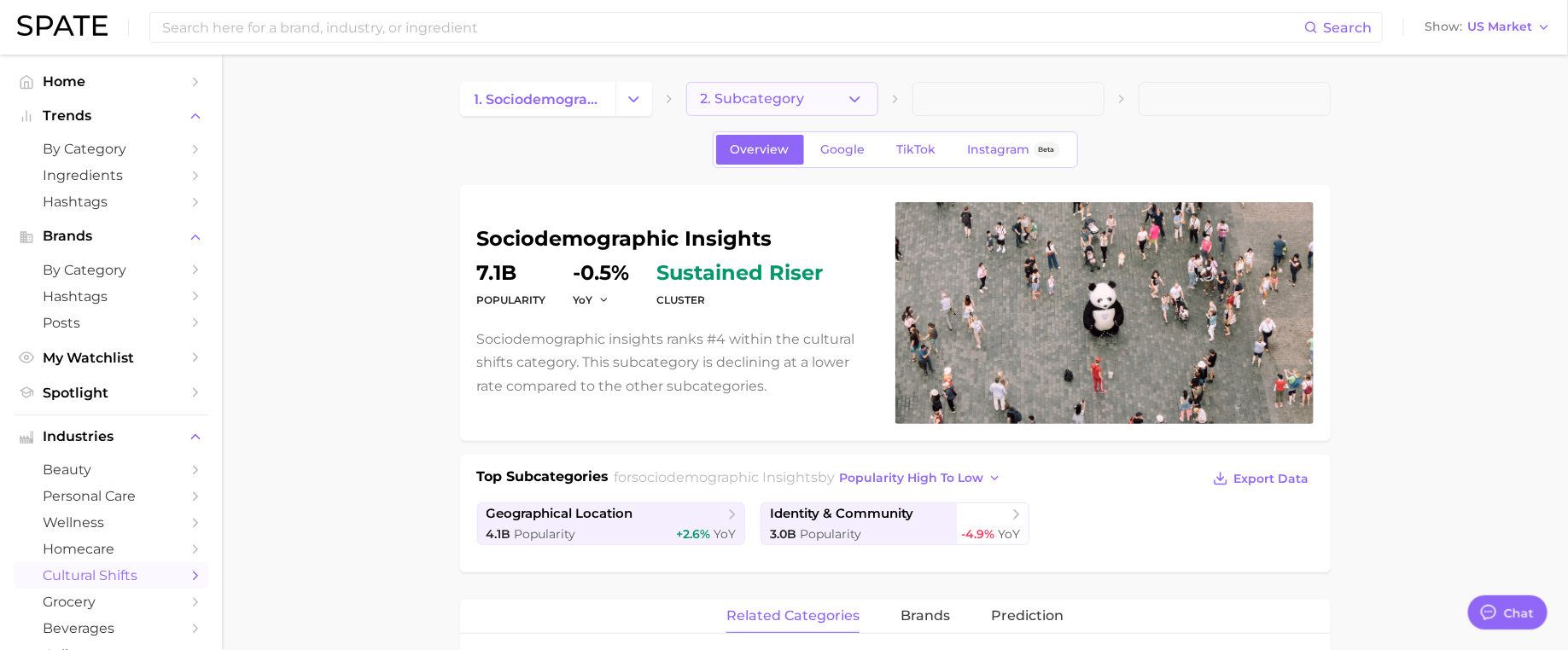 click on "2. Subcategory" at bounding box center (753, 99) 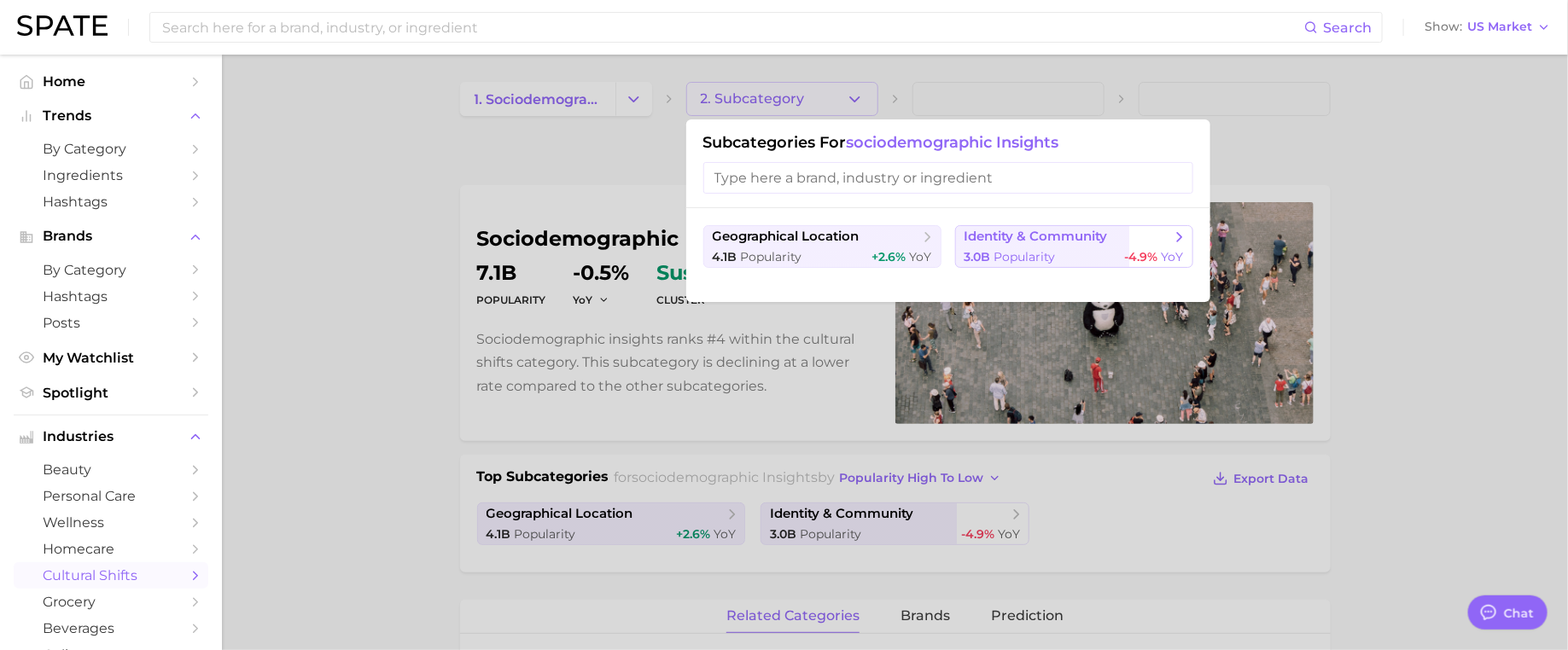 click on "identity & community" at bounding box center (1036, 236) 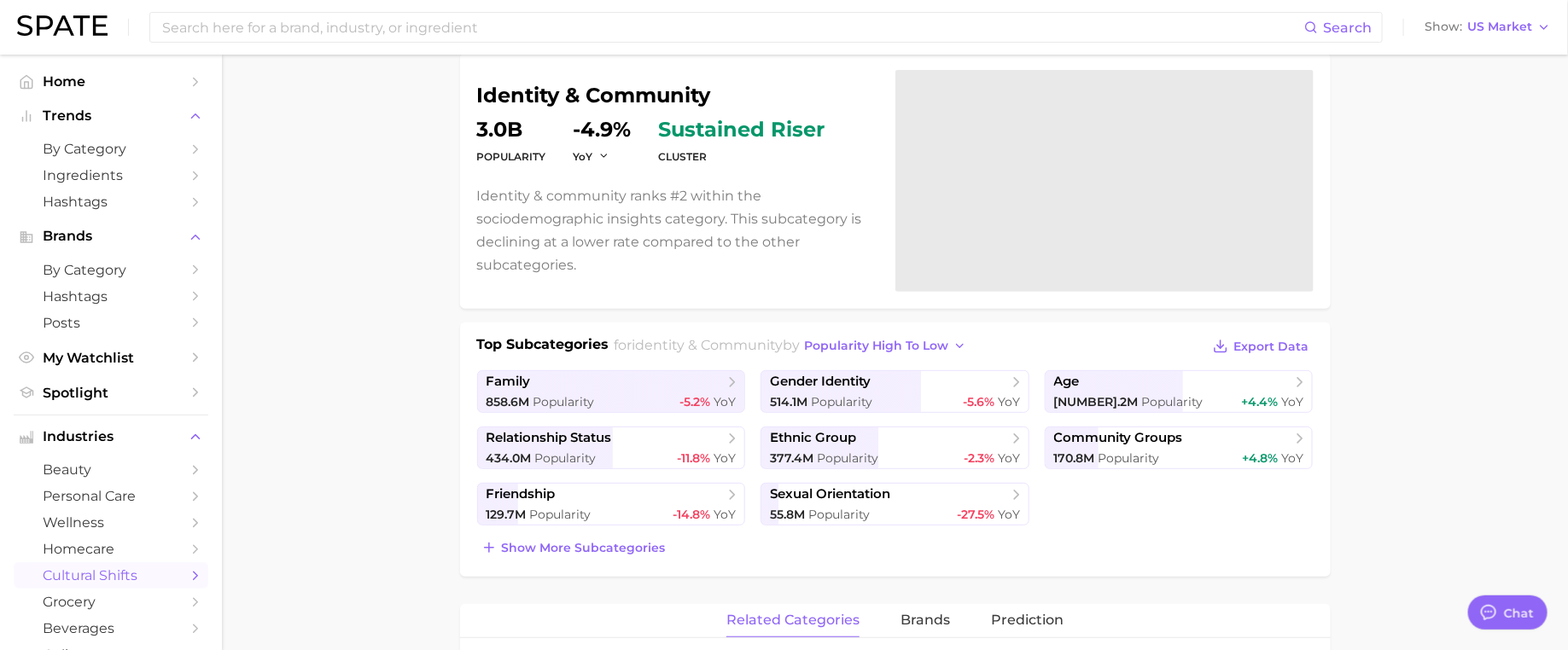 scroll, scrollTop: 138, scrollLeft: 0, axis: vertical 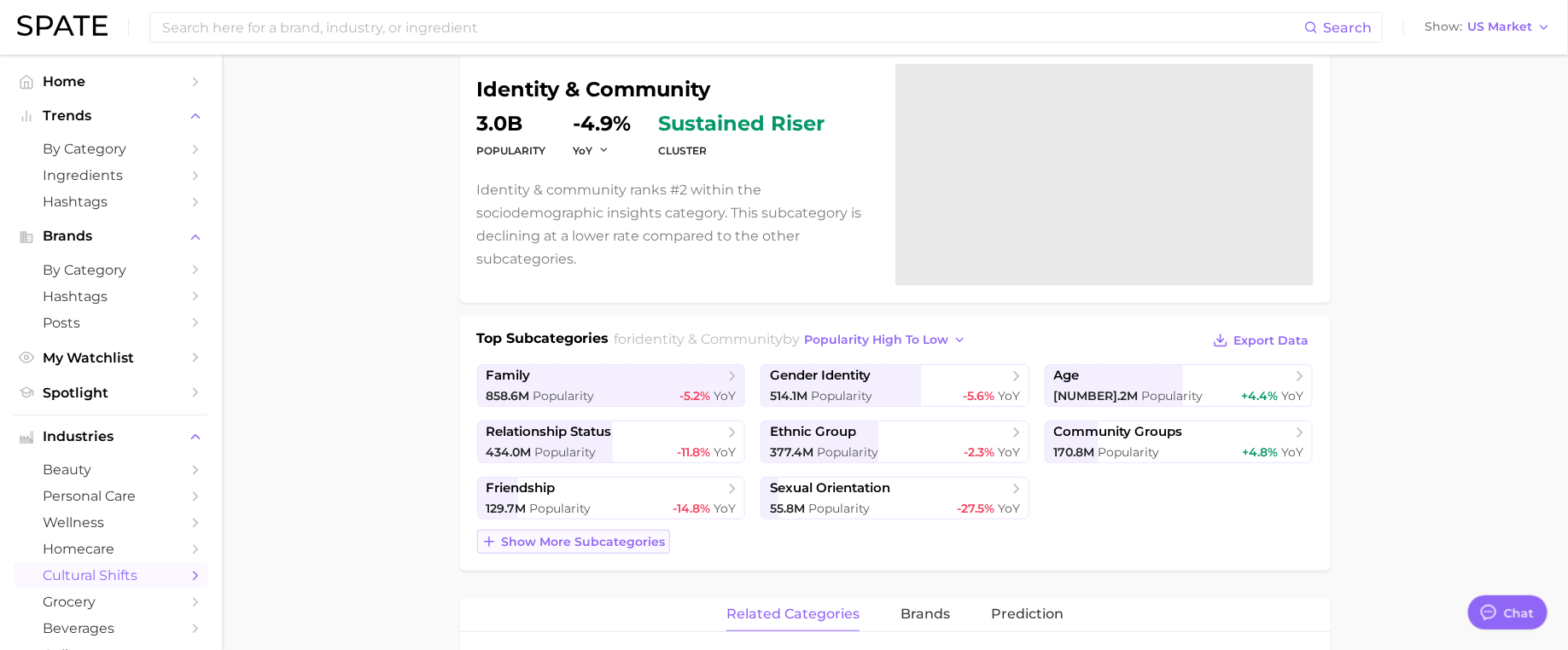 click on "Show more subcategories" at bounding box center [584, 542] 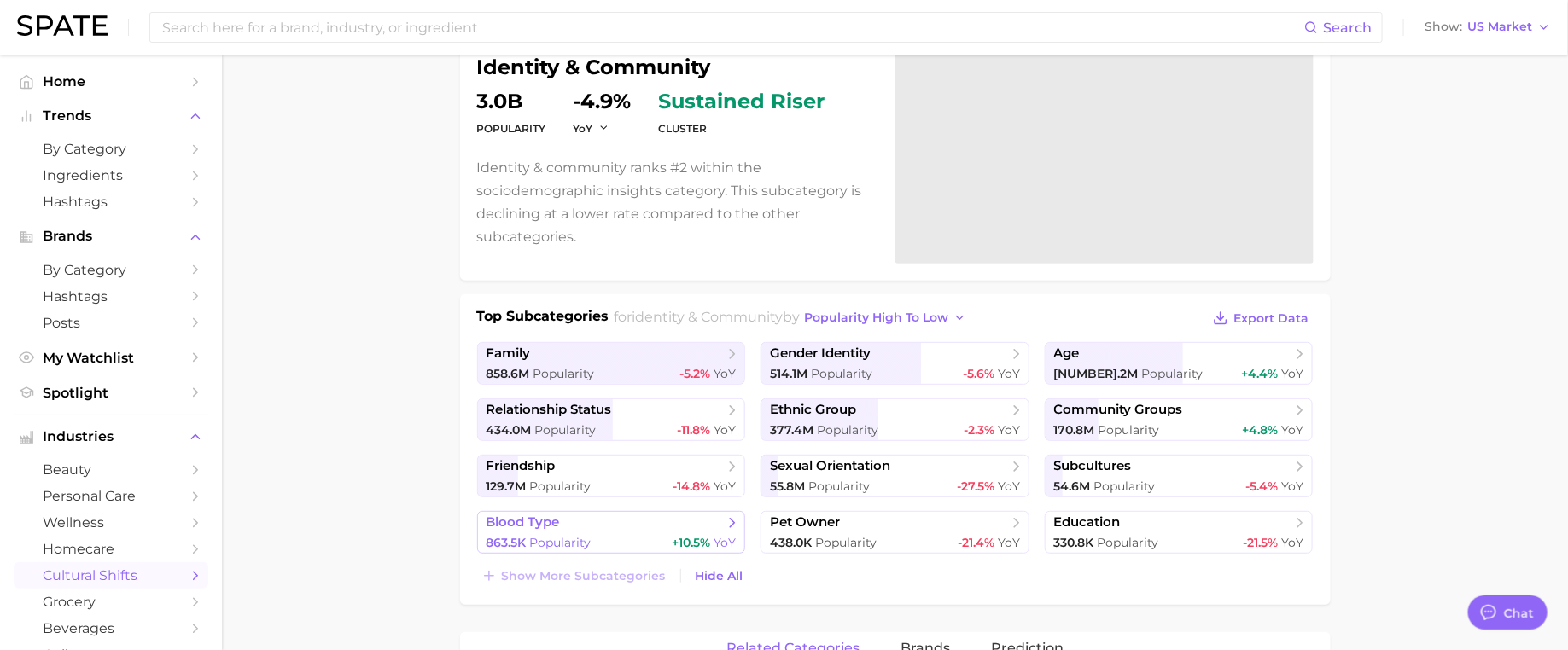 scroll, scrollTop: 154, scrollLeft: 0, axis: vertical 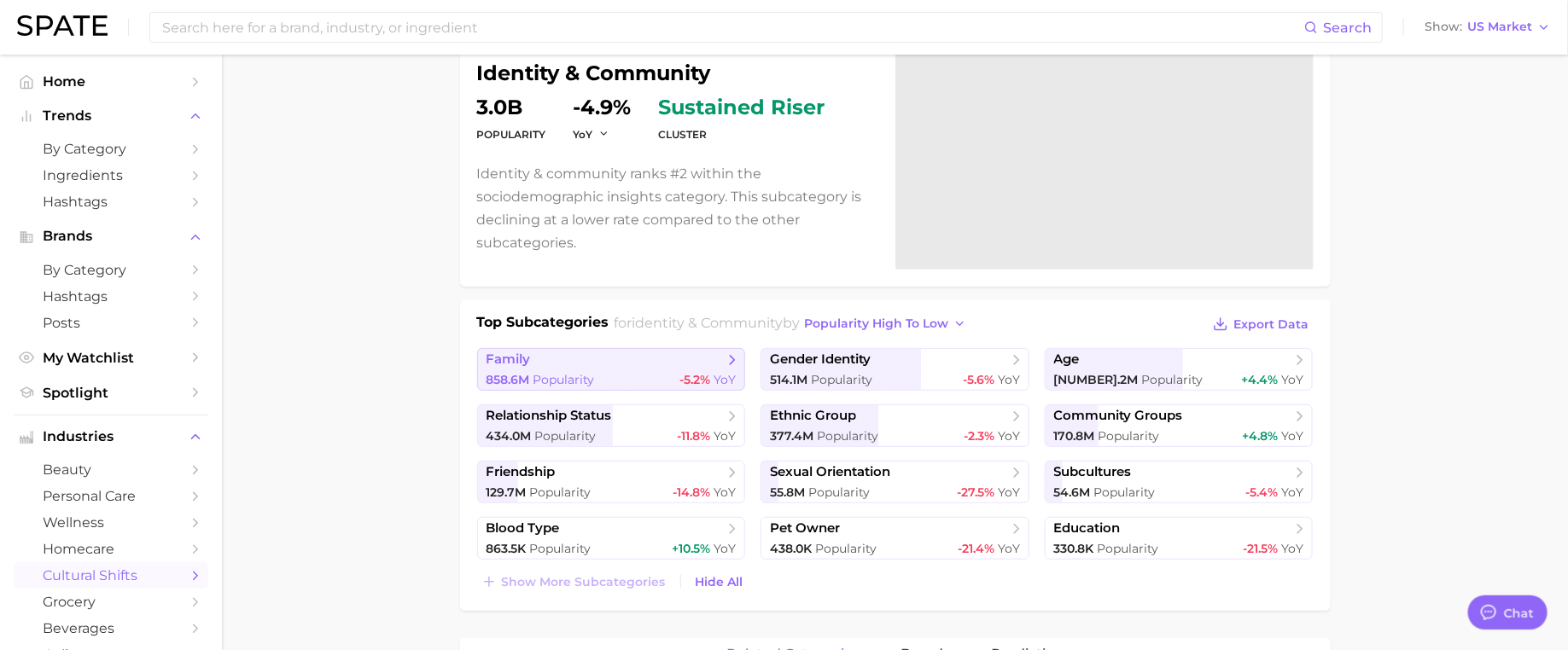 click on "[NUMBER]m &nbsp; Popularity -[NUMBER]% &nbsp; YoY" at bounding box center [611, 380] 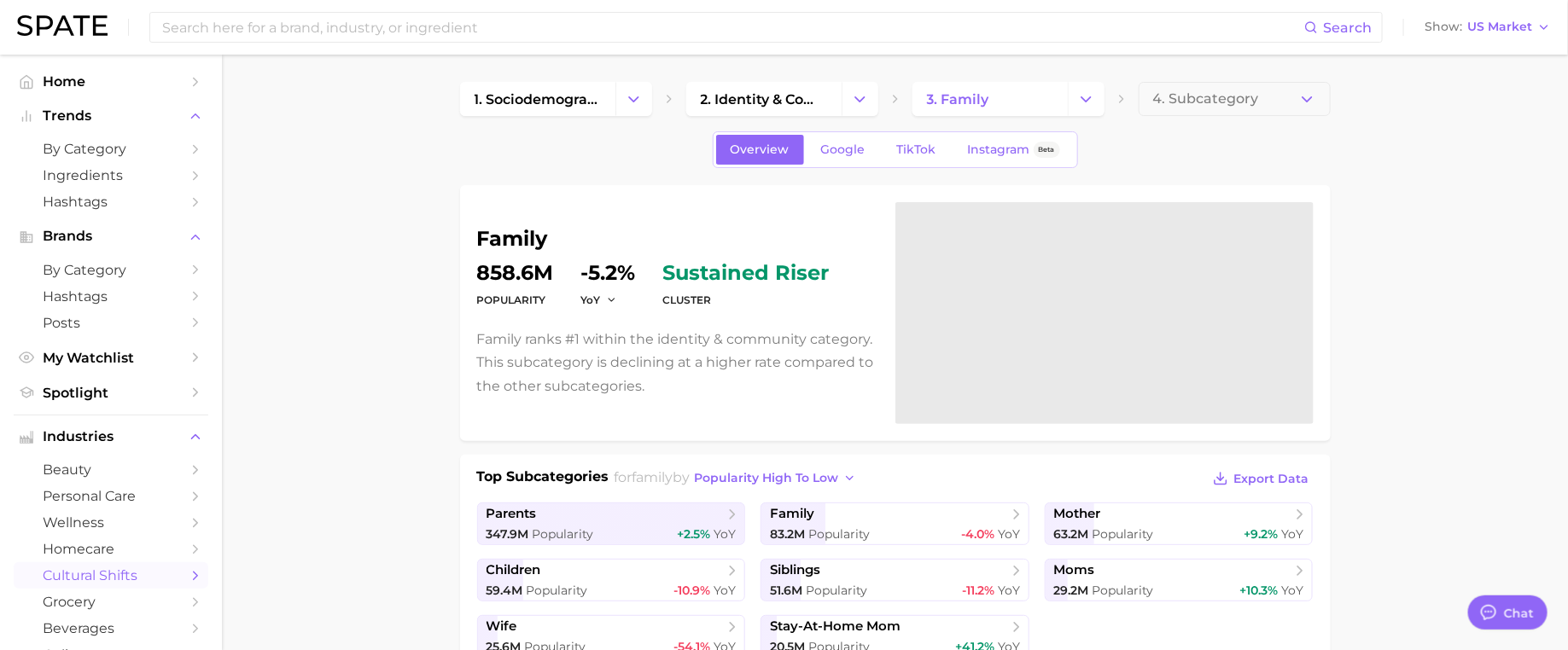 scroll, scrollTop: 154, scrollLeft: 0, axis: vertical 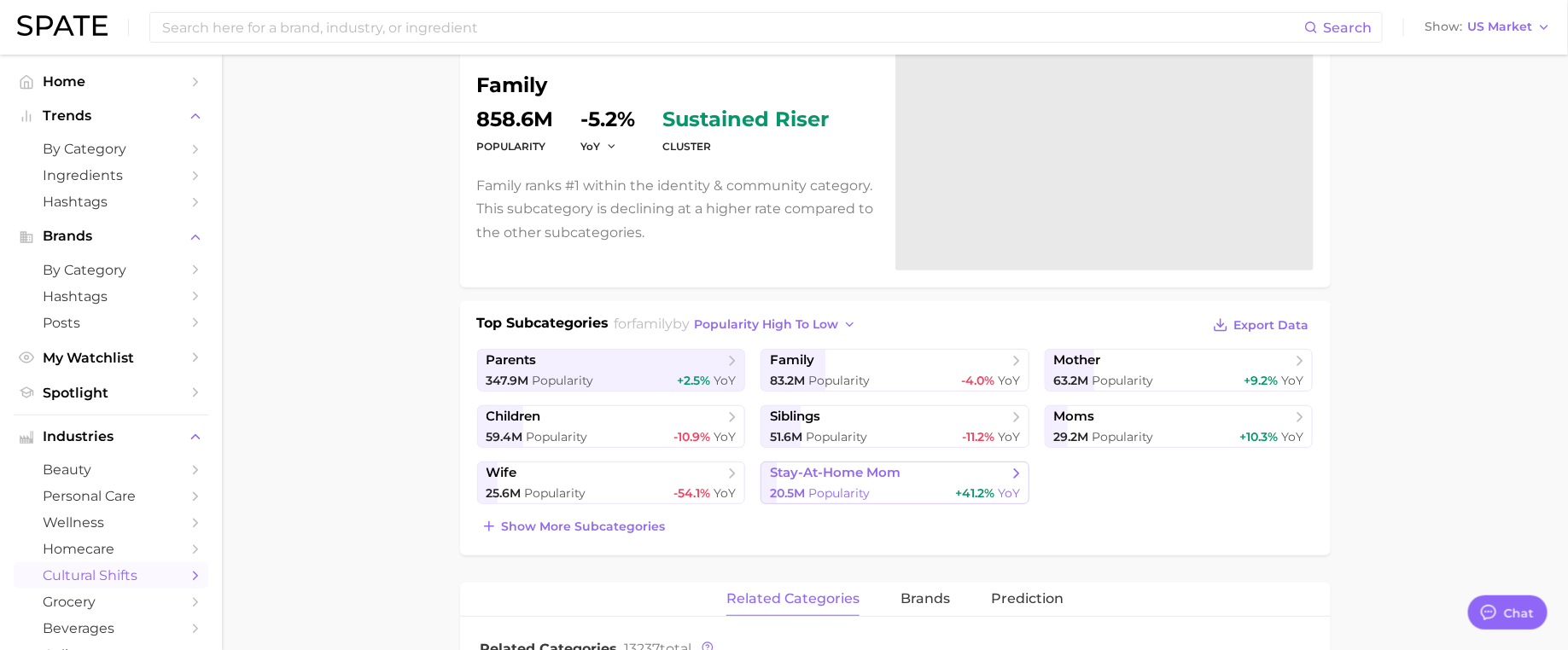 click on "stay-at-home mom" at bounding box center [889, 473] 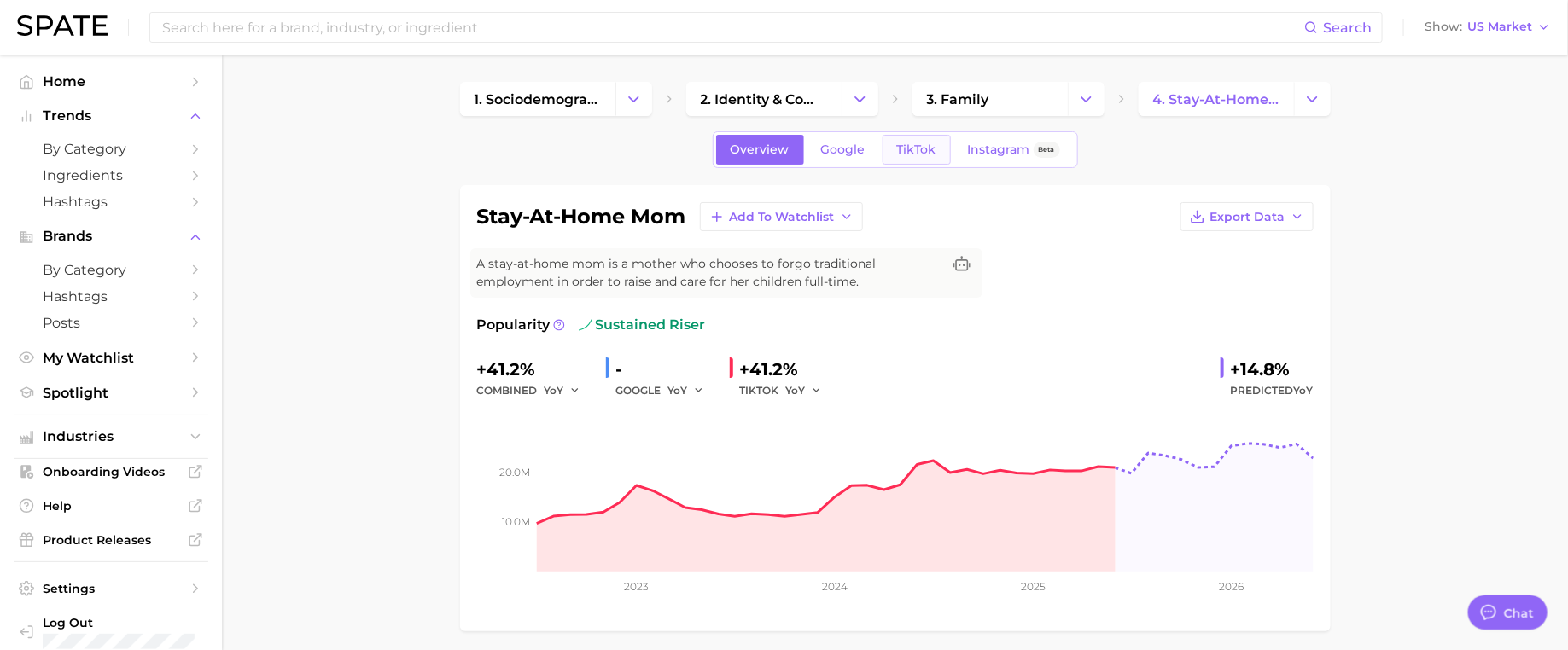 click on "TikTok" at bounding box center (917, 149) 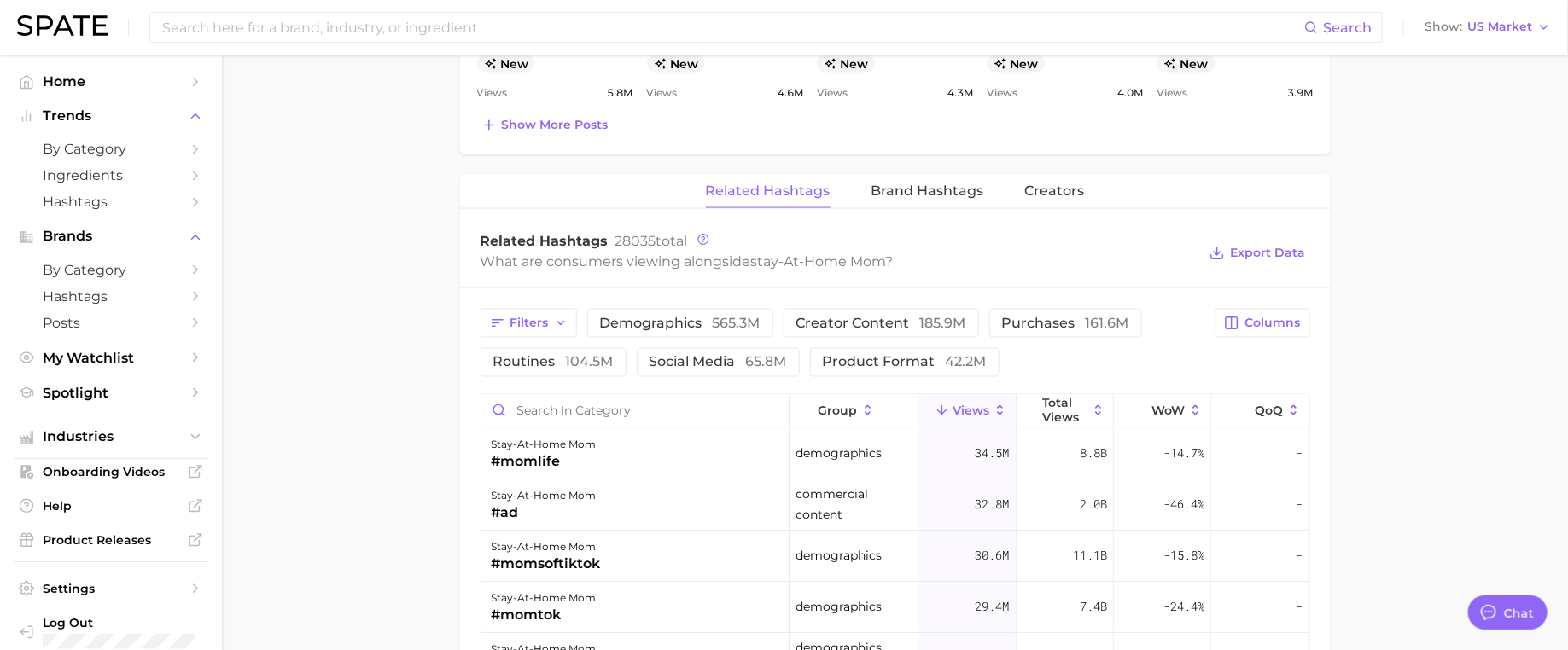 scroll, scrollTop: 1280, scrollLeft: 0, axis: vertical 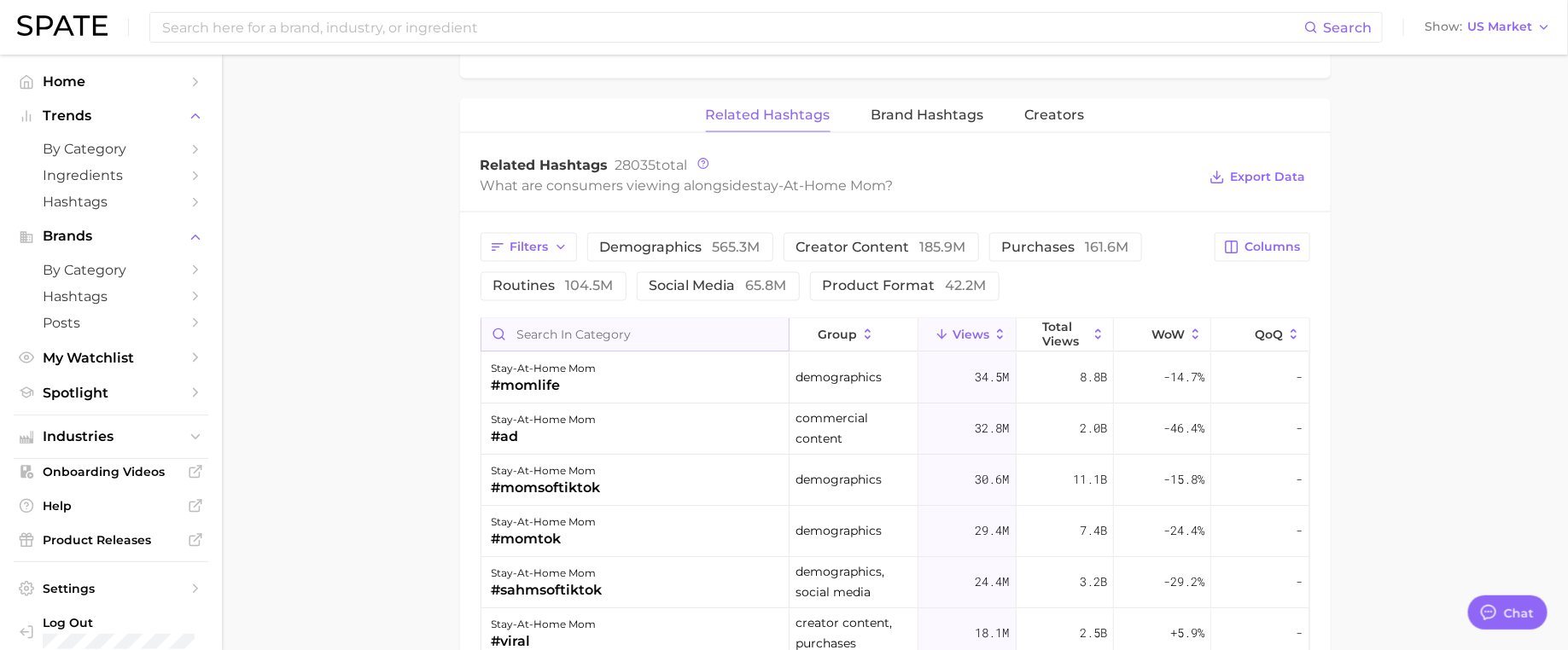 click at bounding box center [635, 335] 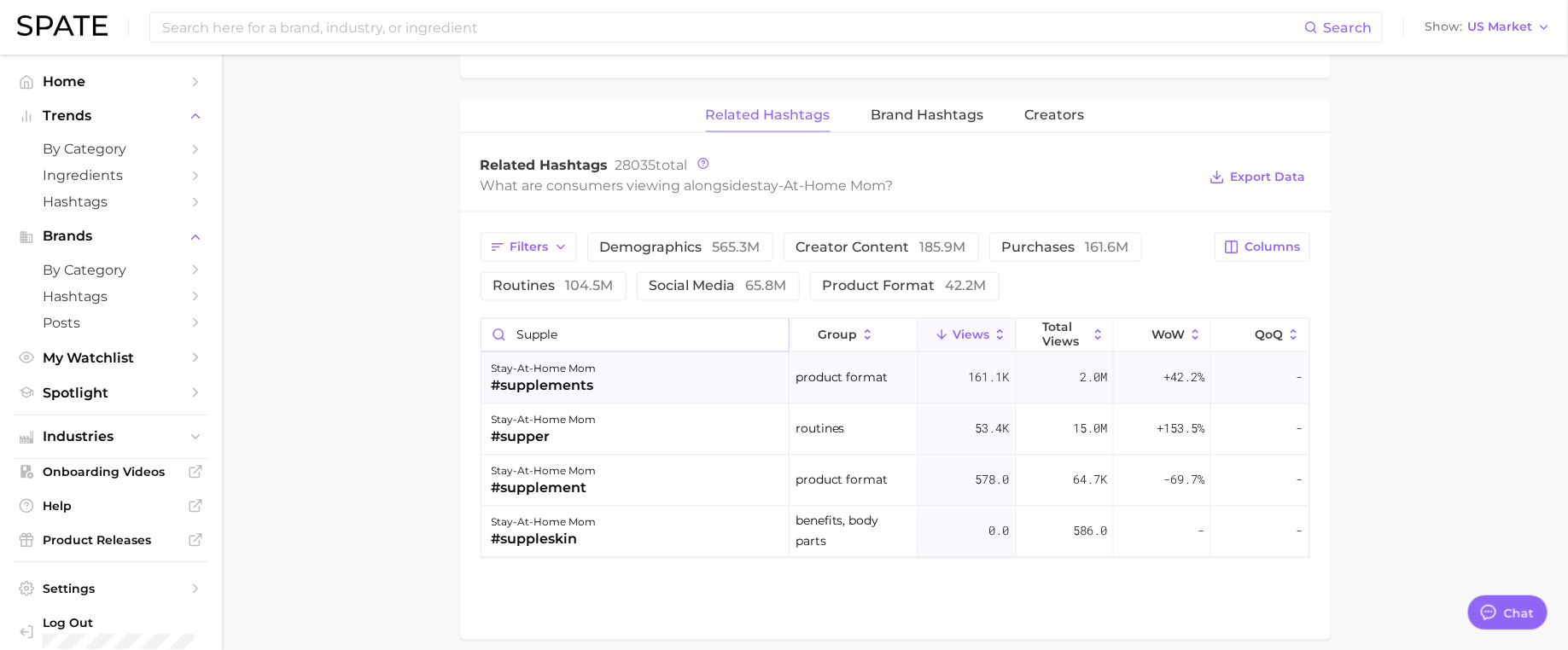type on "supple" 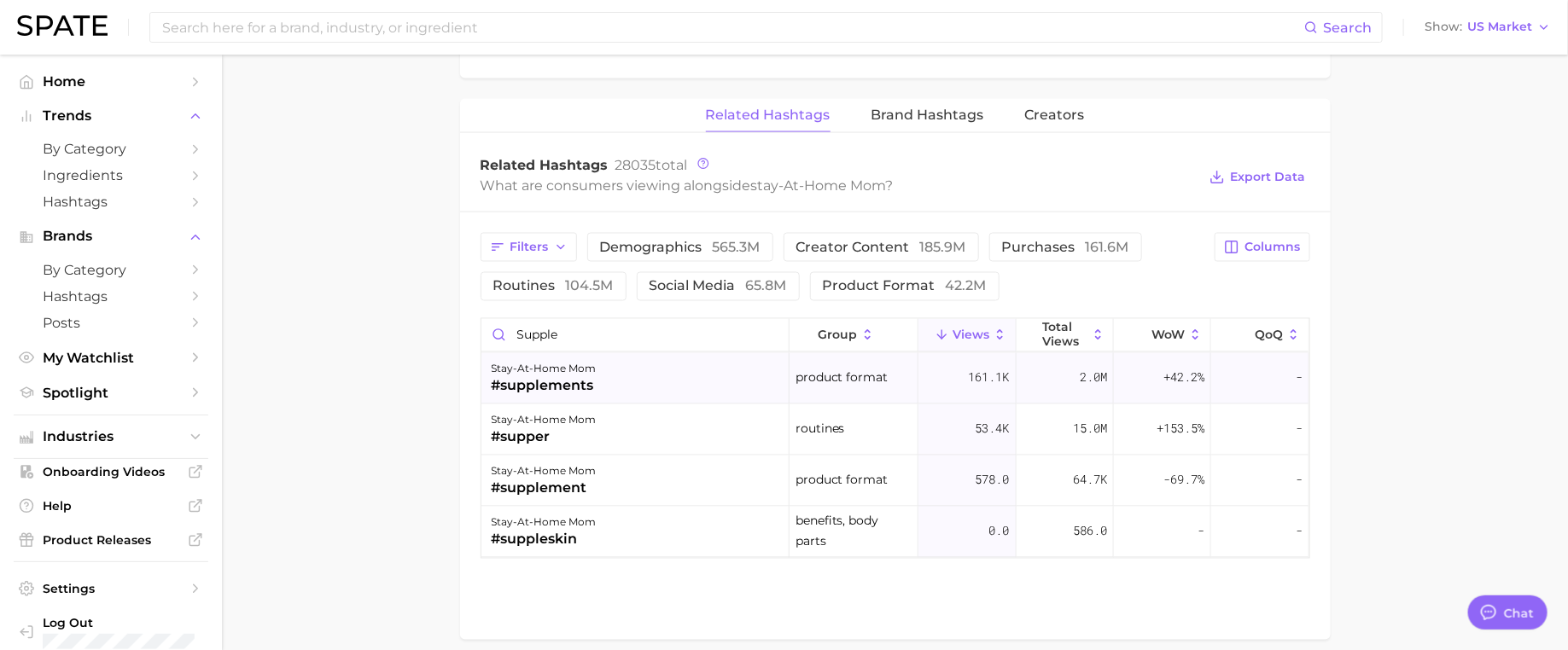 click on "stay-at-home mom #supplements" at bounding box center [635, 379] 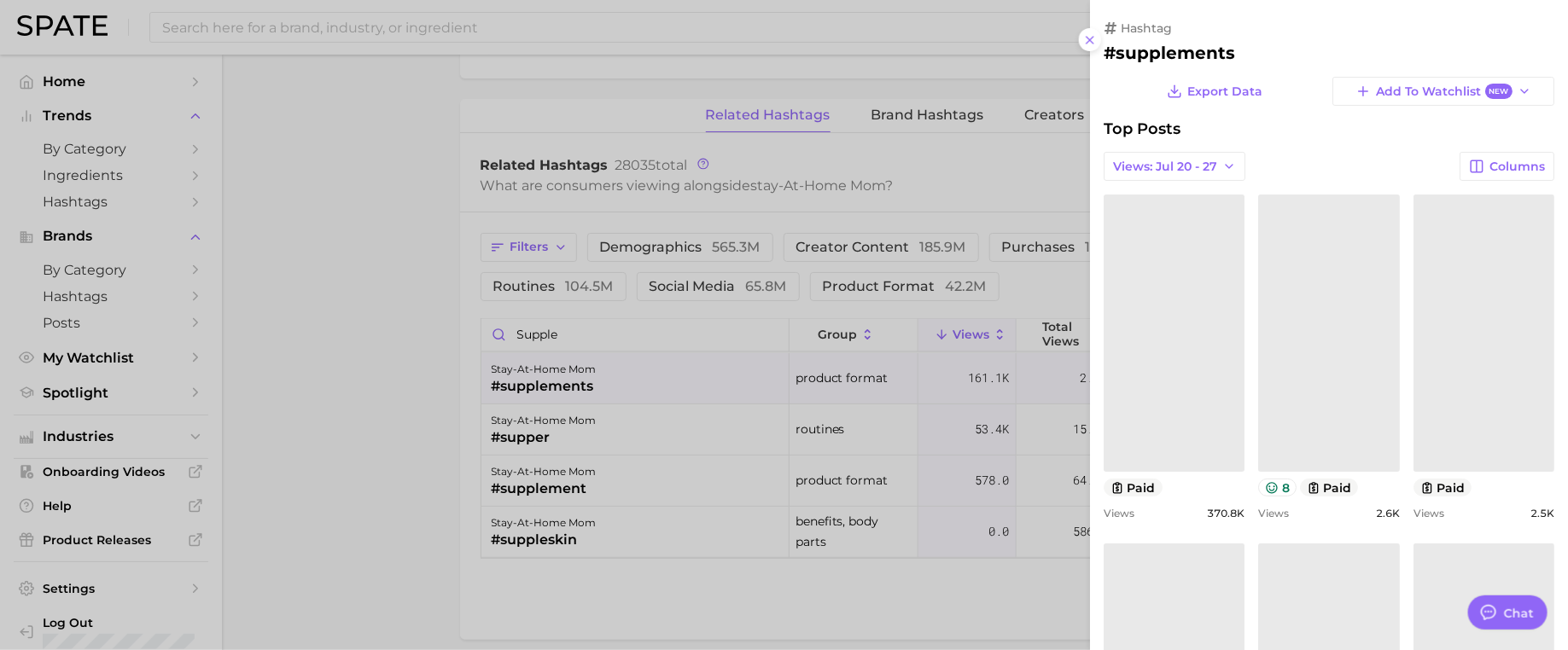 click at bounding box center [784, 325] 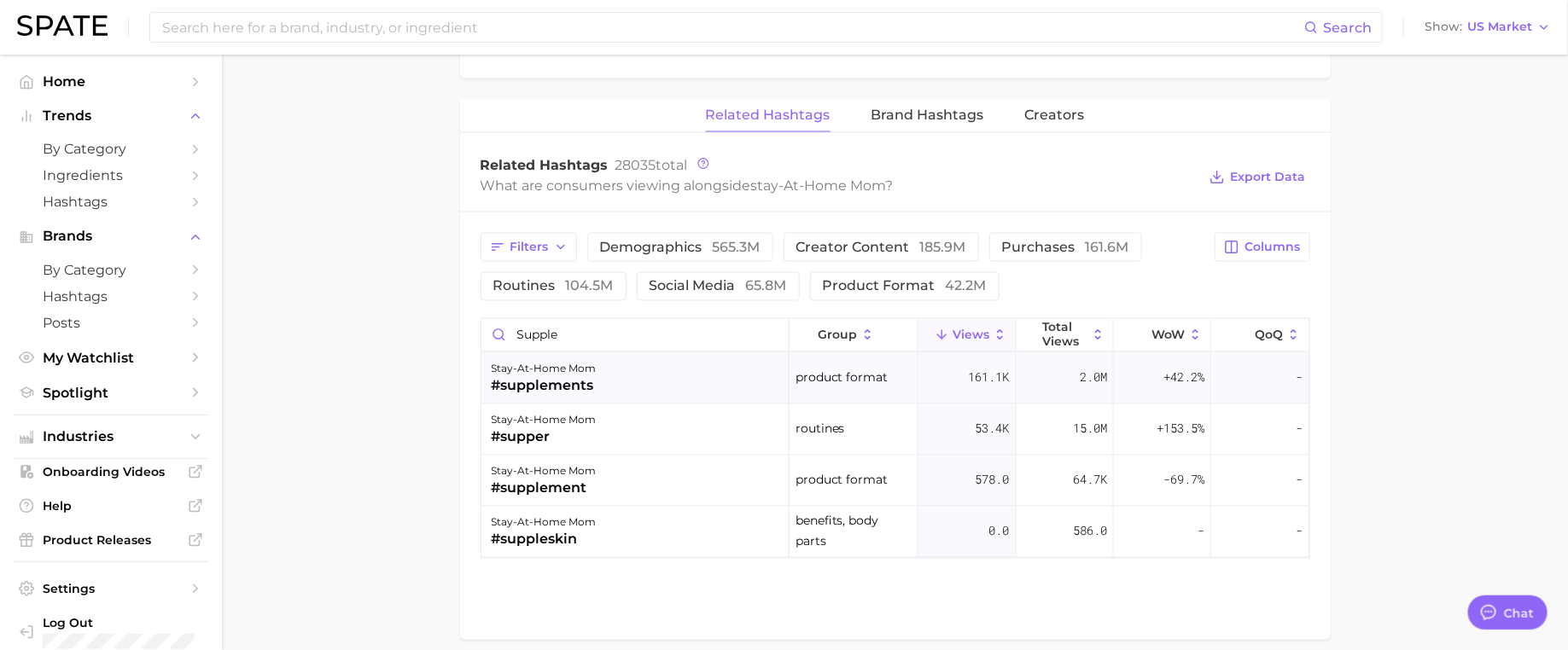 click on "+42.2%" at bounding box center (1184, 378) 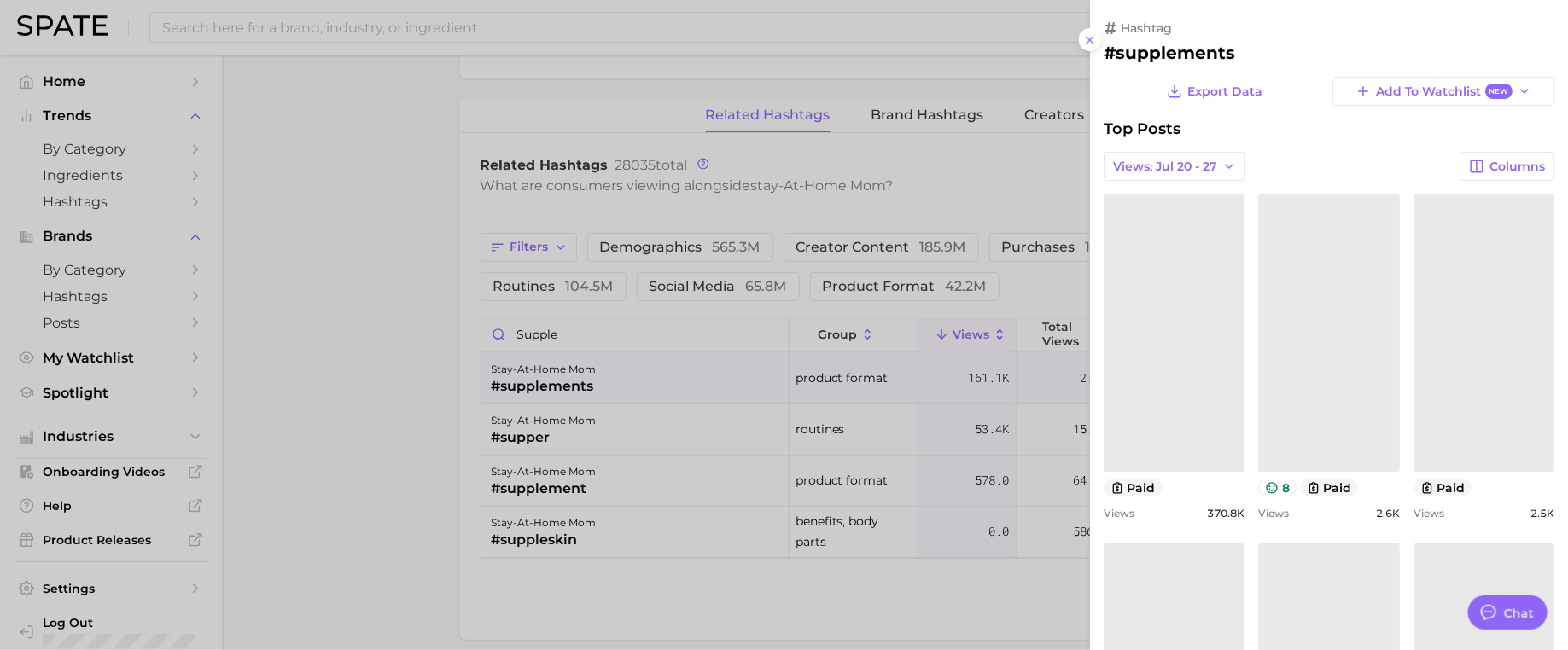 scroll, scrollTop: 90, scrollLeft: 0, axis: vertical 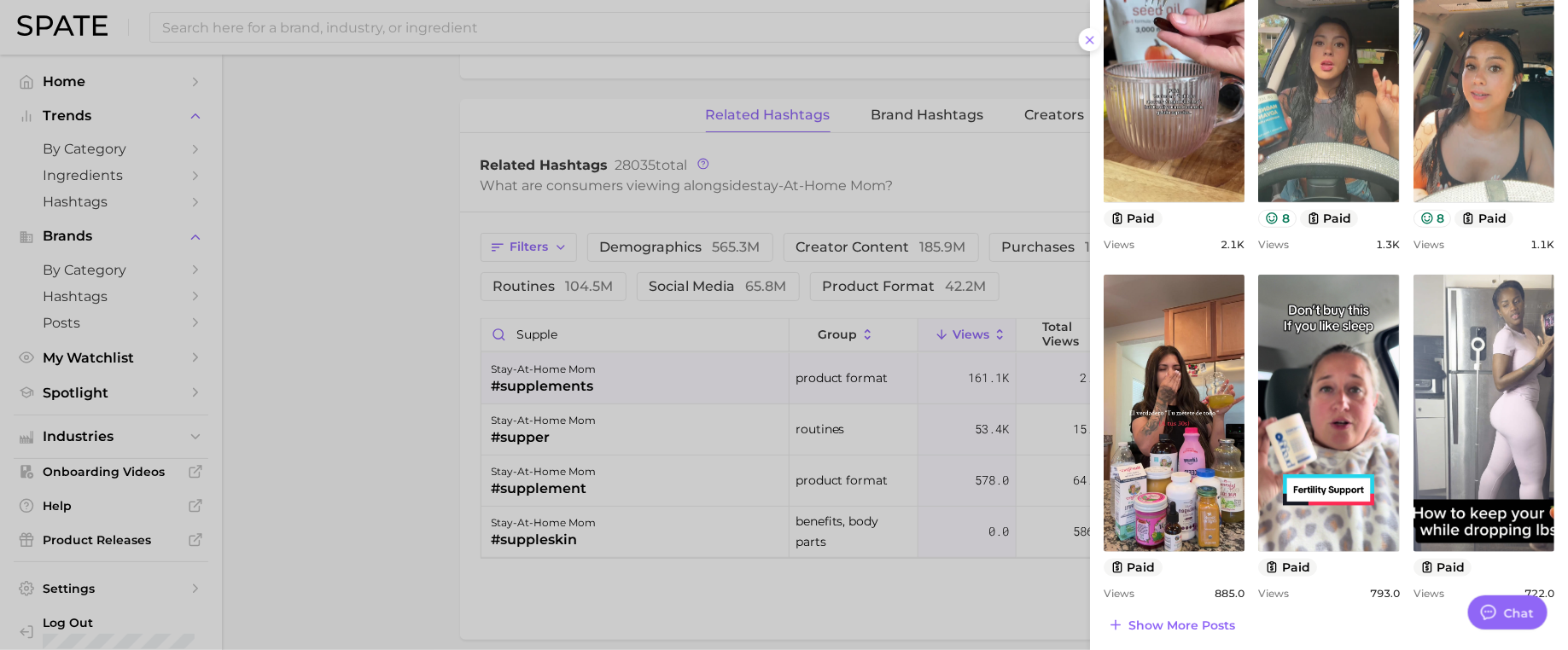 click at bounding box center [784, 325] 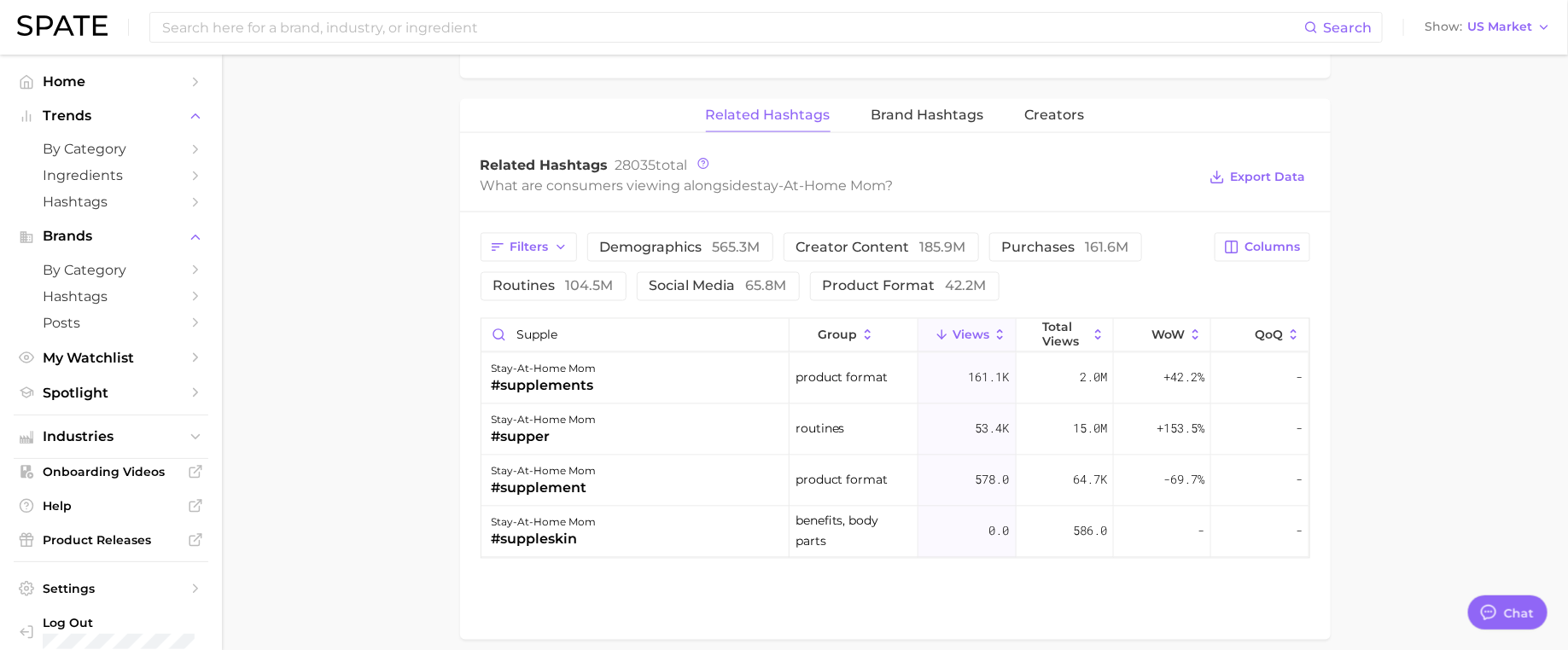 click on "Brand Hashtags" at bounding box center [928, 115] 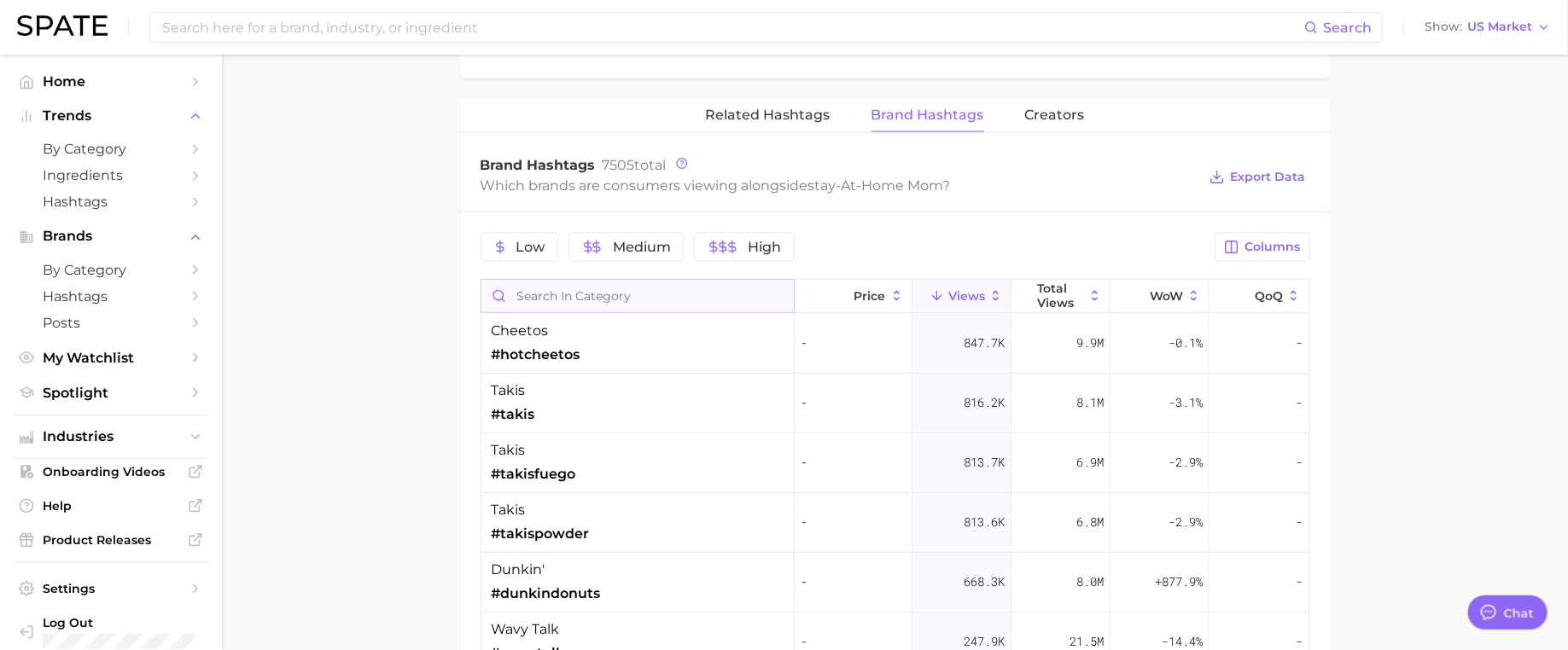 click at bounding box center (638, 296) 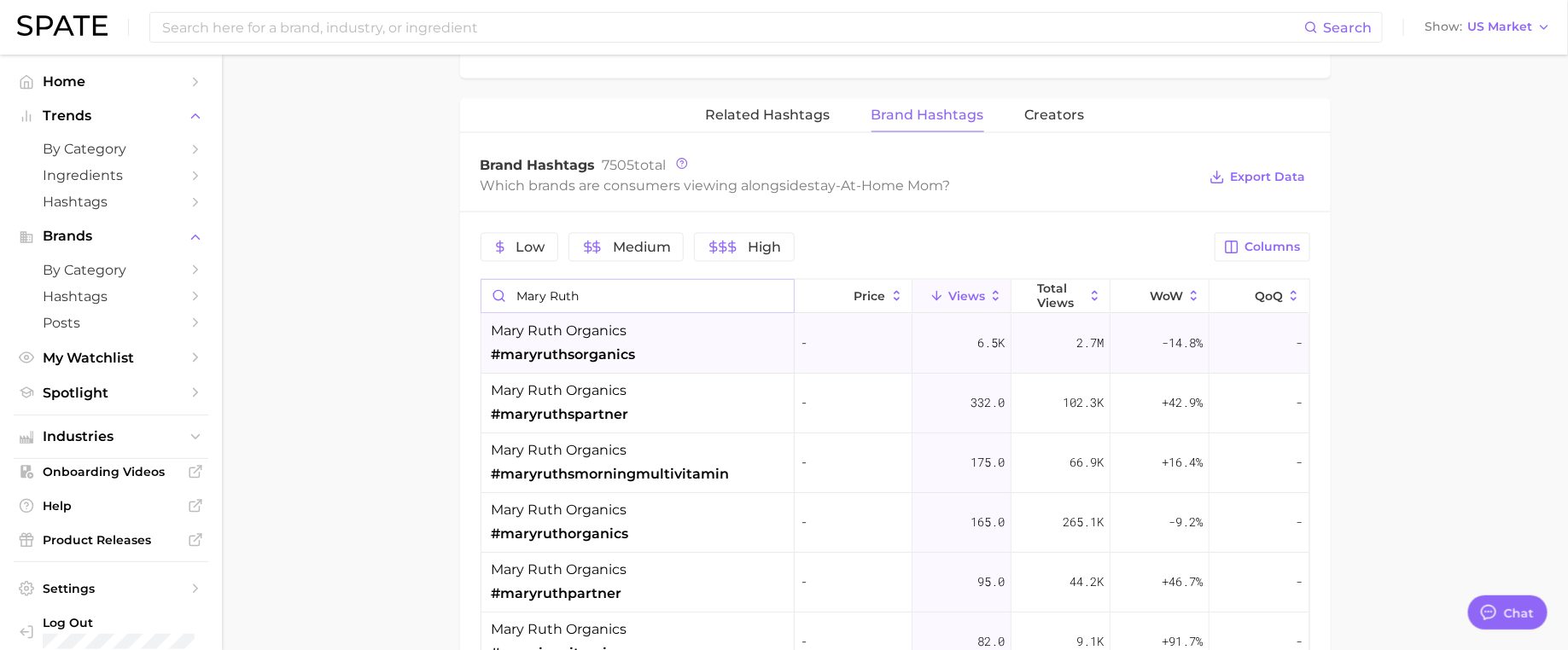 type on "mary ruth" 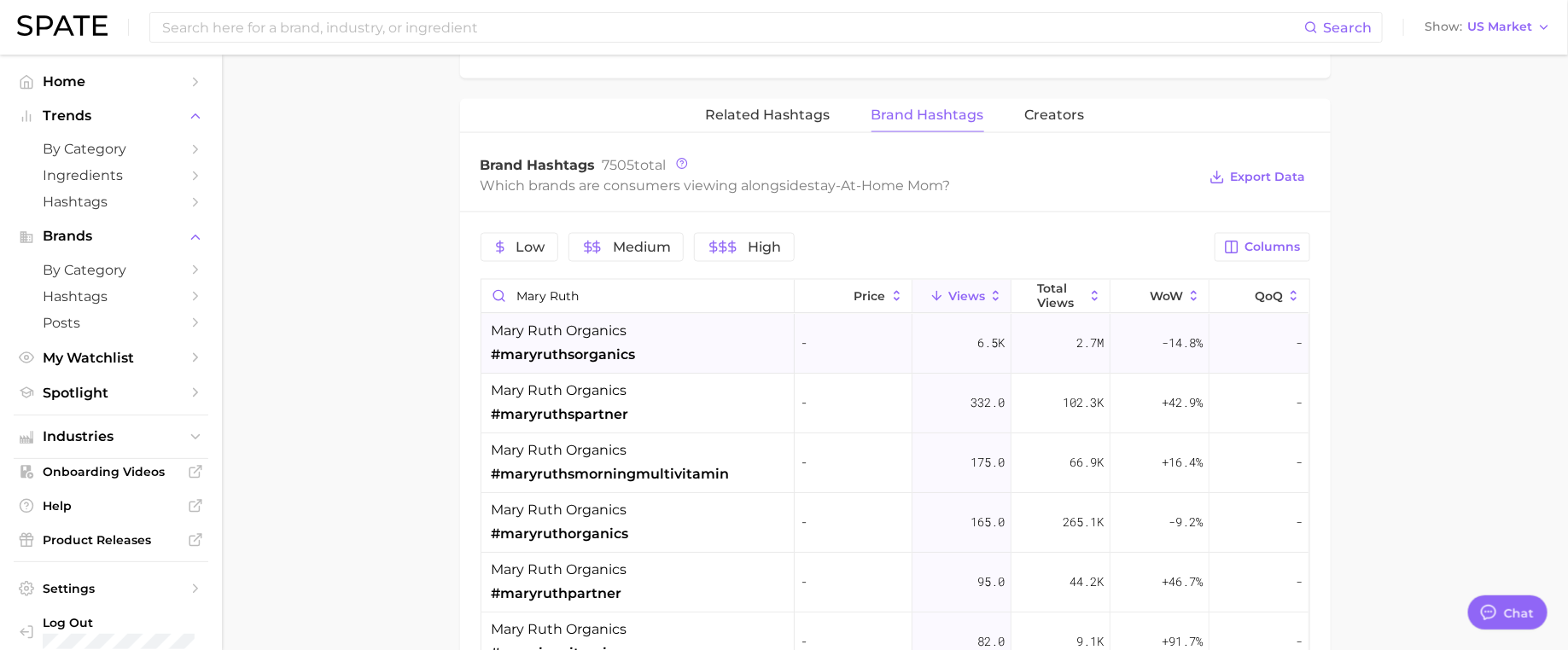 click on "mary ruth organics #maryruthsorganics" at bounding box center (638, 344) 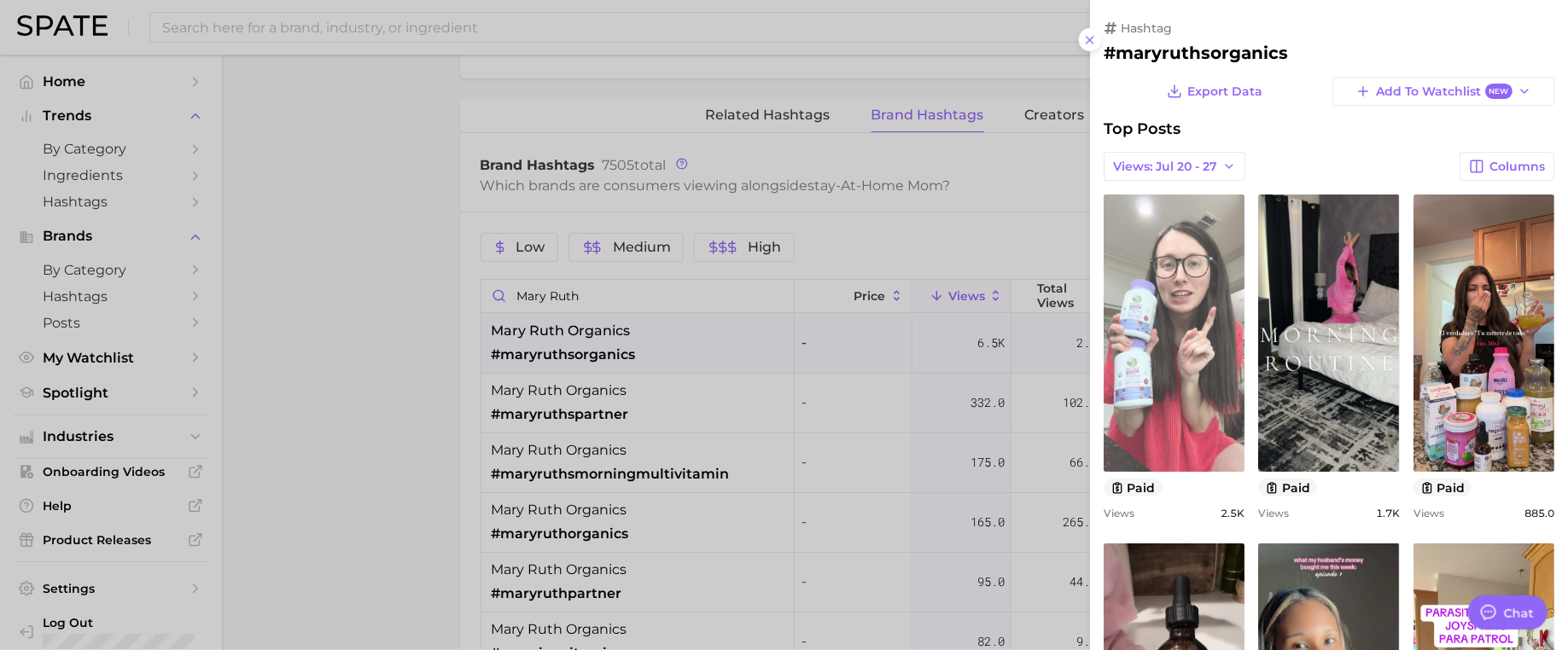 scroll, scrollTop: 0, scrollLeft: 0, axis: both 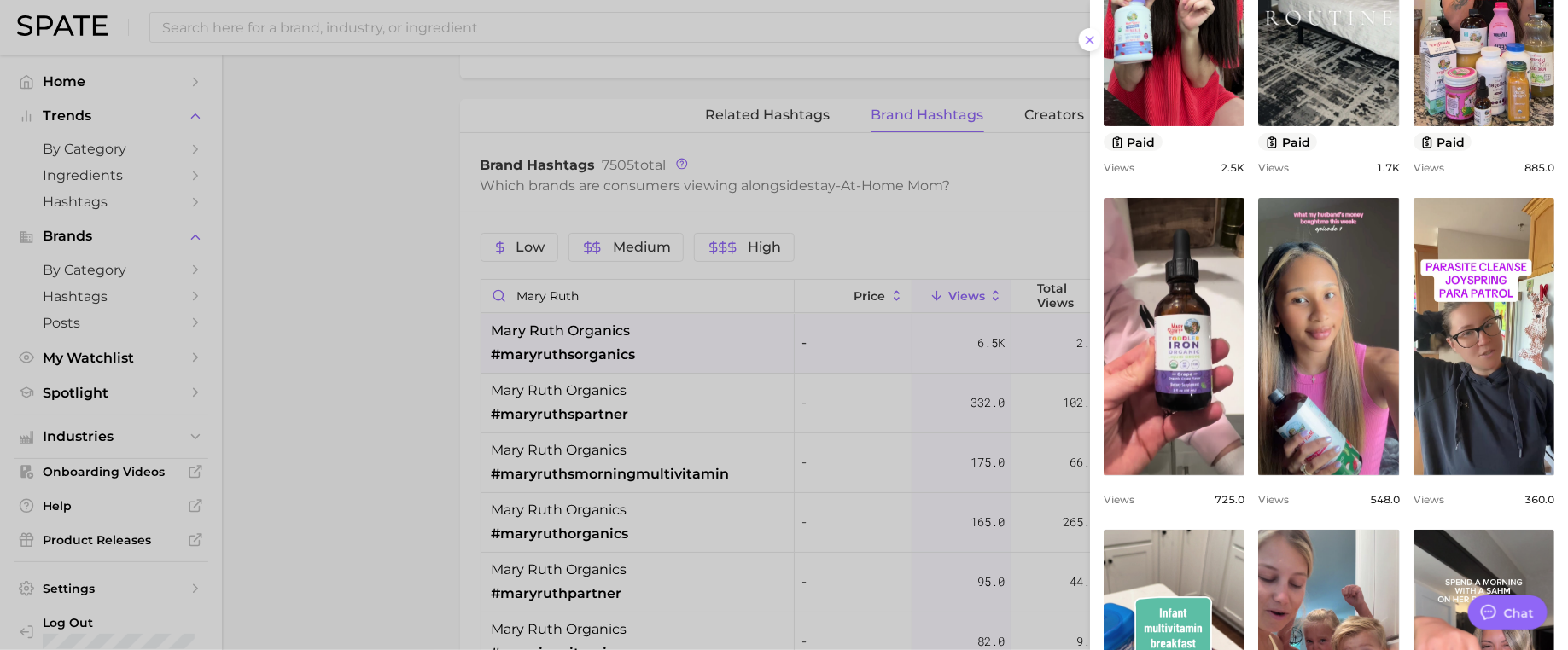 click at bounding box center [784, 325] 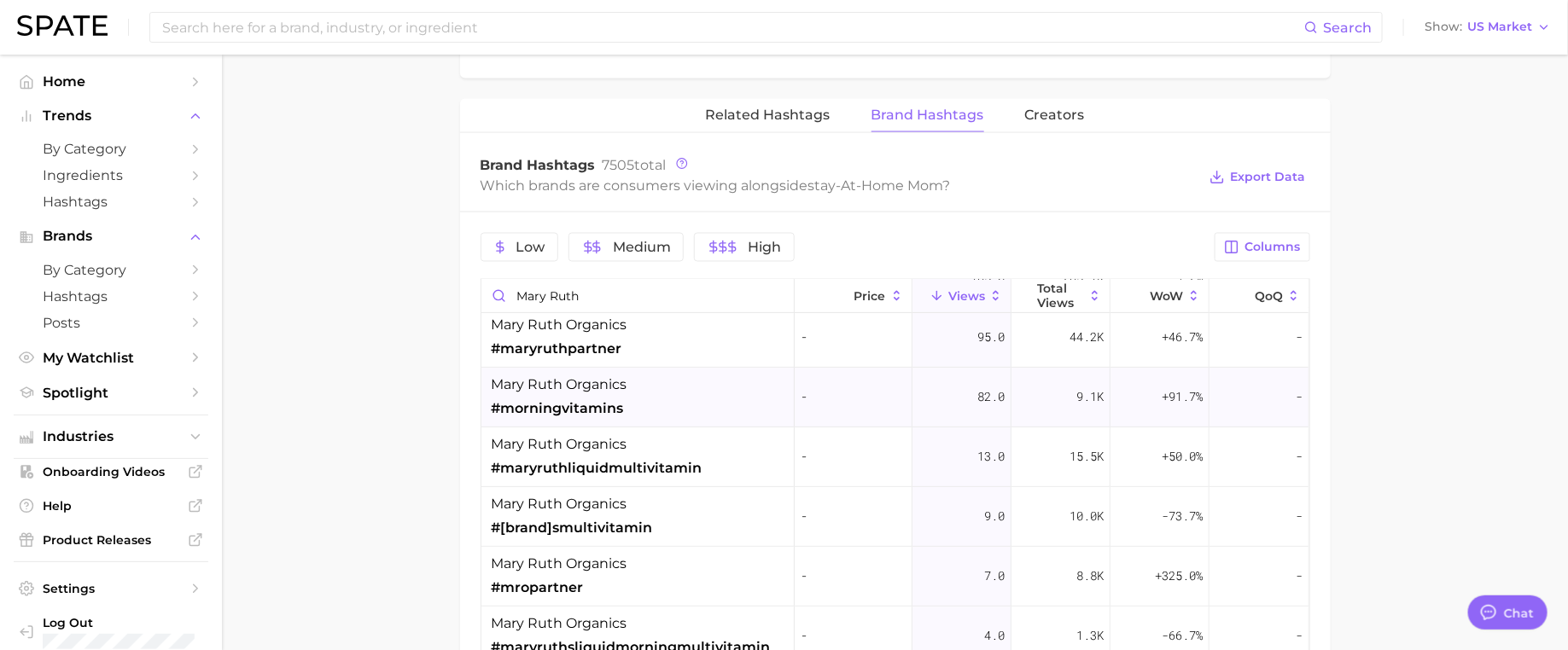 click on "[BRAND] organics #[TIME]vitamins" at bounding box center [638, 398] 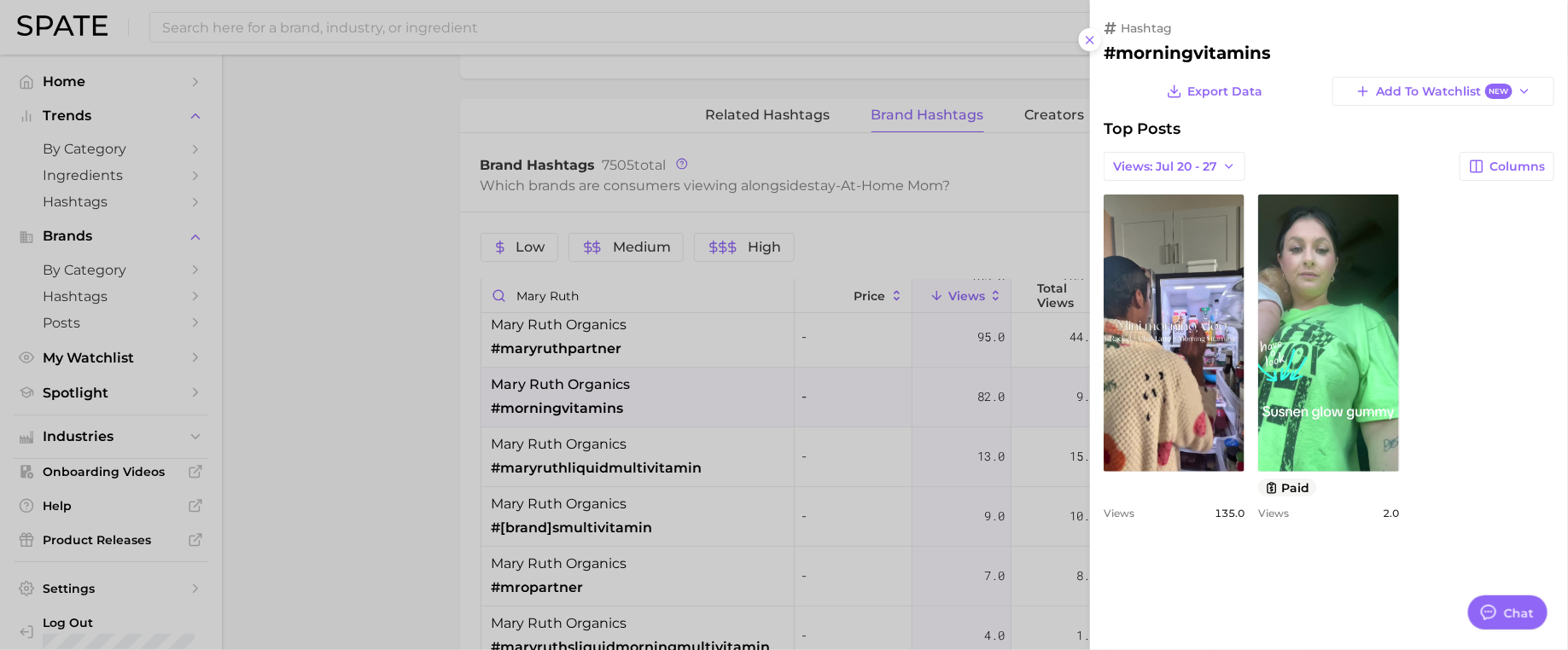 click at bounding box center [784, 325] 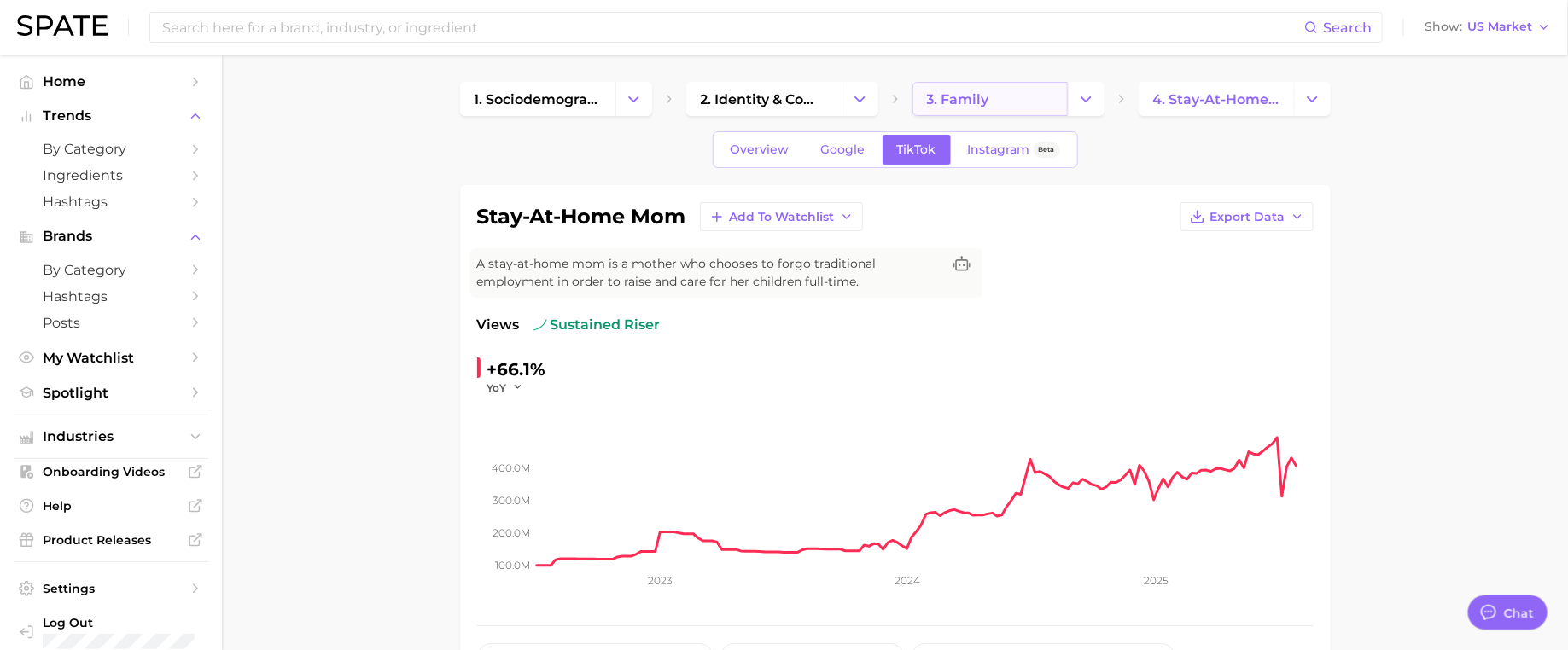 click on "3. family" at bounding box center (990, 99) 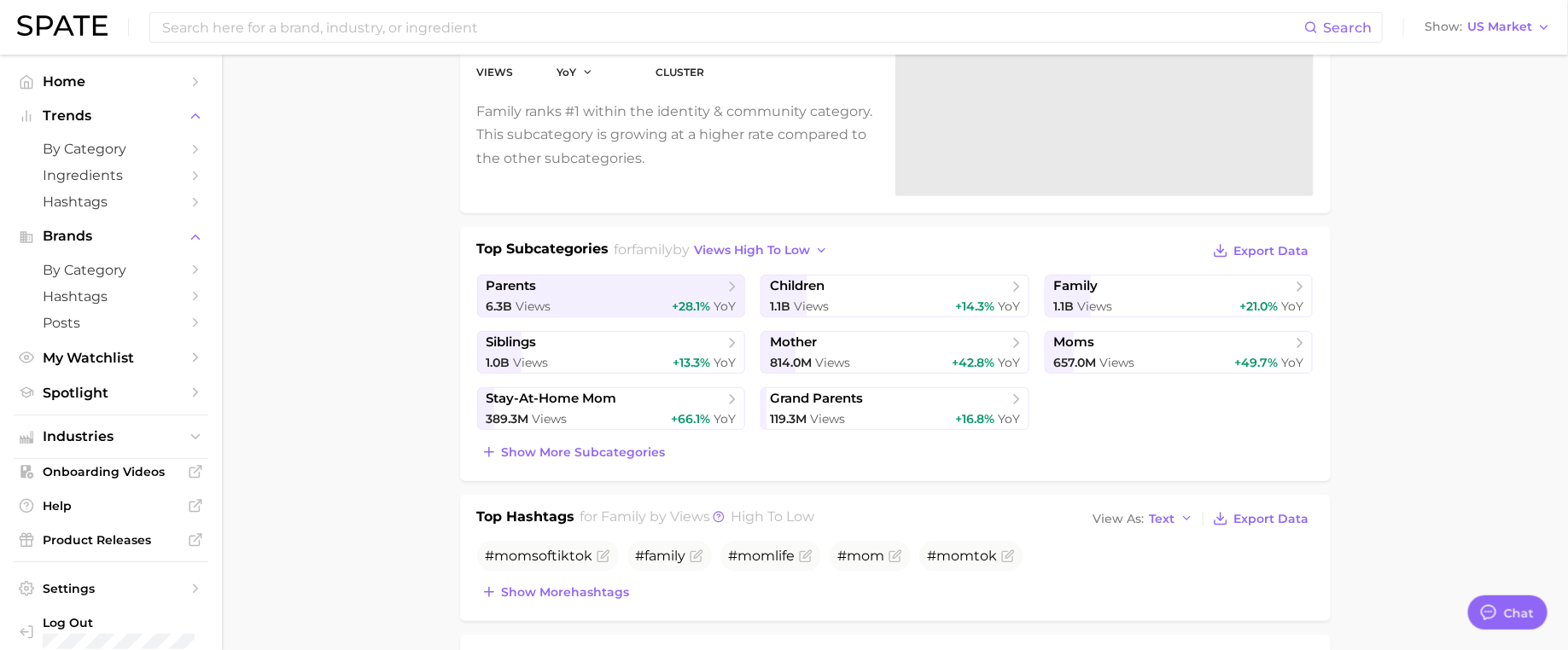 click on "Top Subcategories for   family   by  views high to low Export Data parents 6.3b   Views +28.1%   YoY children 1.1b   Views +14.3%   YoY family 1.1b   Views +21.0%   YoY siblings 1.0b   Views +13.3%   YoY mother 814.0m   Views +42.8%   YoY moms 657.0m   Views +49.7%   YoY stay-at-home mom 389.3m   Views +66.1%   YoY grand parents 119.3m   Views +16.8%   YoY Show more subcategories" at bounding box center (895, 354) 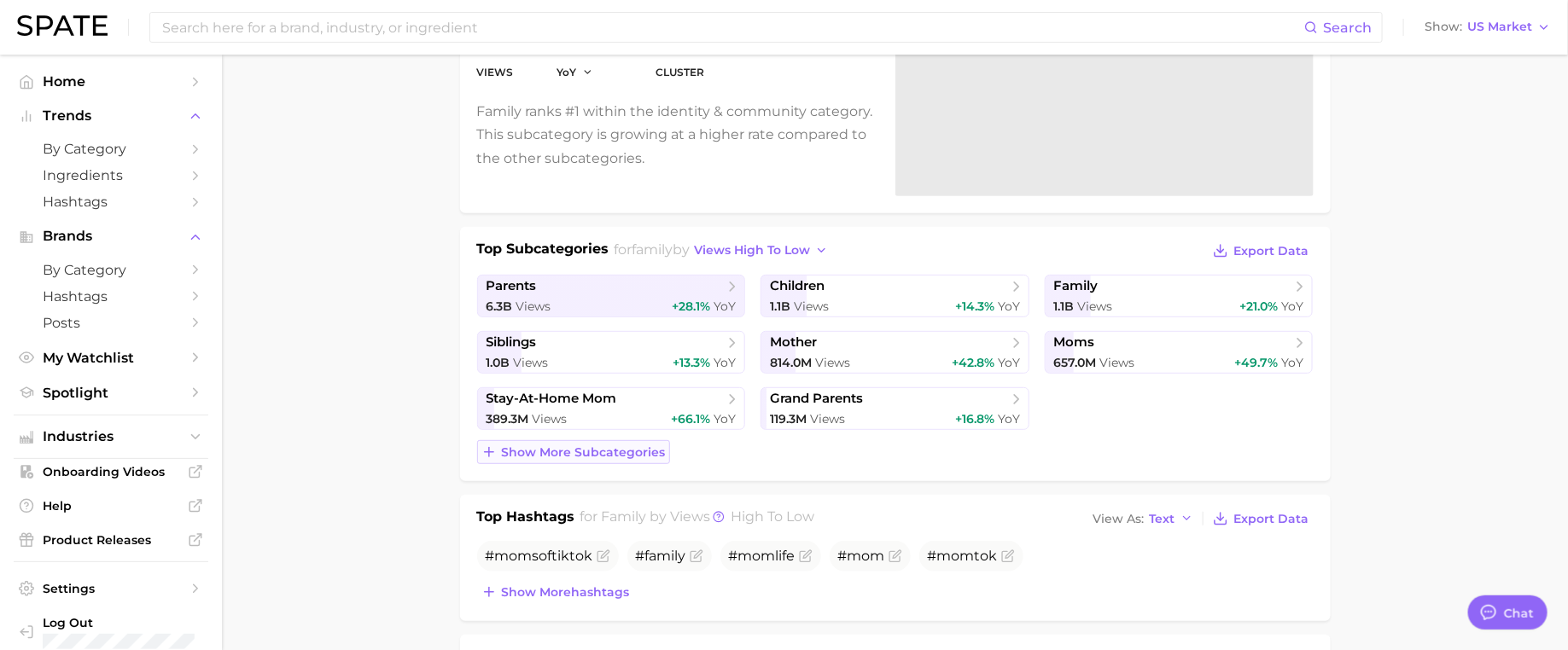 click on "Show more subcategories" at bounding box center [584, 452] 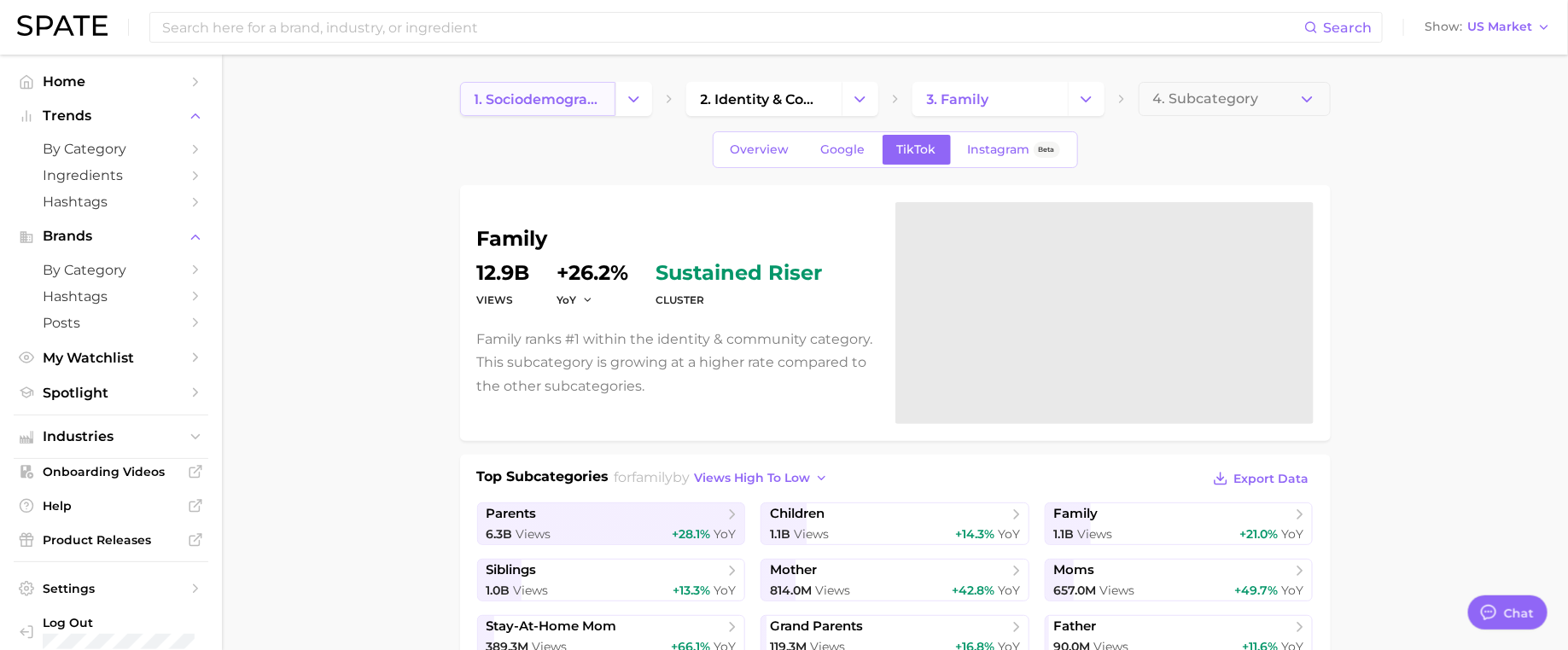 click on "1. sociodemographic insights" at bounding box center [538, 99] 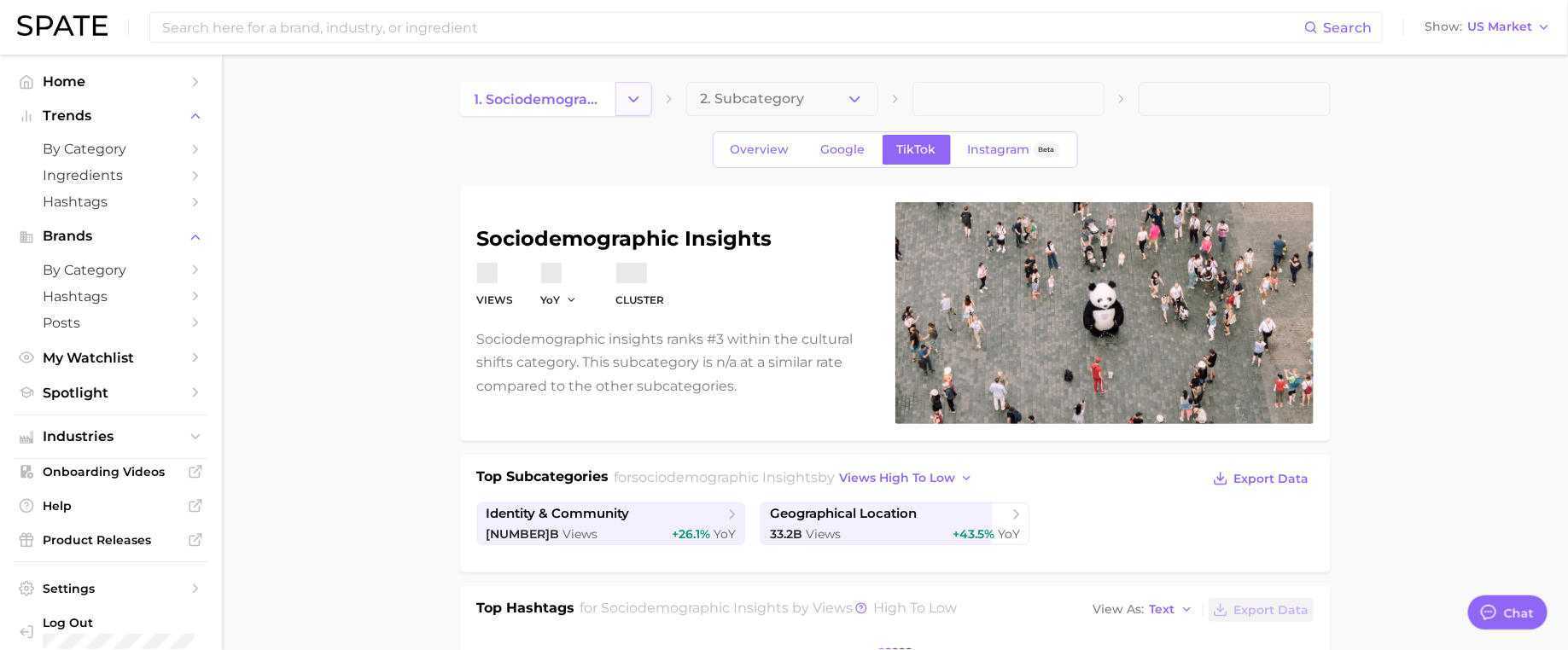 click 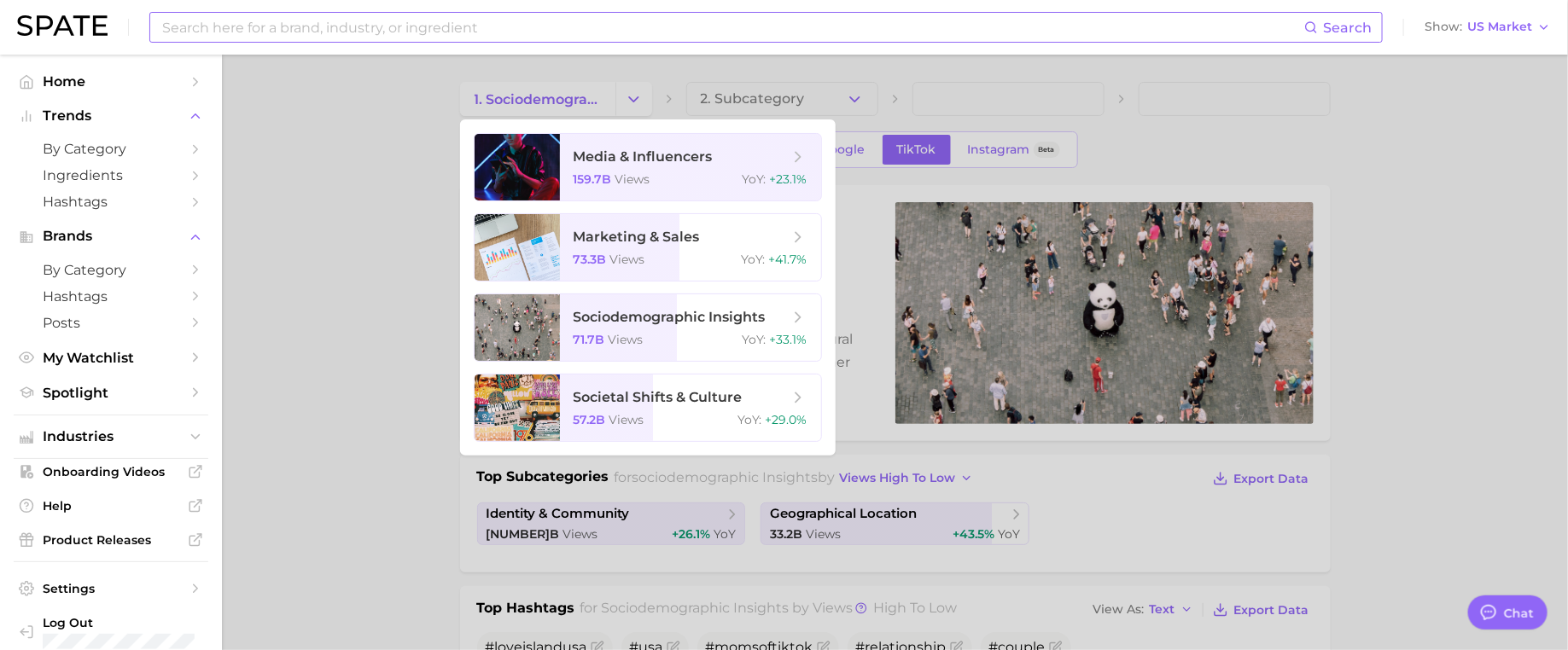click at bounding box center [732, 27] 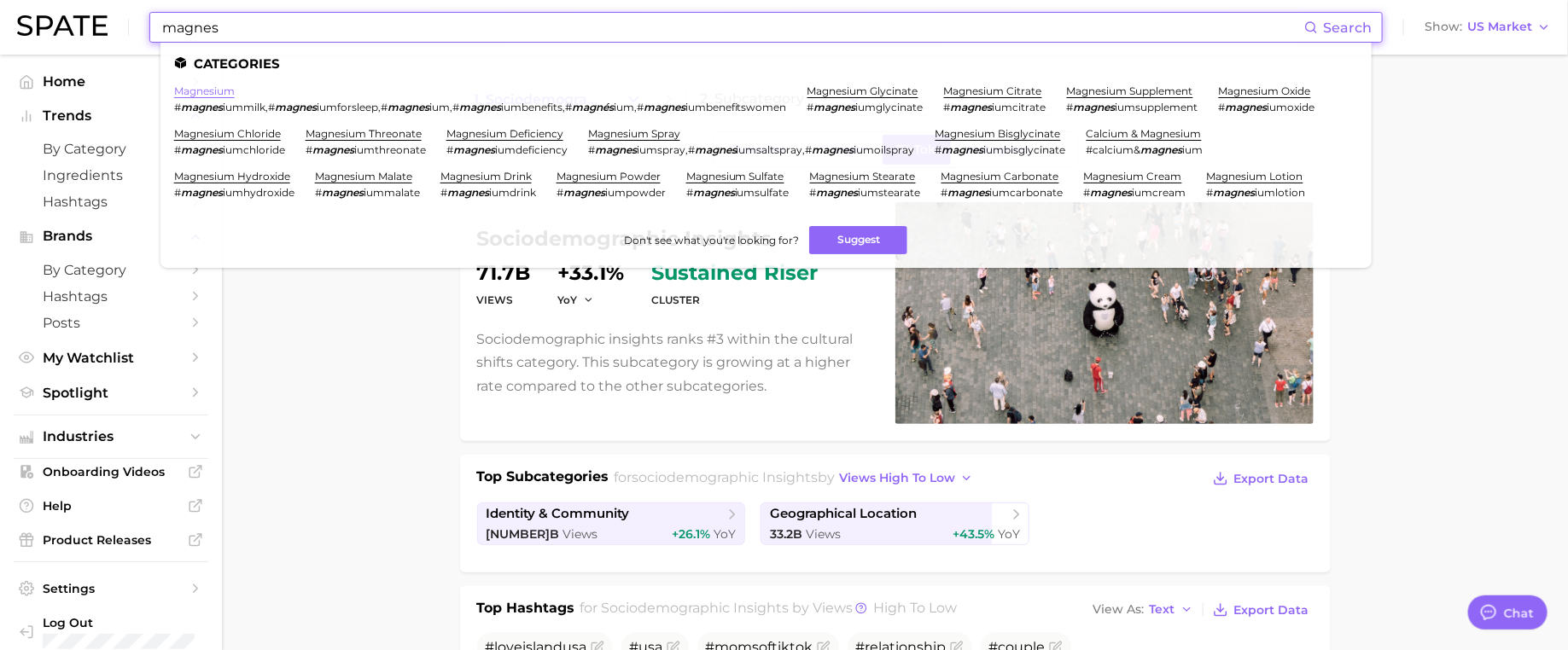 type on "magnes" 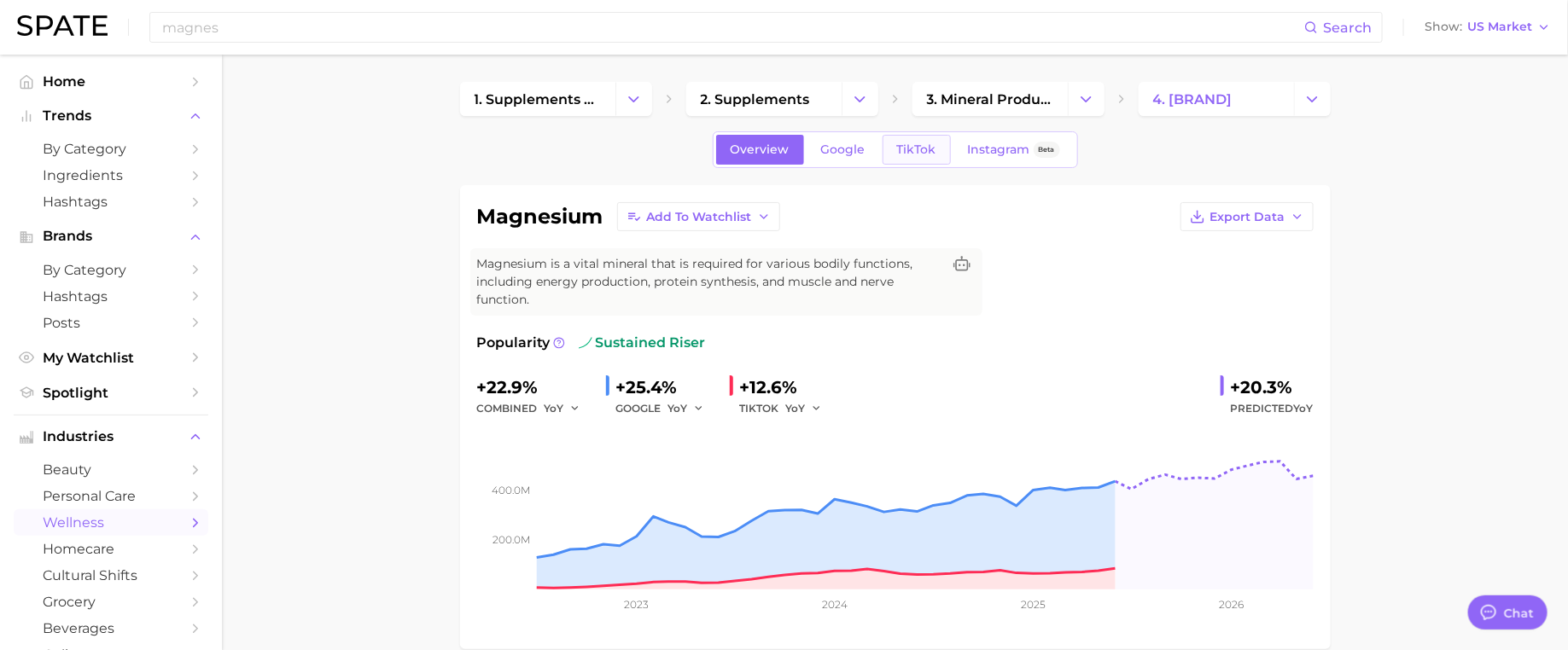 click on "TikTok" at bounding box center [917, 149] 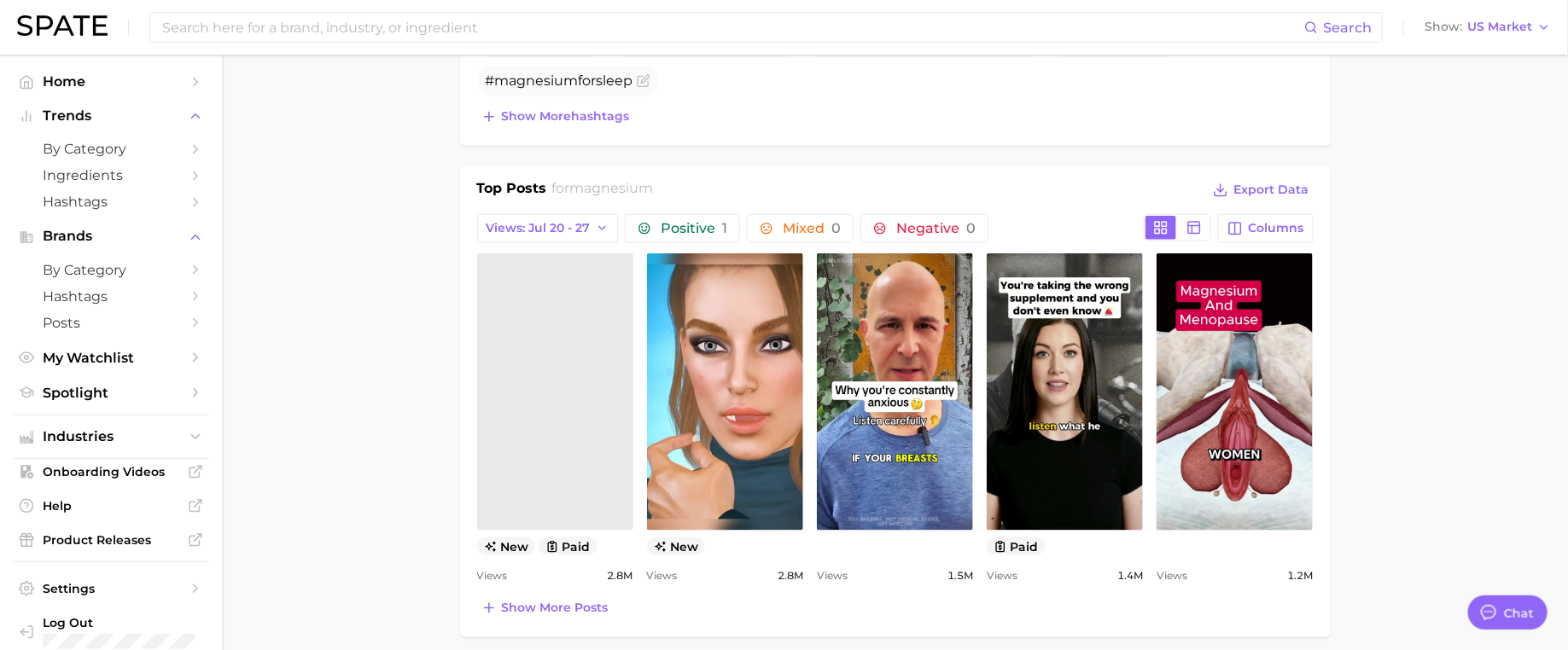 scroll, scrollTop: 778, scrollLeft: 0, axis: vertical 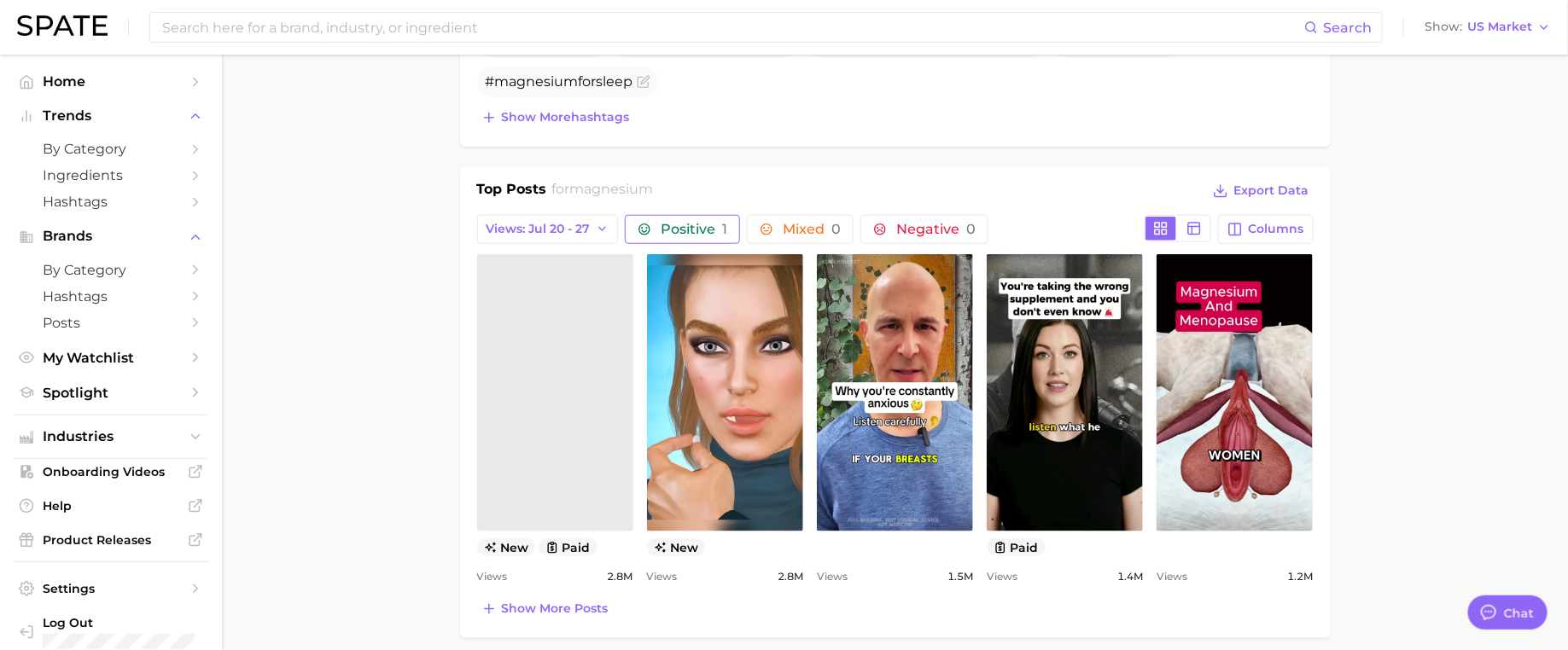 click on "1" at bounding box center [725, 229] 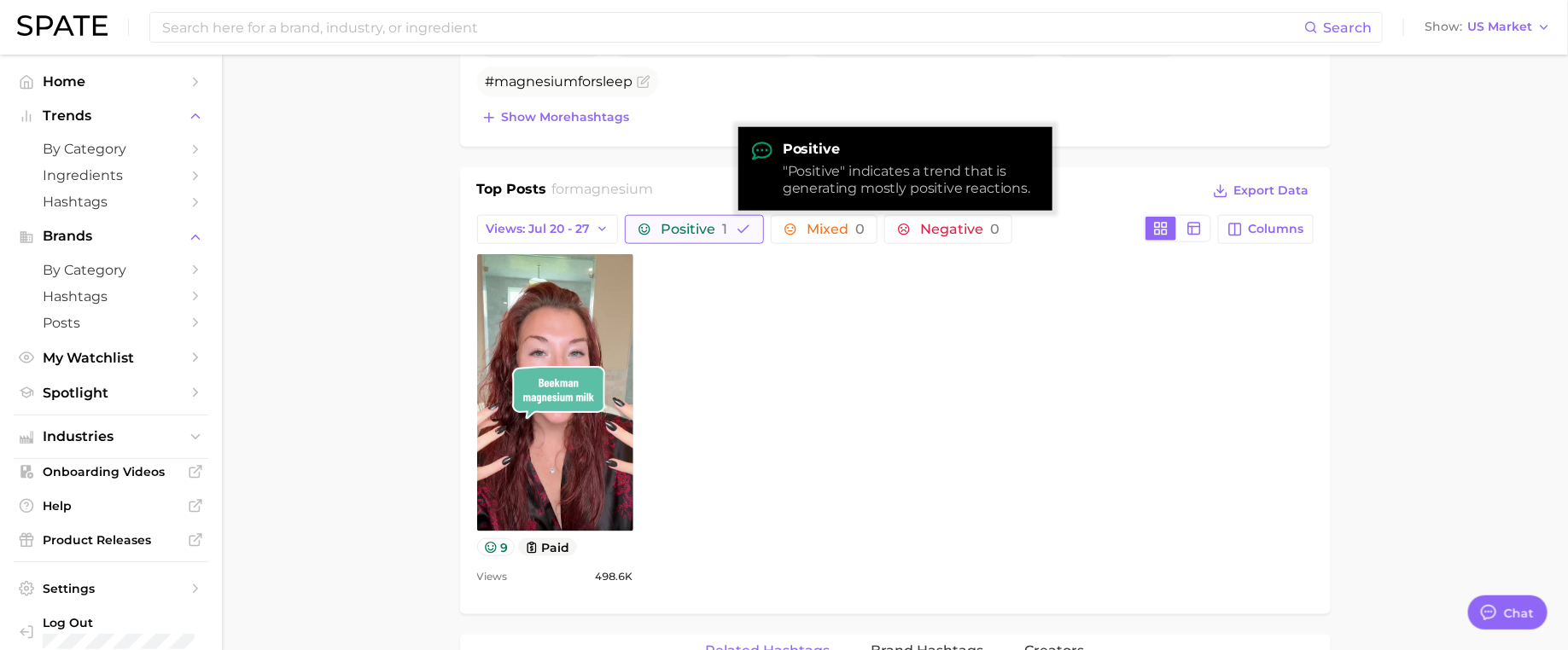 scroll, scrollTop: 0, scrollLeft: 0, axis: both 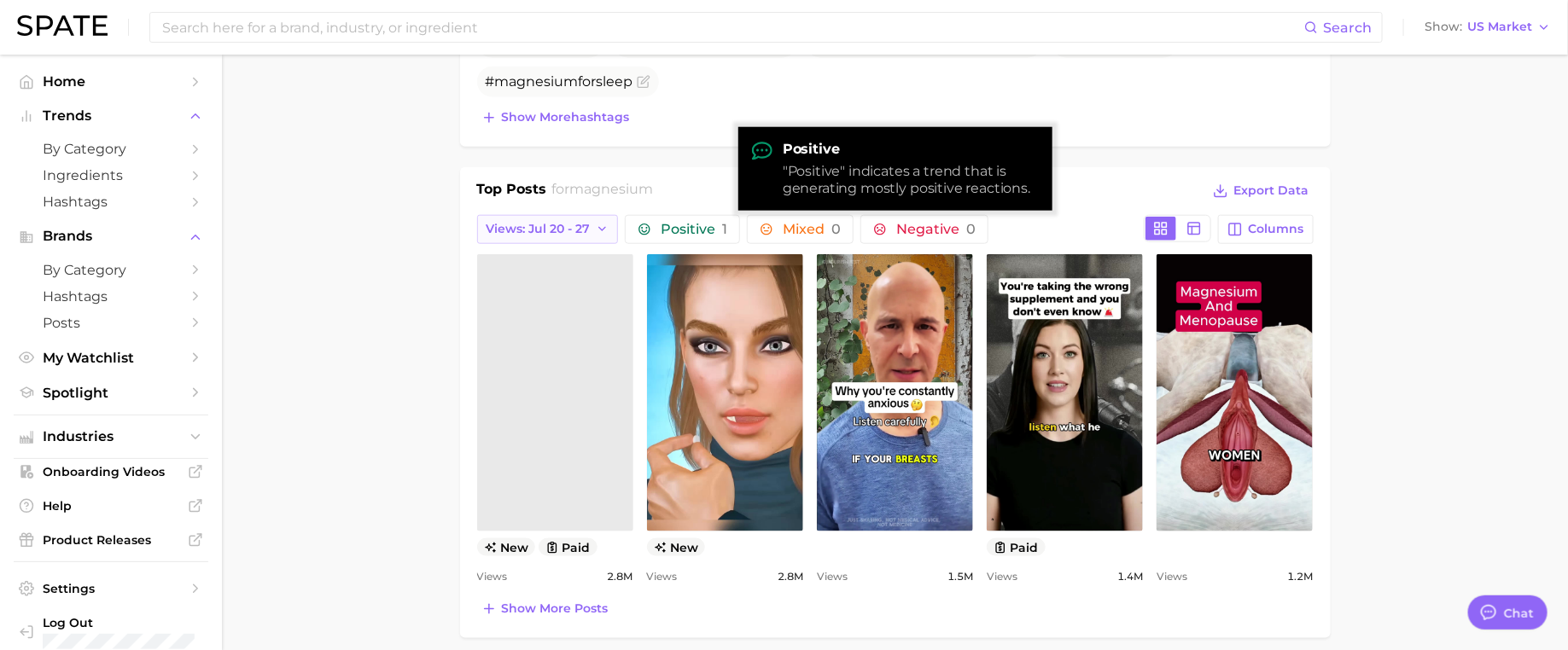 click 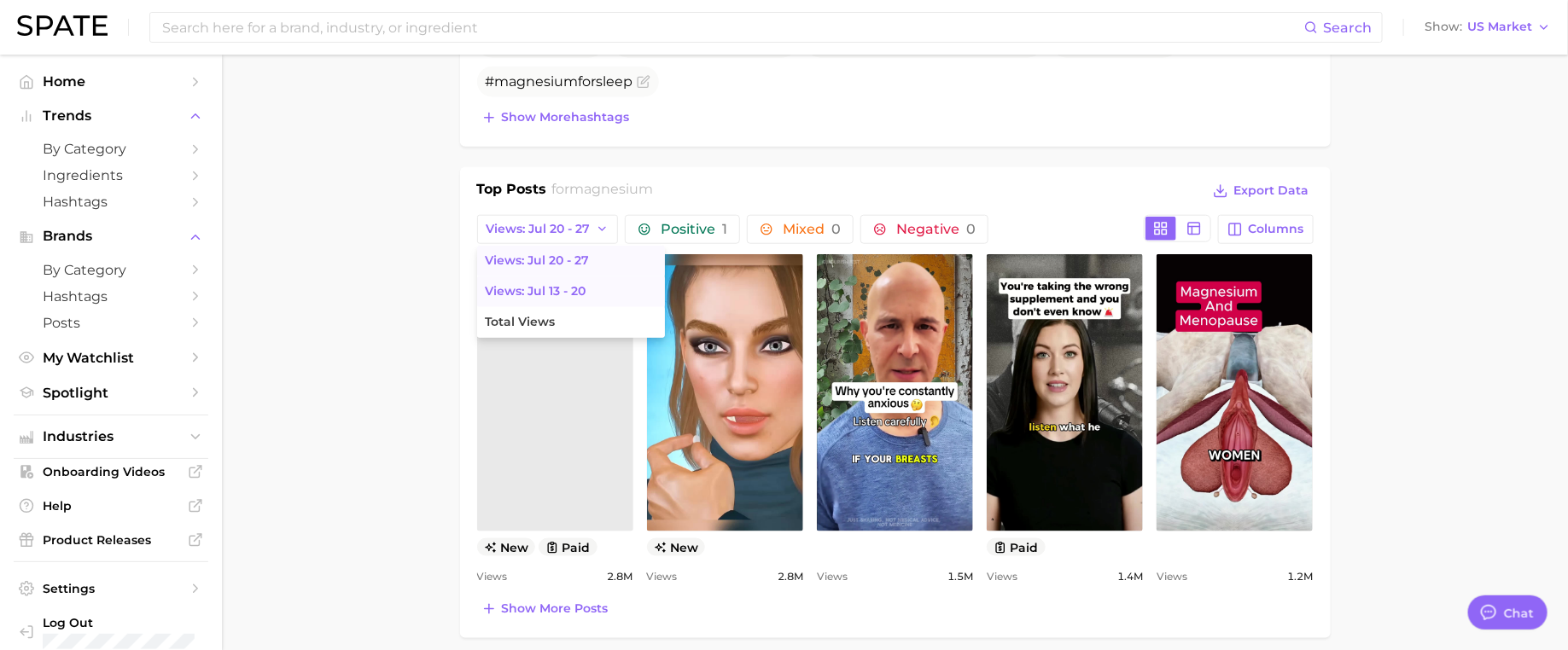 click on "Views: Jul 13 -  20" at bounding box center [571, 292] 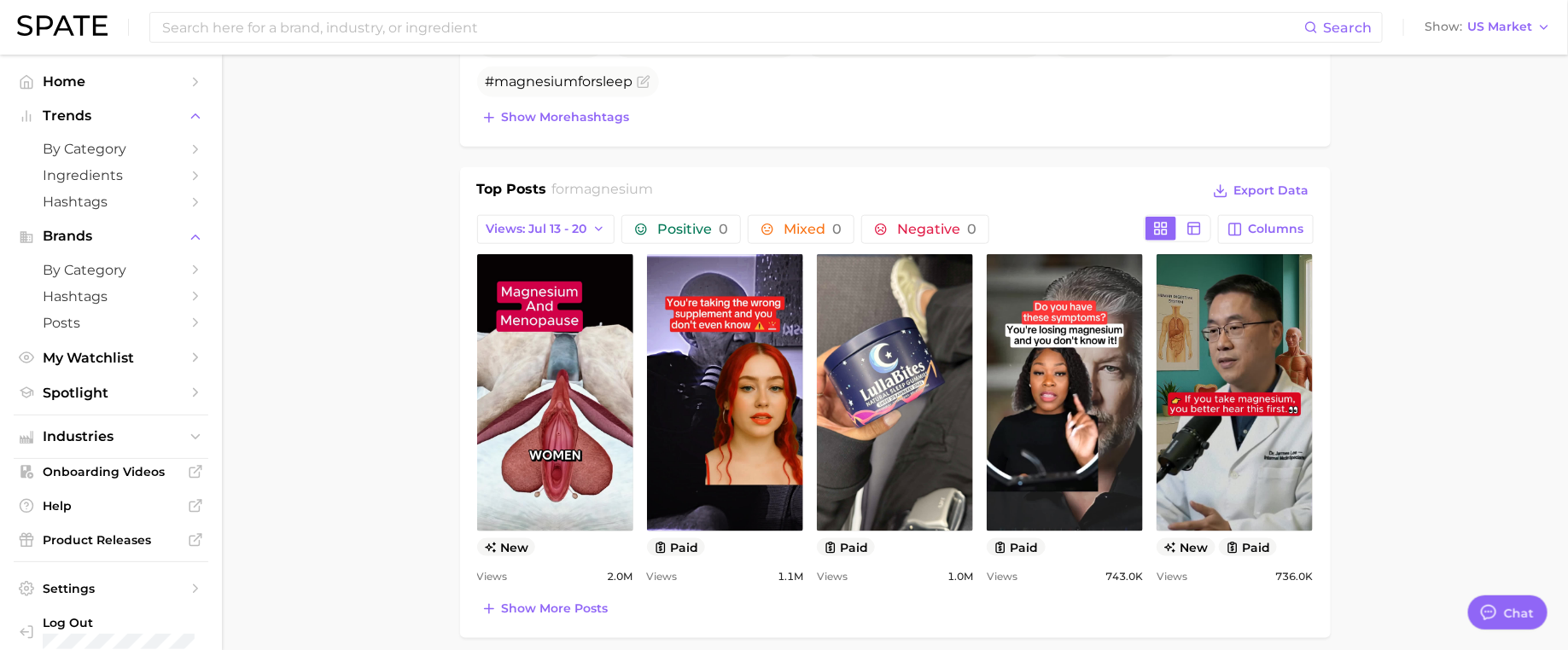 scroll, scrollTop: 0, scrollLeft: 0, axis: both 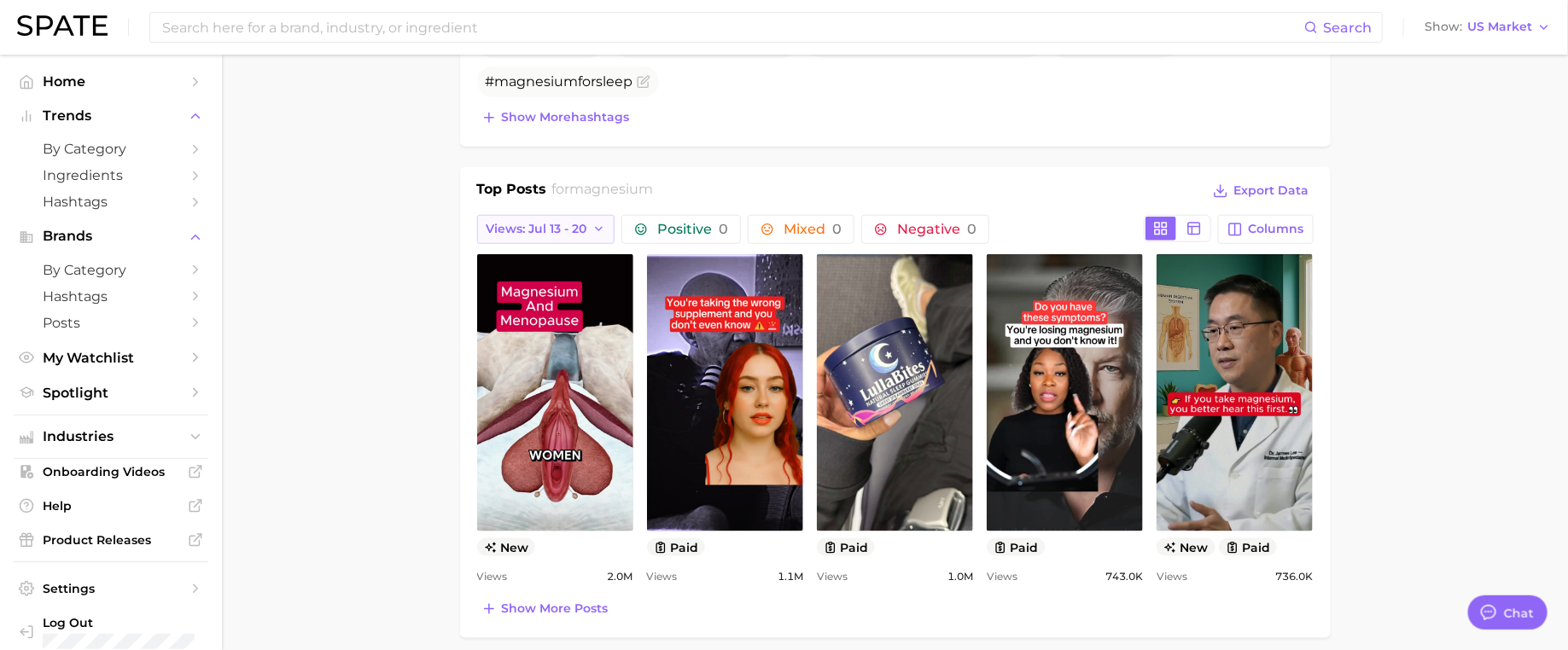 click on "Views: Jul 13 -  20" at bounding box center [537, 229] 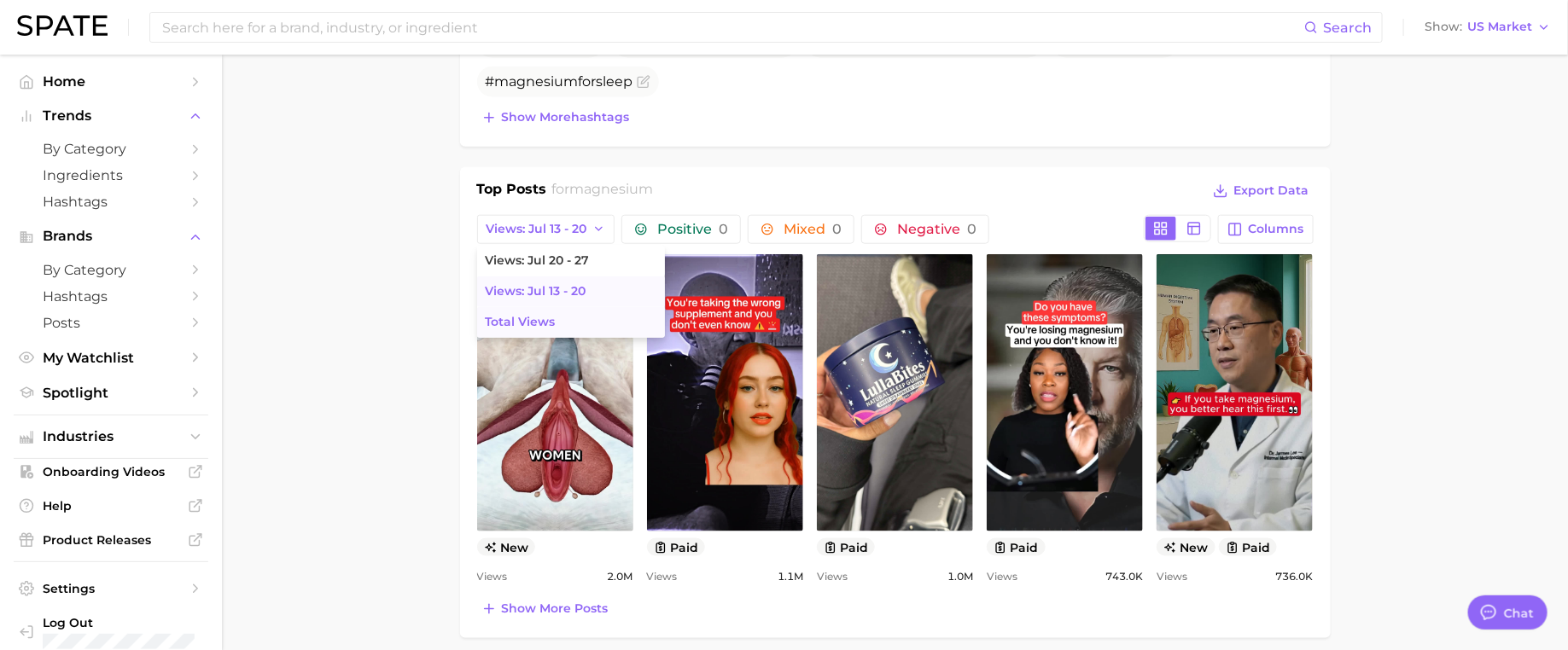 click on "Total Views" at bounding box center [571, 322] 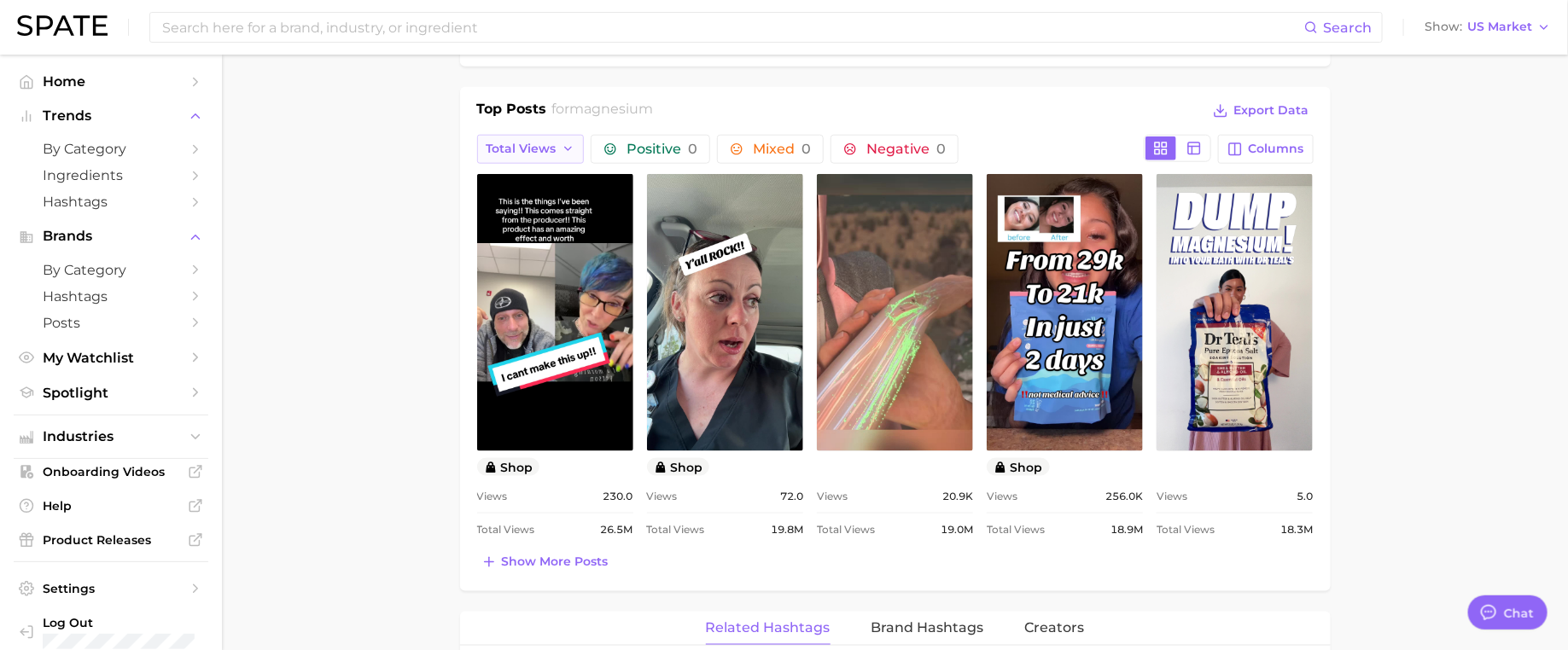 click on "Total Views" at bounding box center [522, 148] 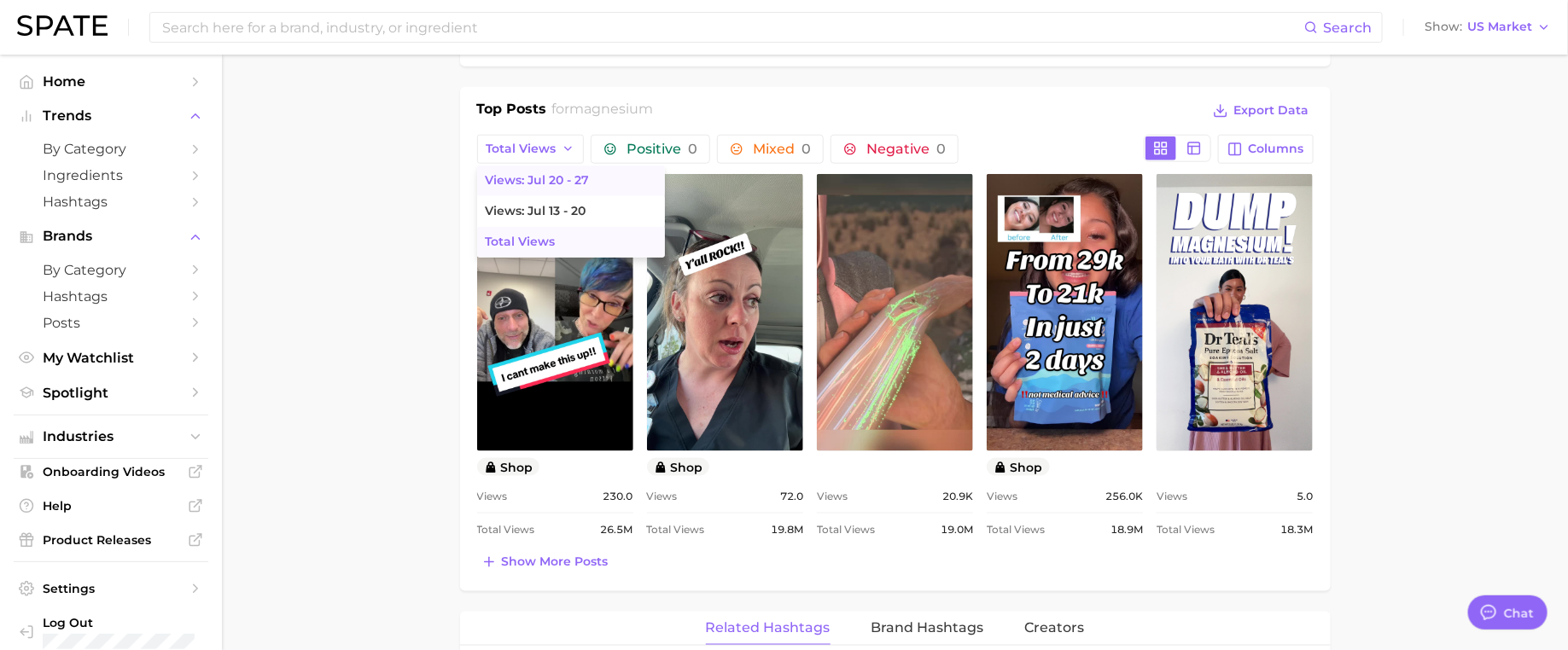 click on "Views: Jul 20 -  27" at bounding box center [571, 181] 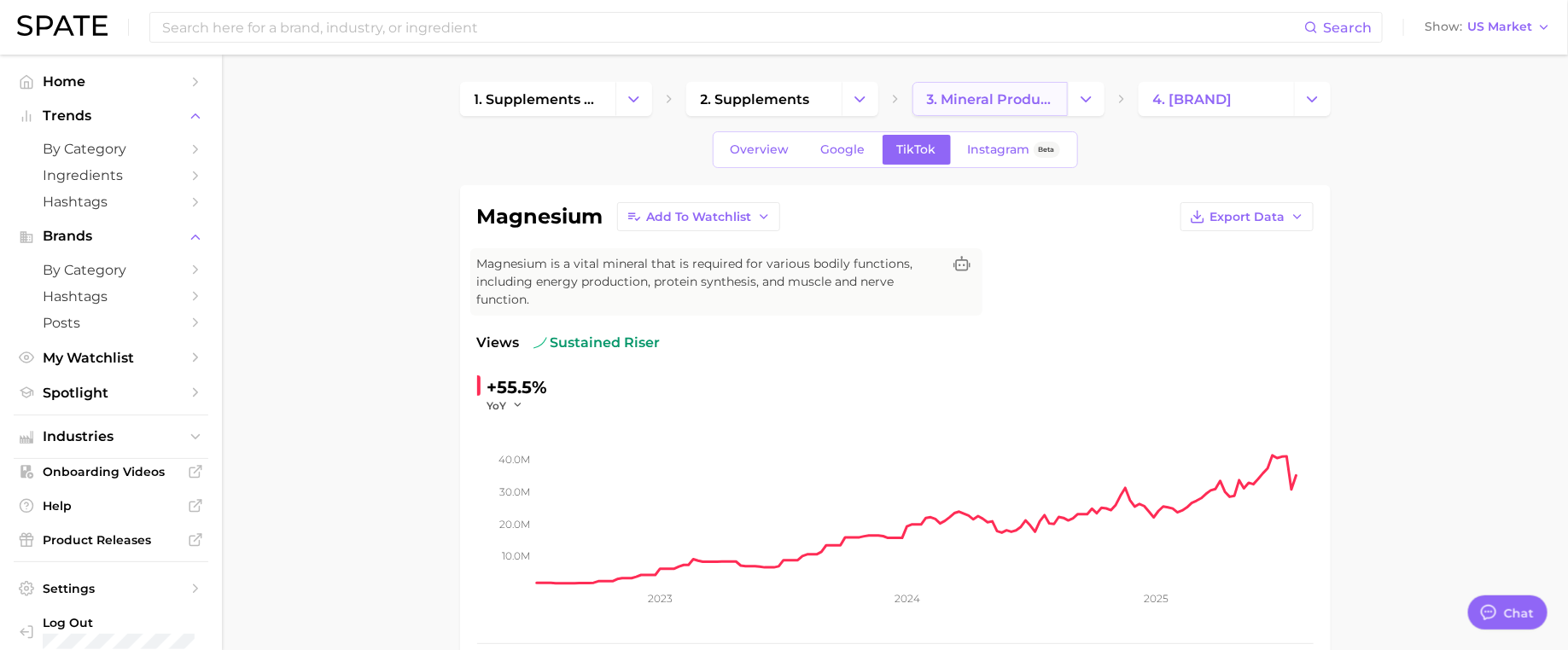 click on "3. mineral products" at bounding box center (990, 99) 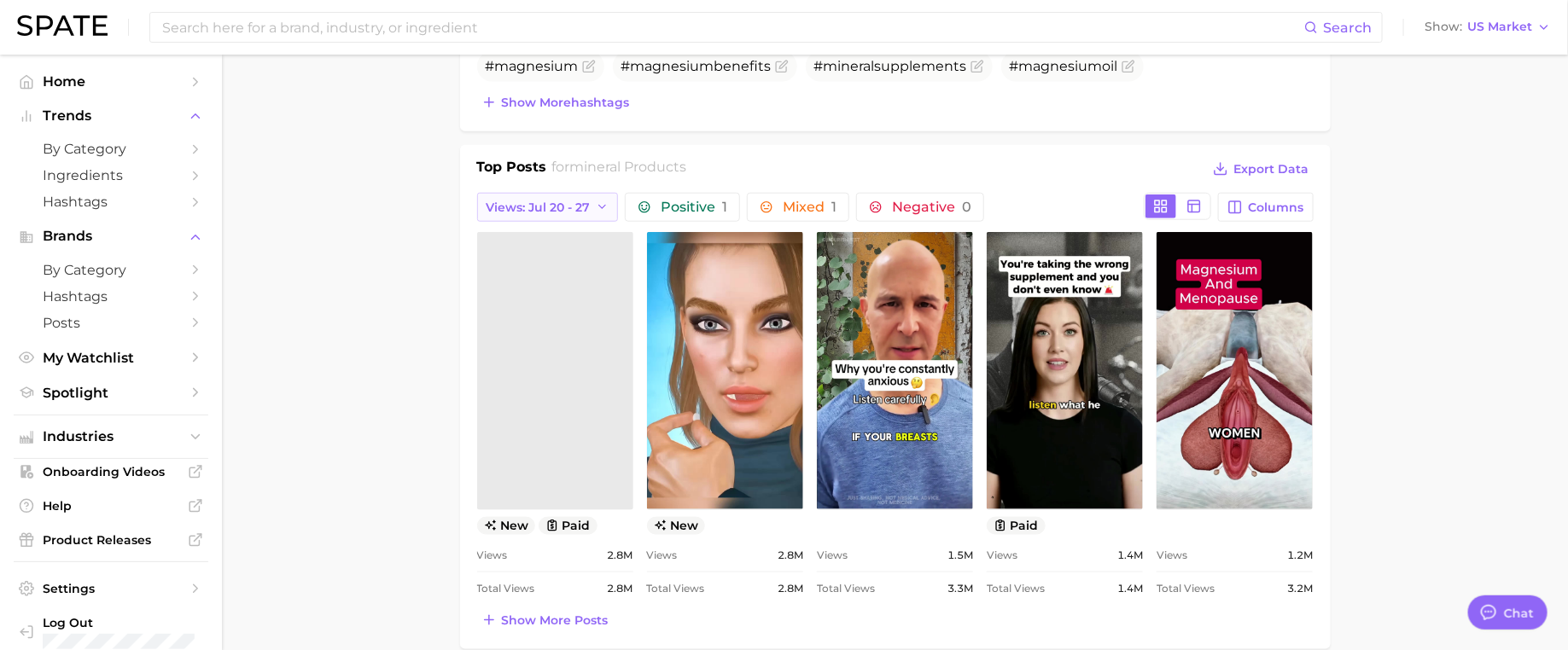 click on "Views: Jul 20 -  27" at bounding box center [539, 207] 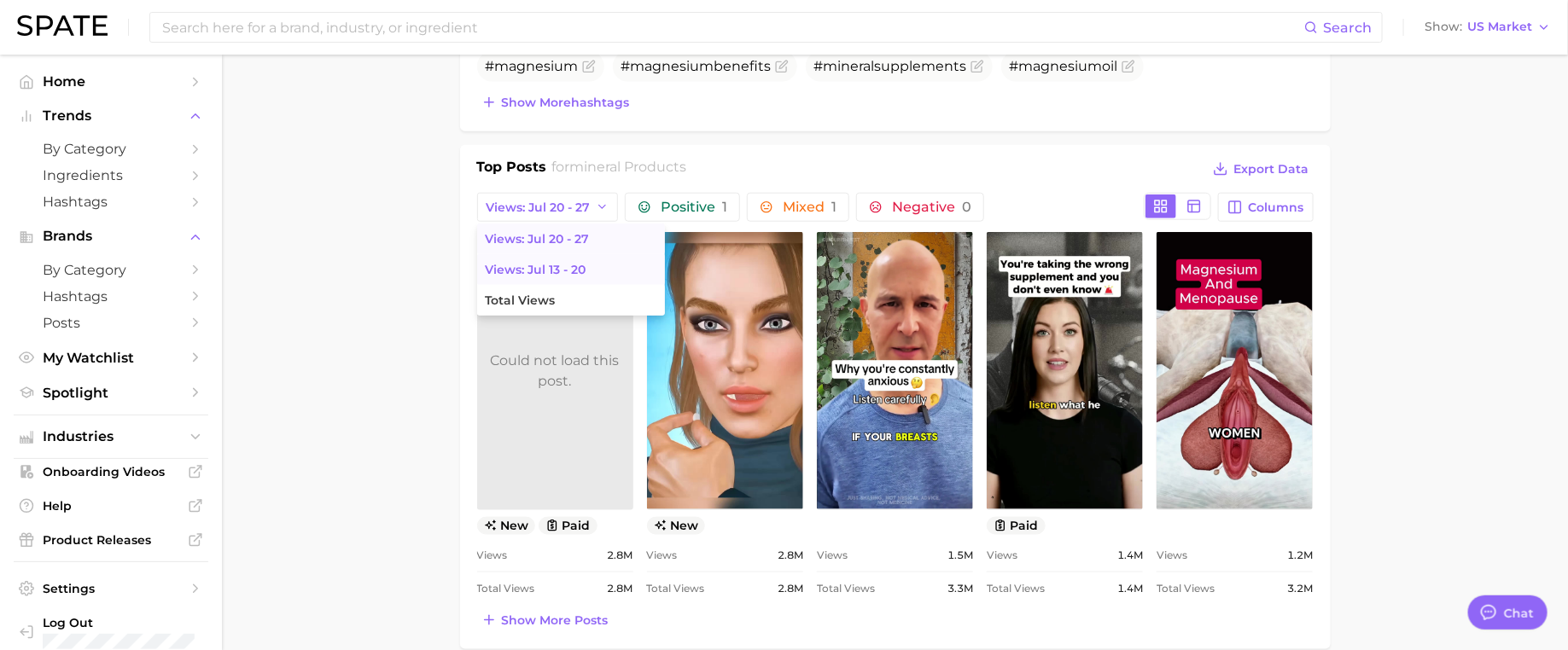 click on "Views: Jul 13 -  20" at bounding box center [536, 270] 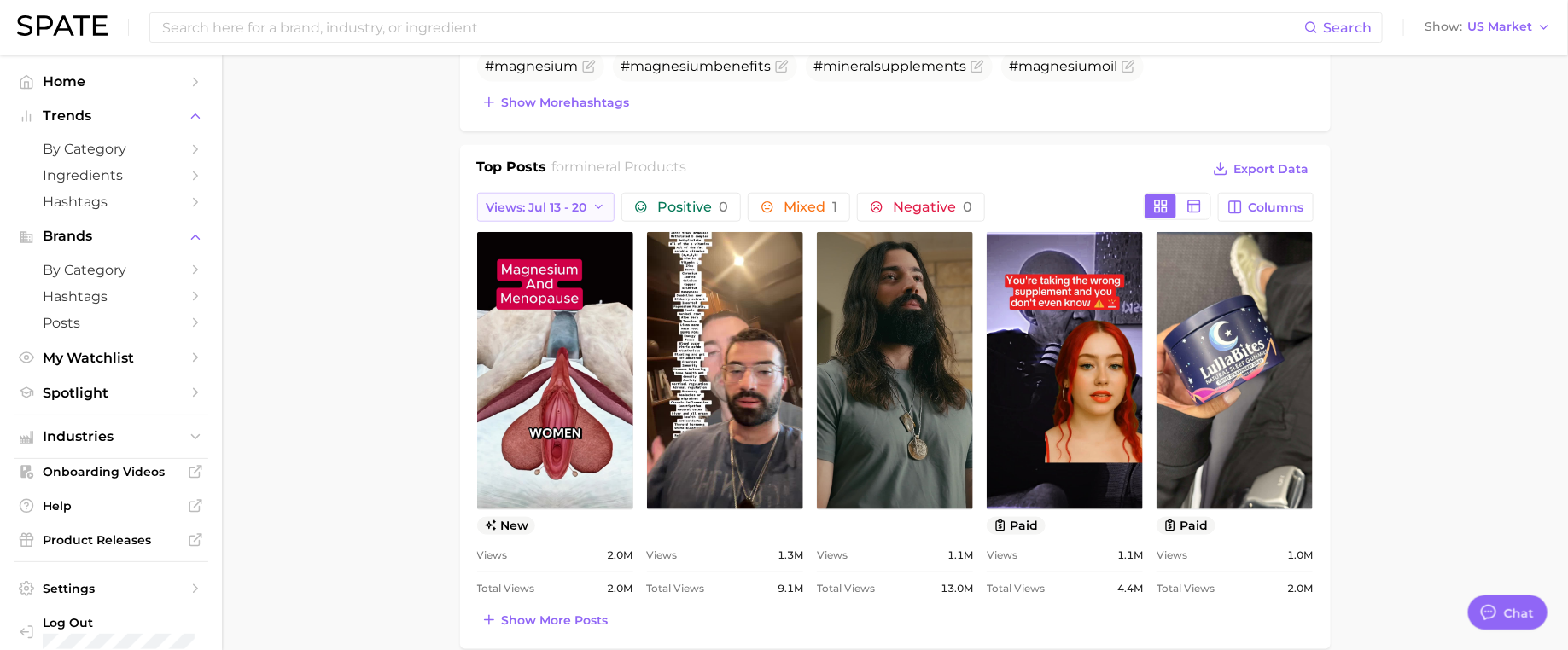 click on "Views: Jul 13 -  20" at bounding box center (537, 207) 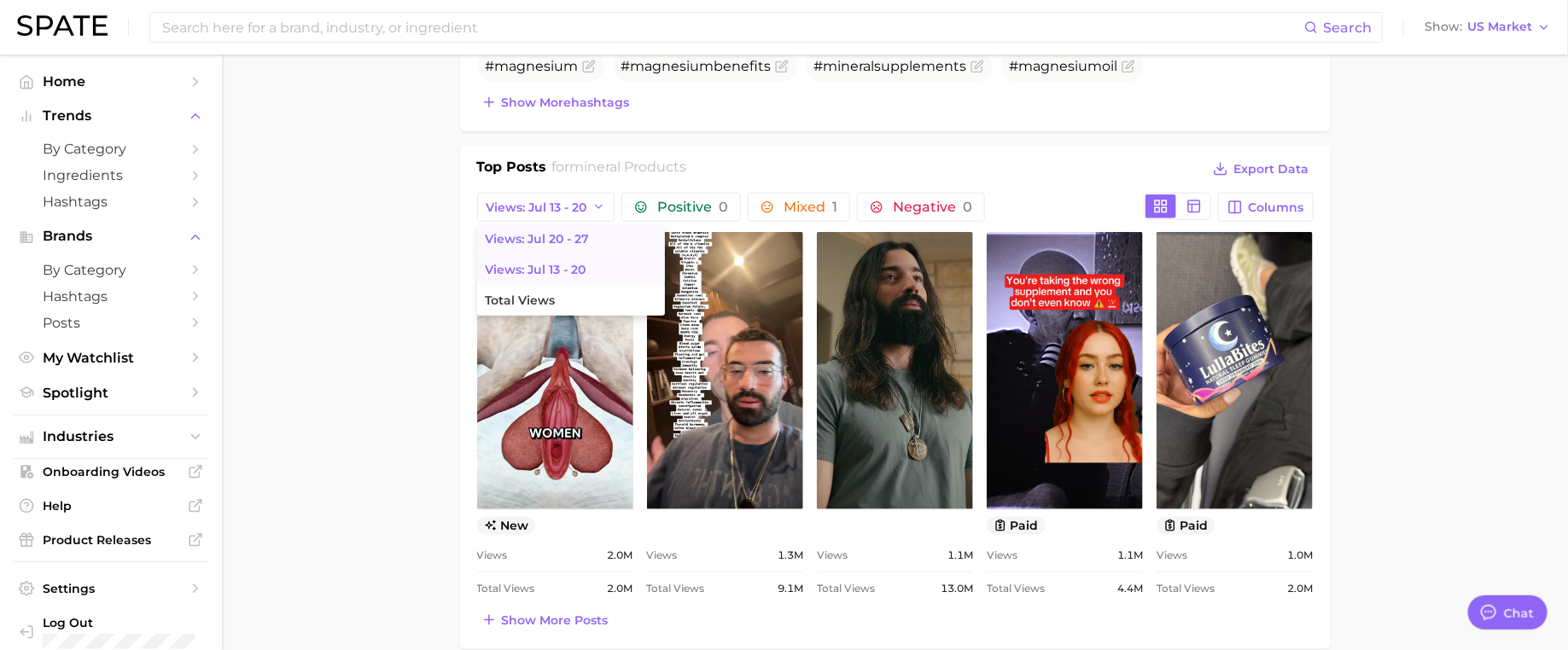 click on "Views: Jul 20 -  27" at bounding box center [538, 239] 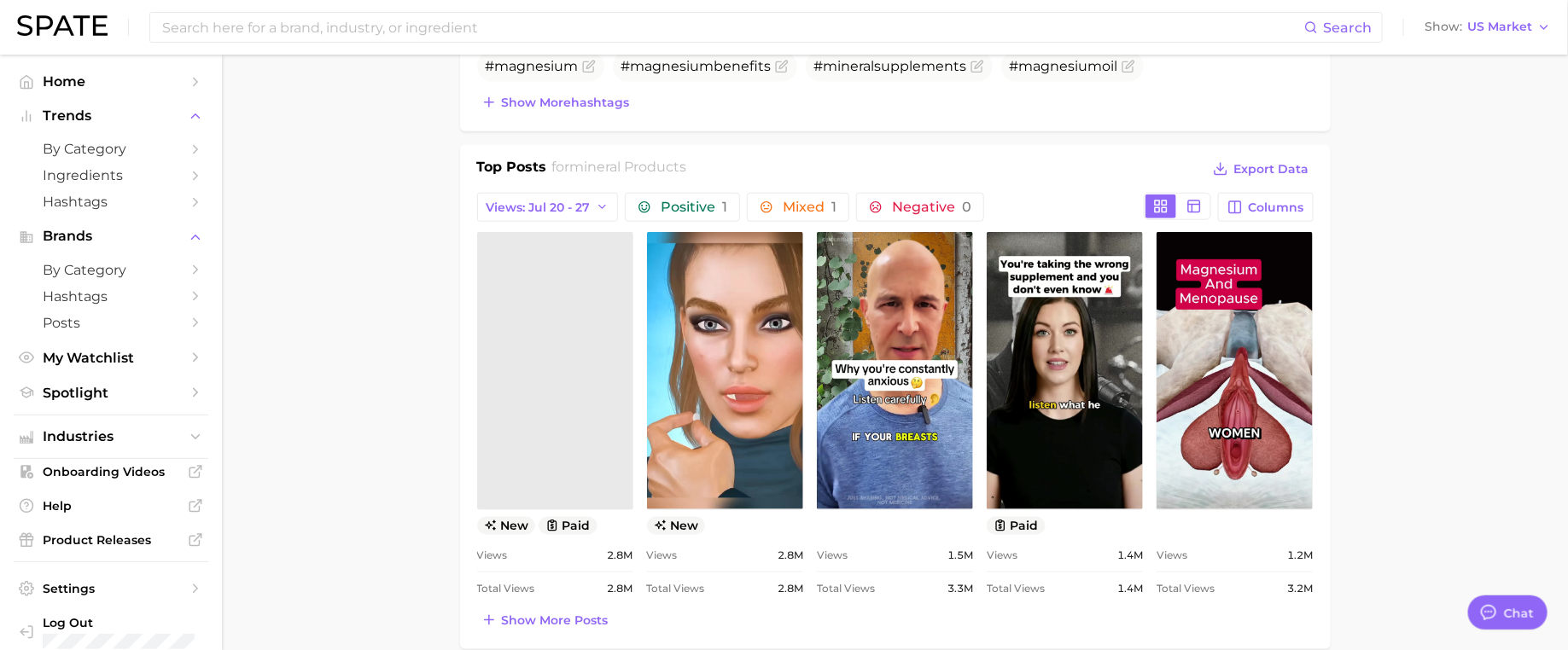 click on "Top Posts for  mineral products Export Data" at bounding box center (895, 170) 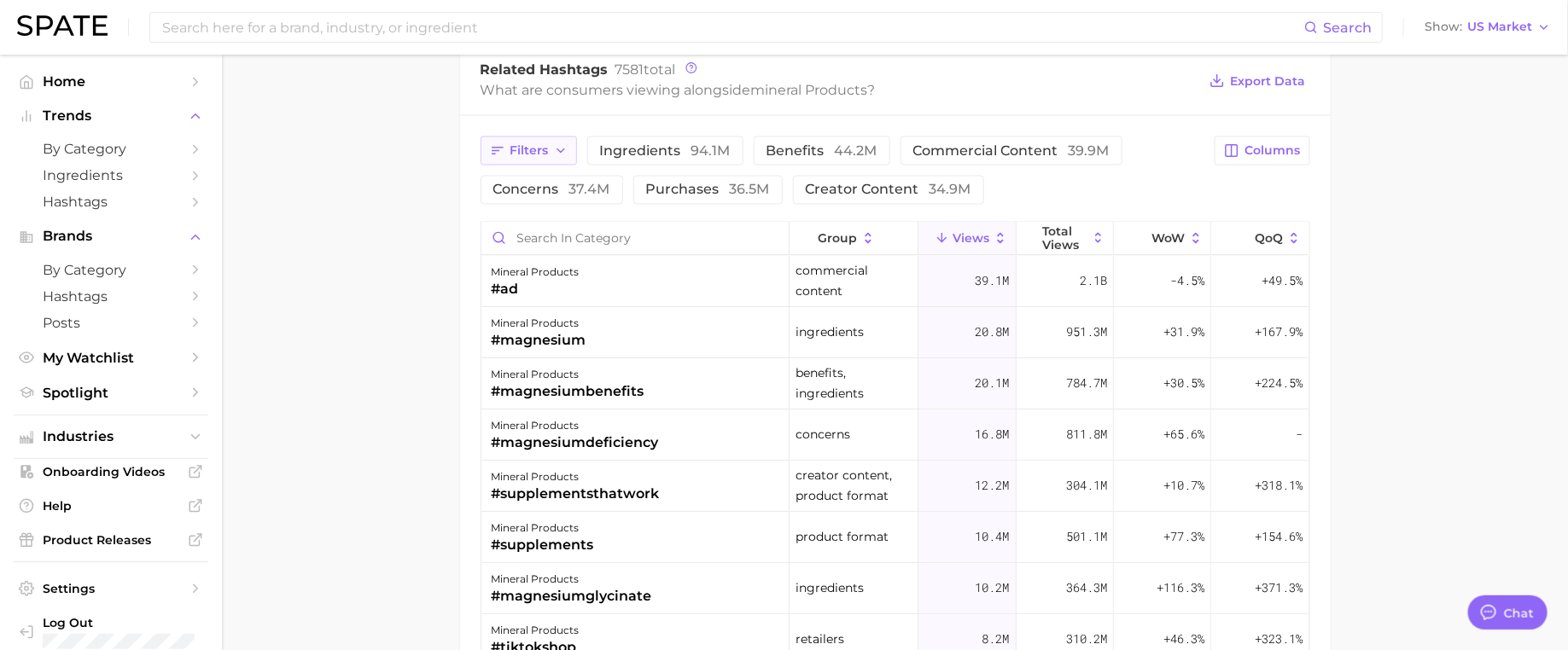 click on "Filters" at bounding box center (529, 150) 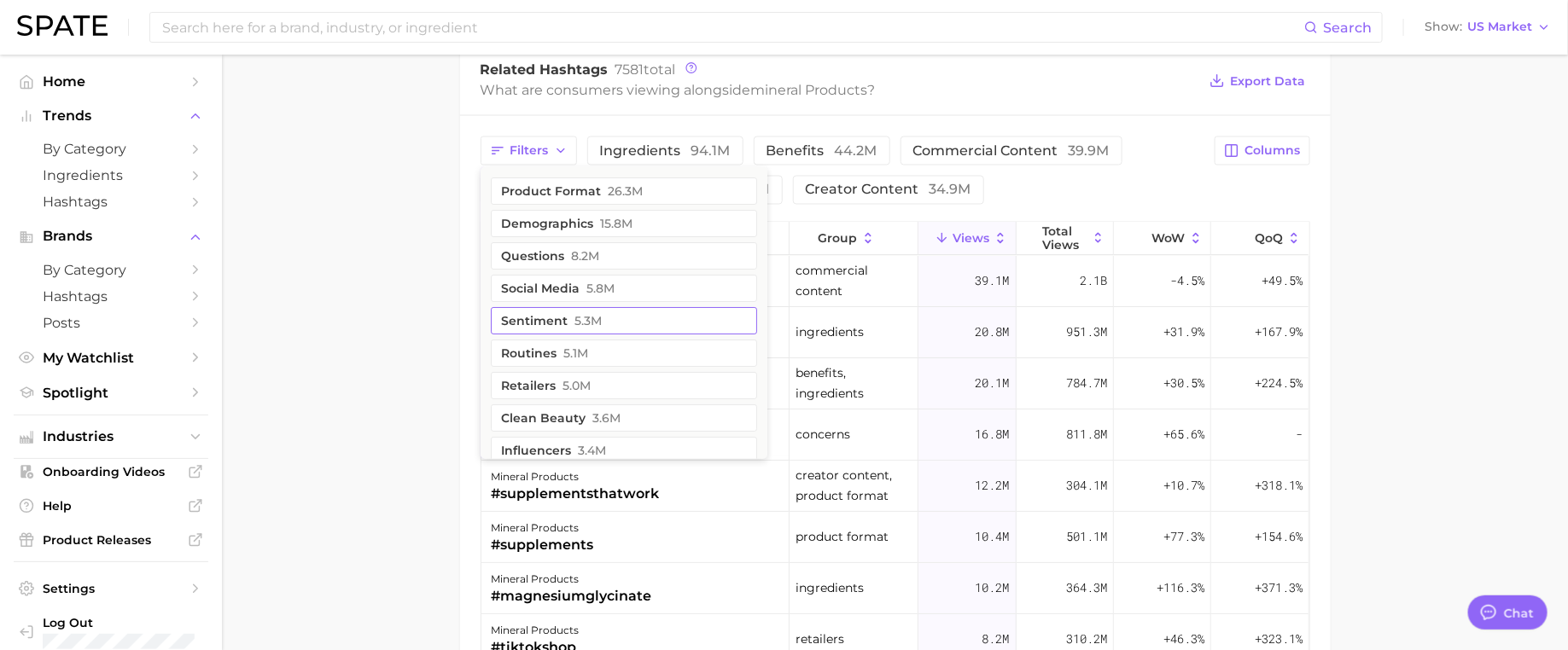 click on "5.3m" at bounding box center [589, 321] 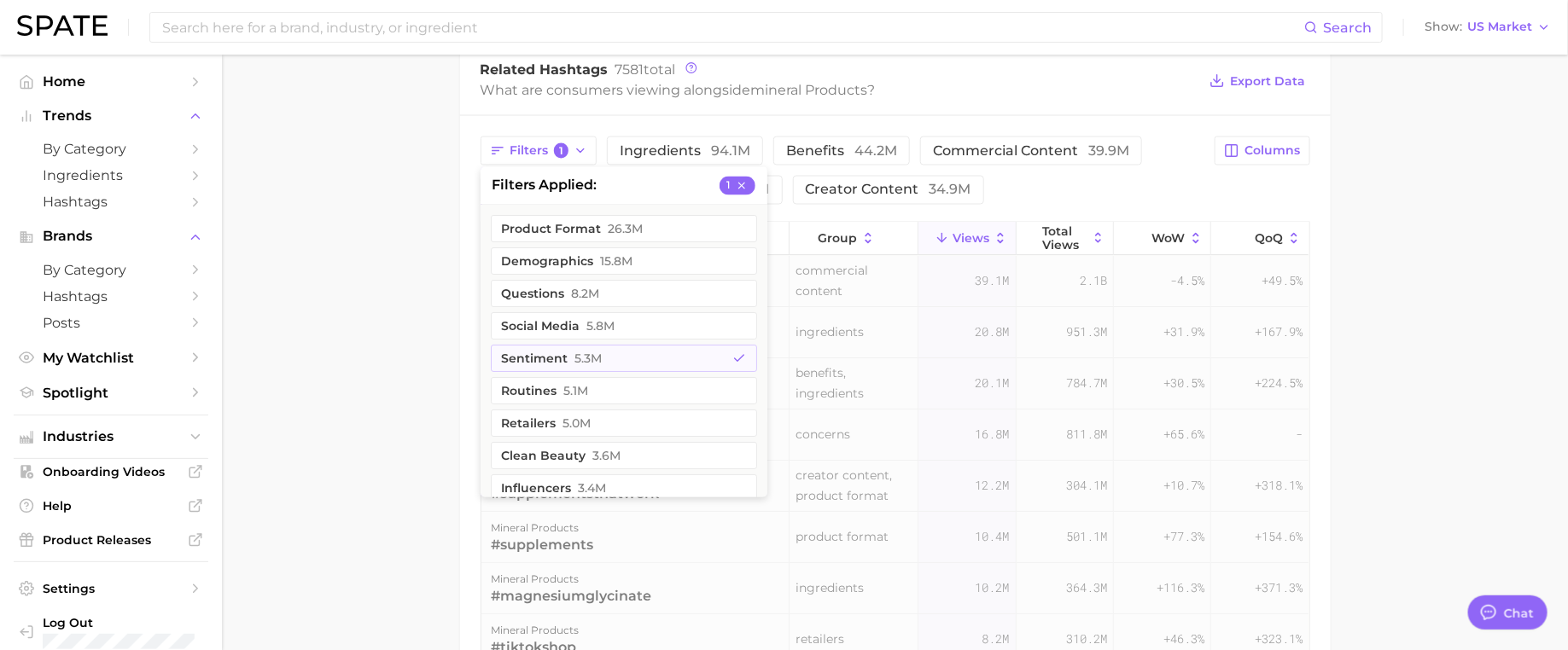 click on "1. supplements & ingestibles 2. supplements 3. mineral products 4. Subcategory Overview Google TikTok Instagram Beta mineral products Views 44.2m YoY +65.8% cluster sustained riser Mineral products ranks #5 within the supplements category. This subcategory is growing at a lower rate compared to the other subcategories.  Top Subcategories for  mineral products  by  views high to low Export Data magnesium 37.1m   Views +55.5%   YoY mineral supplements 3.8m   Views +803.2%   YoY magnesium oil 1.5m   Views +172.3%   YoY iron supplement 942.3k   Views +774.5%   YoY magnesium supplement 201.5k   Views +61.4%   YoY magnesium drink 196.4k   Views +103.3%   YoY magnesium gummies 127.5k   Views +12.7%   YoY iron fish 113.6k   Views -   YoY Show more subcategories Top Hashtags for   mineral products   by Views   high to low View As Text Export Data #magnesium #magnesiumbenefits # mineral supplements #magnesiumoil #ironsupplements Show more  hashtags Top Posts for  mineral products Export Data Positive 1" at bounding box center (895, -180) 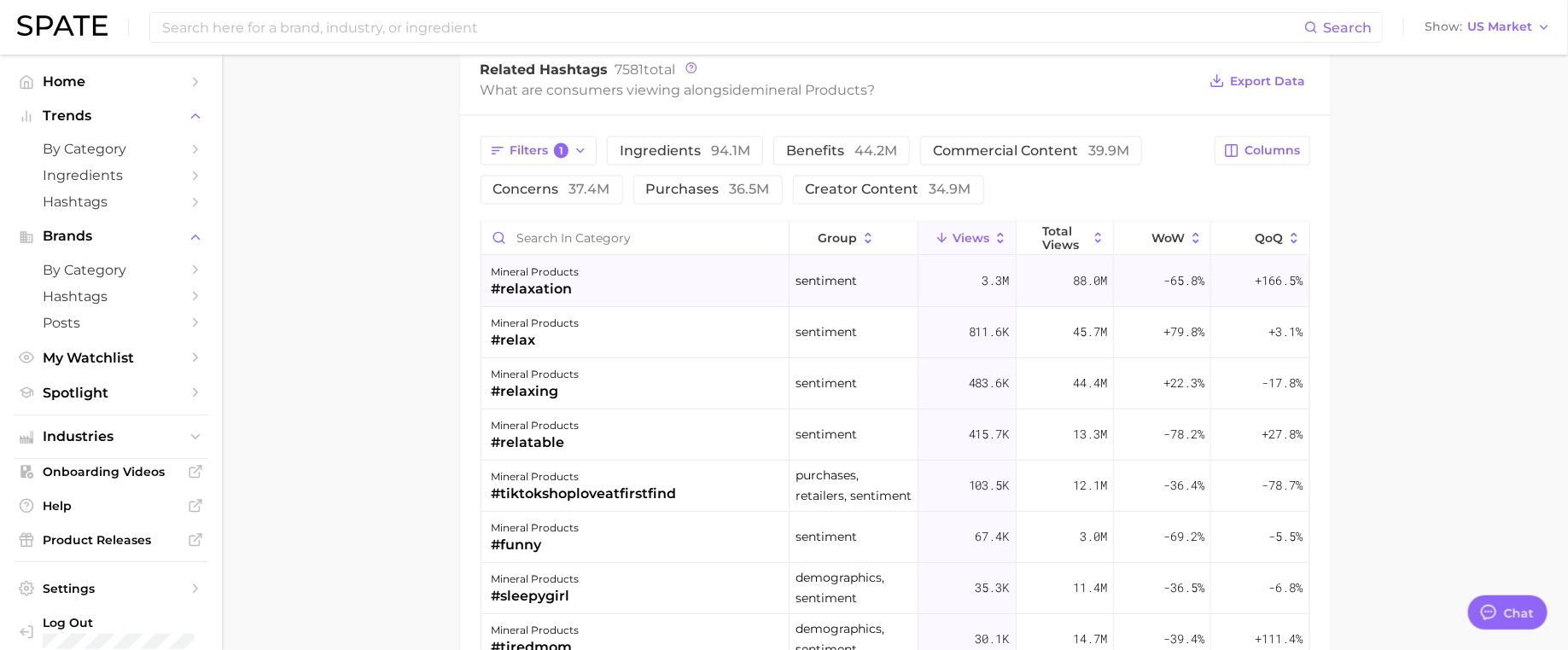 click on "mineral products #relaxation" at bounding box center (635, 282) 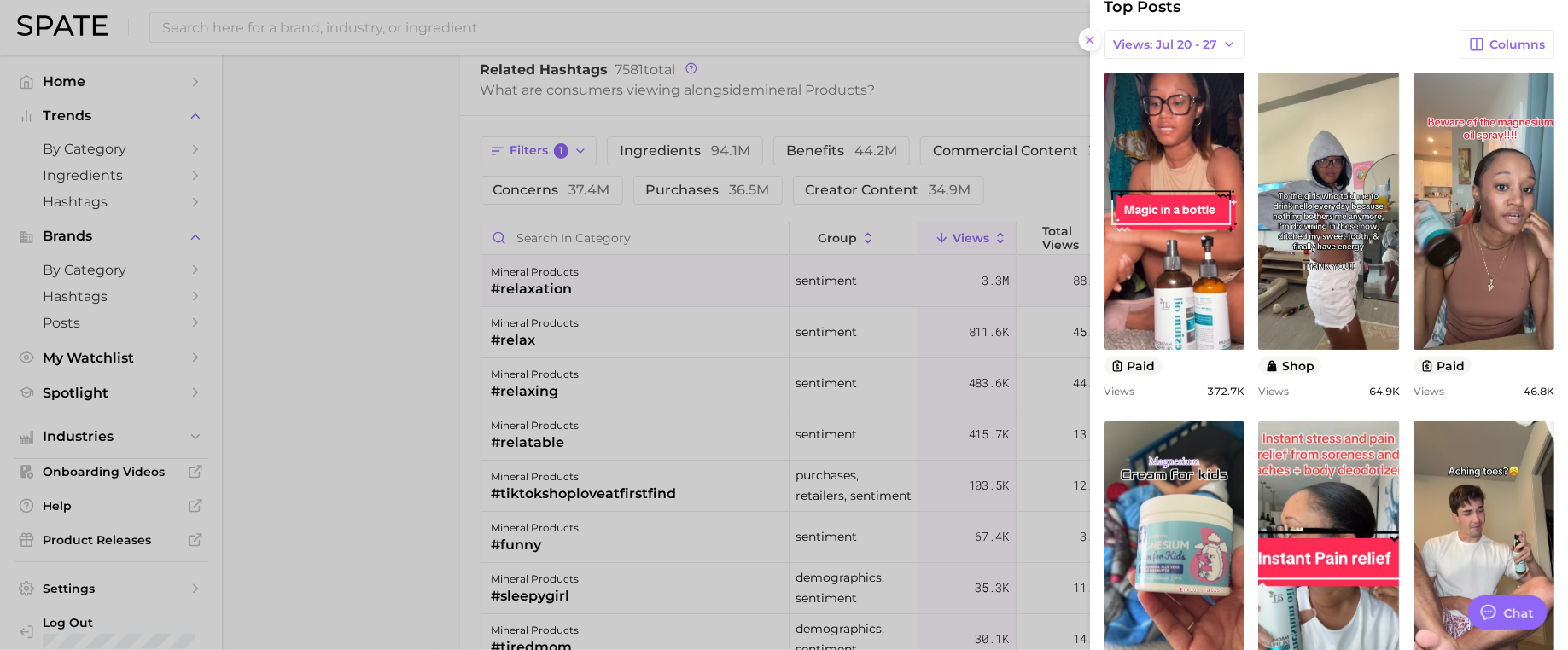 click at bounding box center (784, 325) 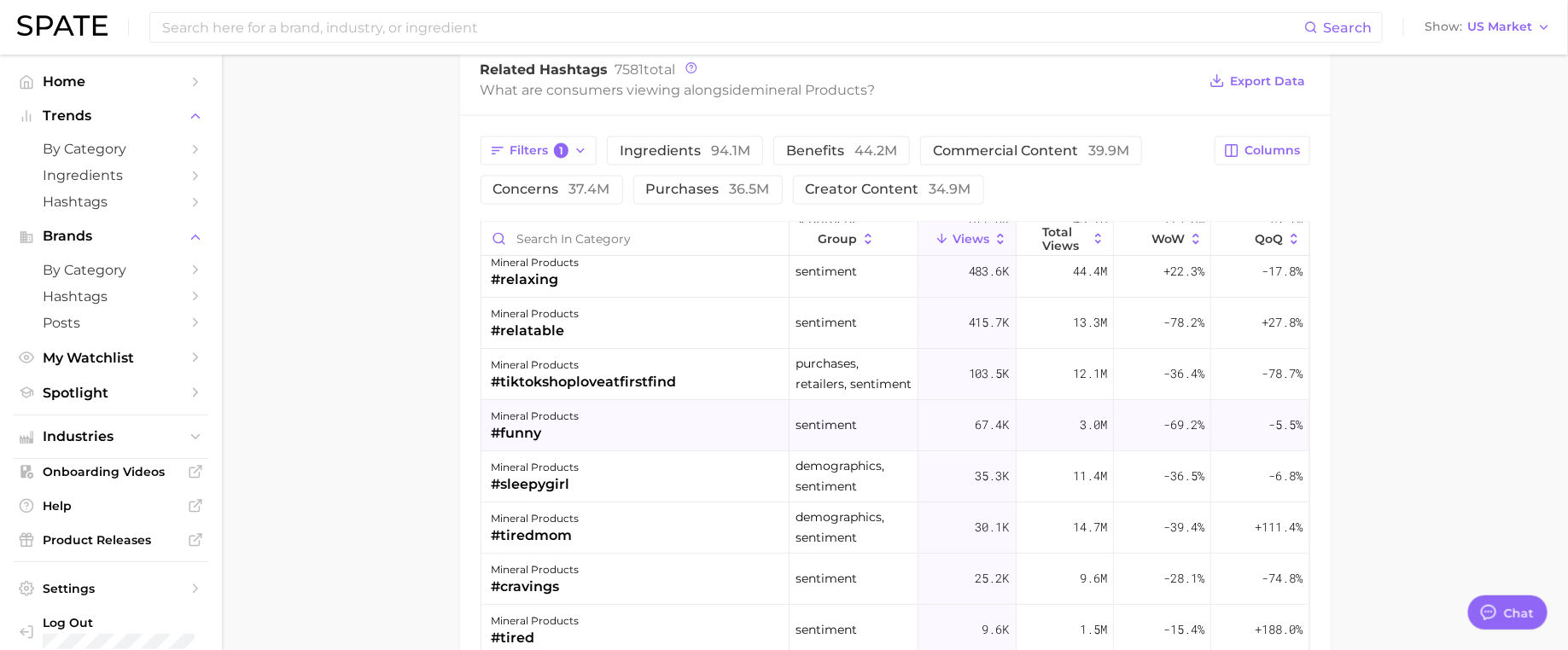 click on "mineral products #funny" at bounding box center [635, 426] 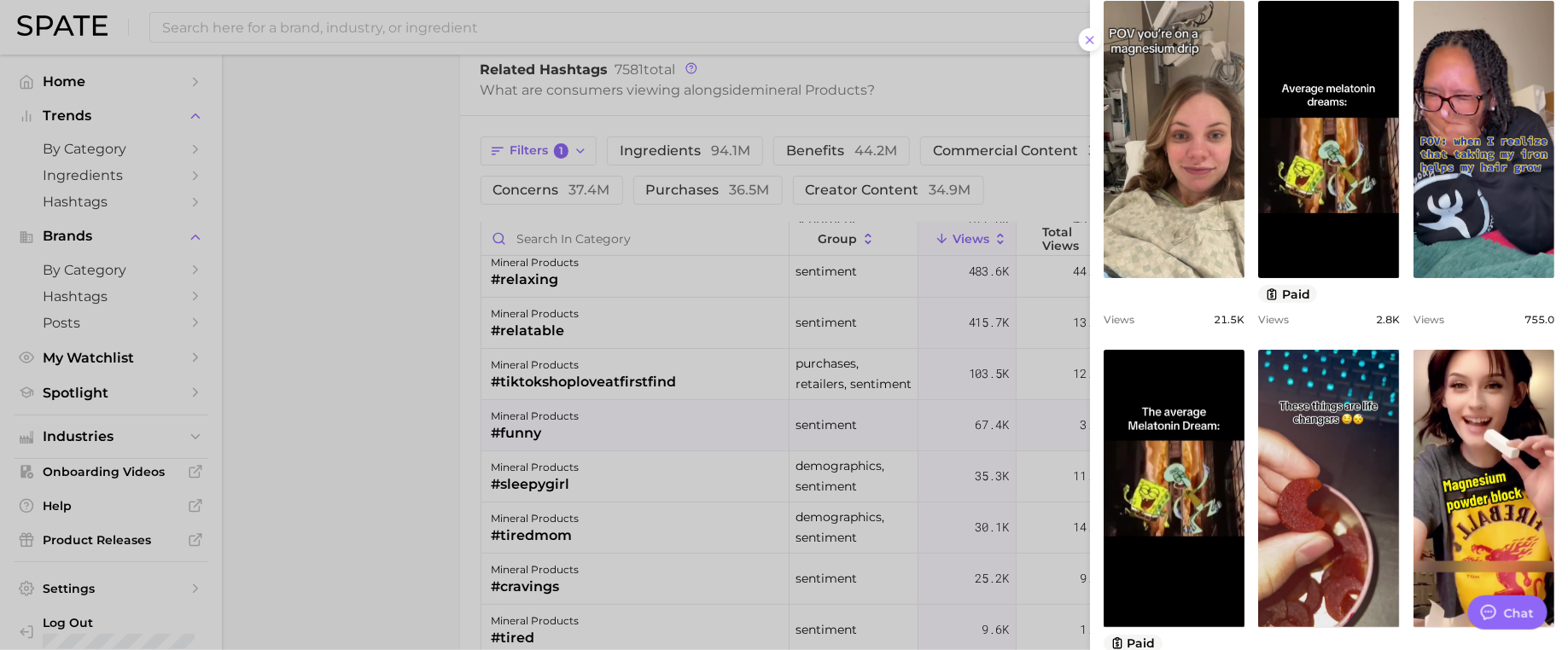 click at bounding box center [784, 325] 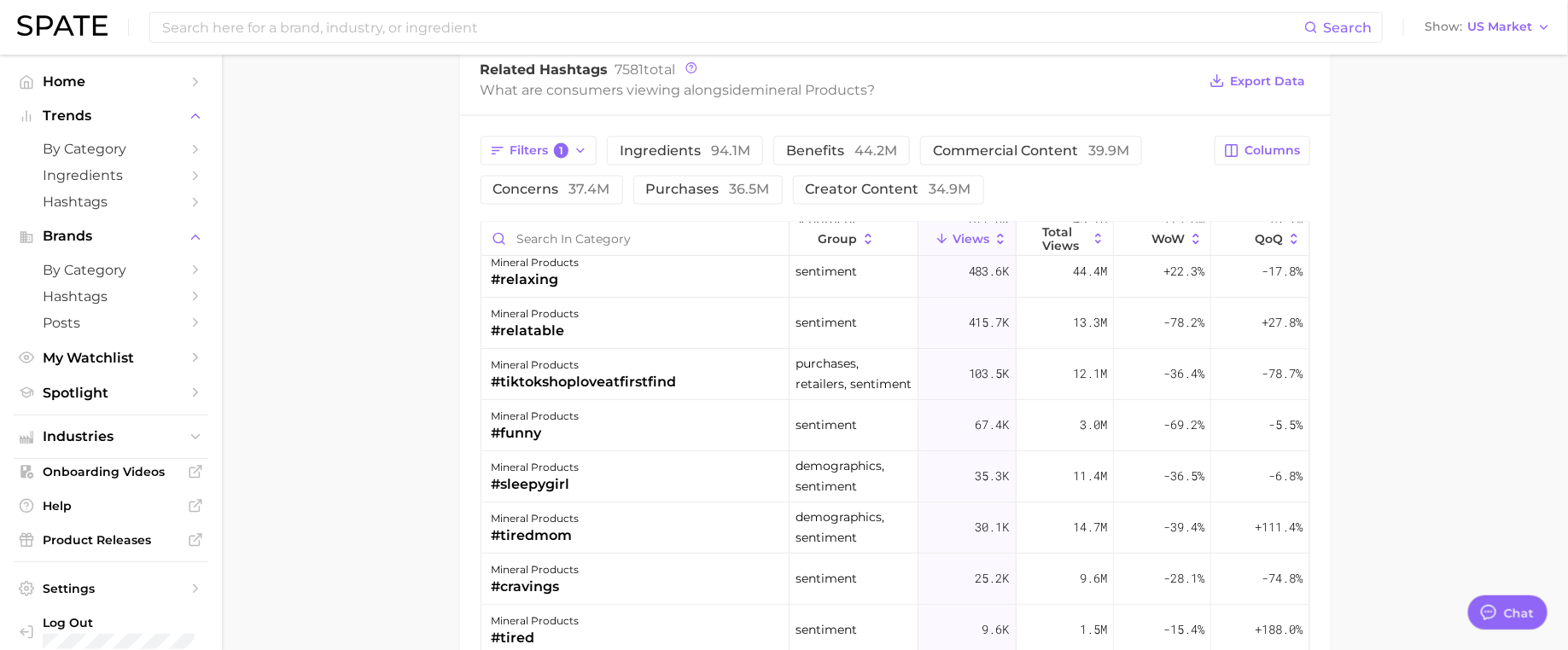 scroll, scrollTop: 0, scrollLeft: 0, axis: both 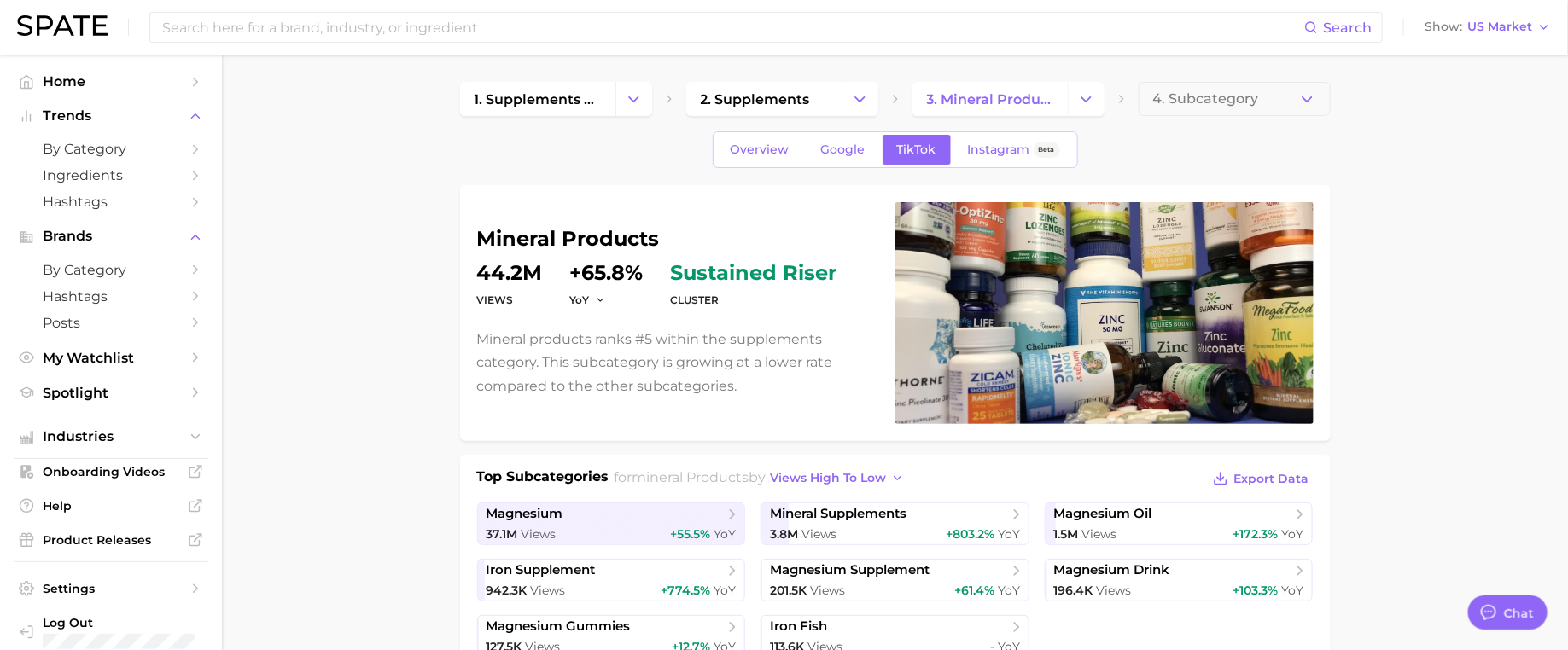 type on "x" 